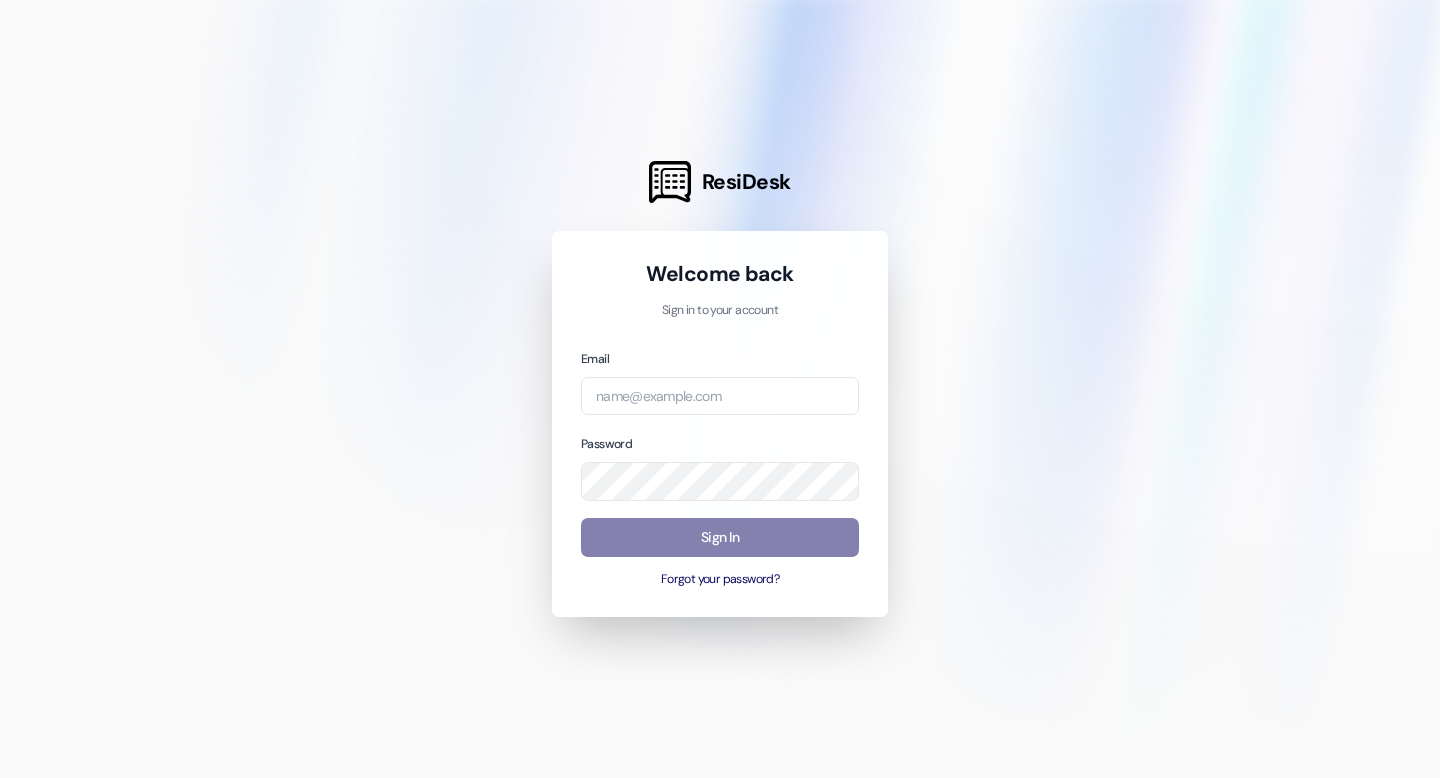 scroll, scrollTop: 0, scrollLeft: 0, axis: both 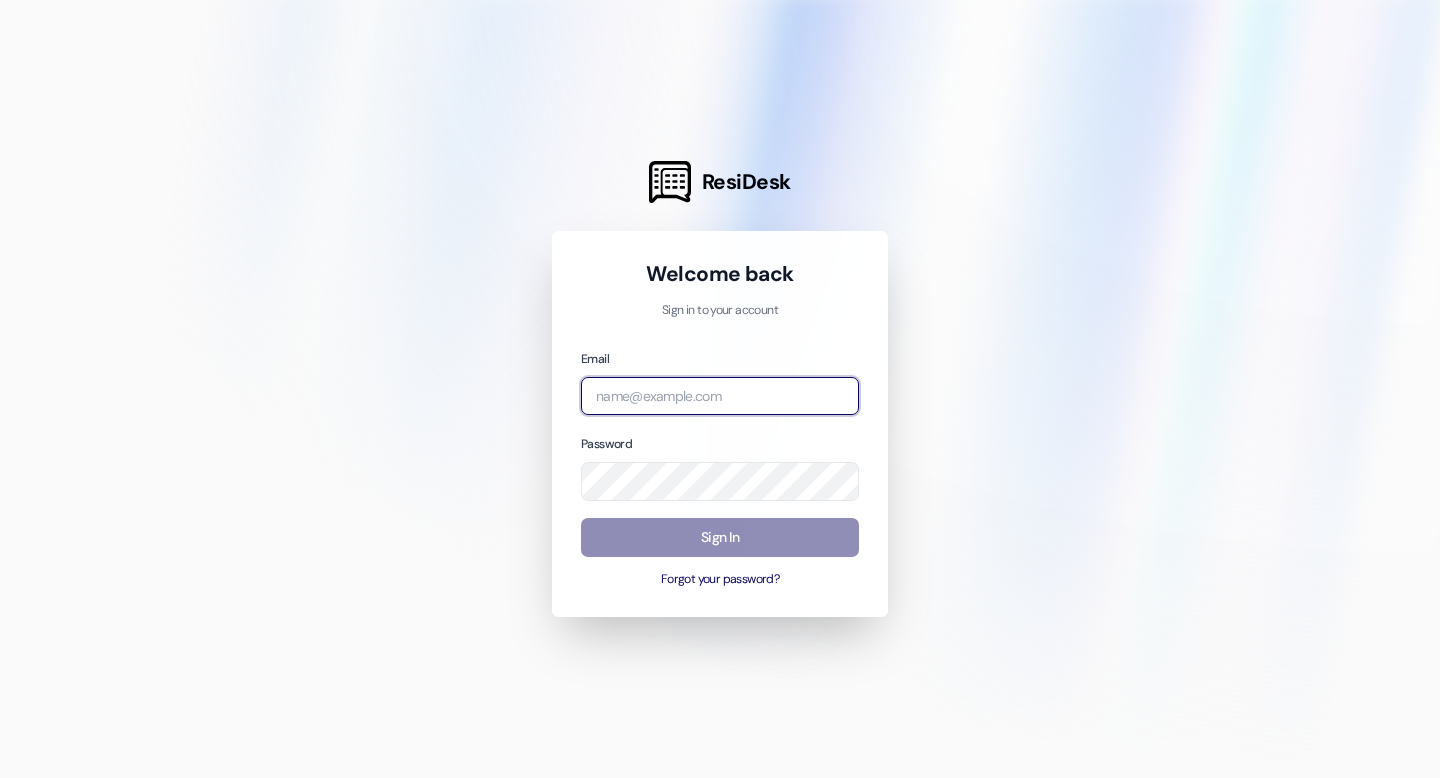 type on "leasing.universityviewrexburg@example.com" 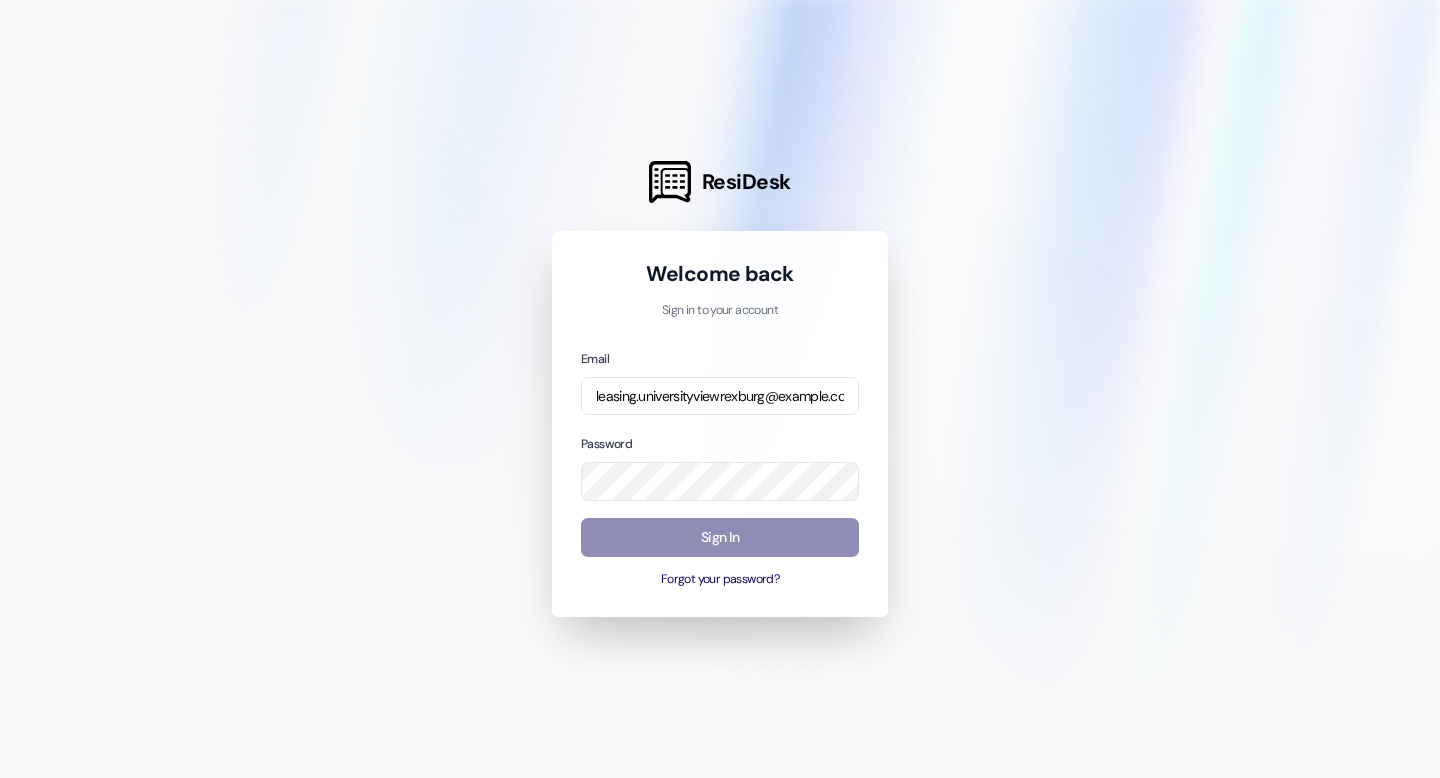 click on "Sign In" at bounding box center [720, 537] 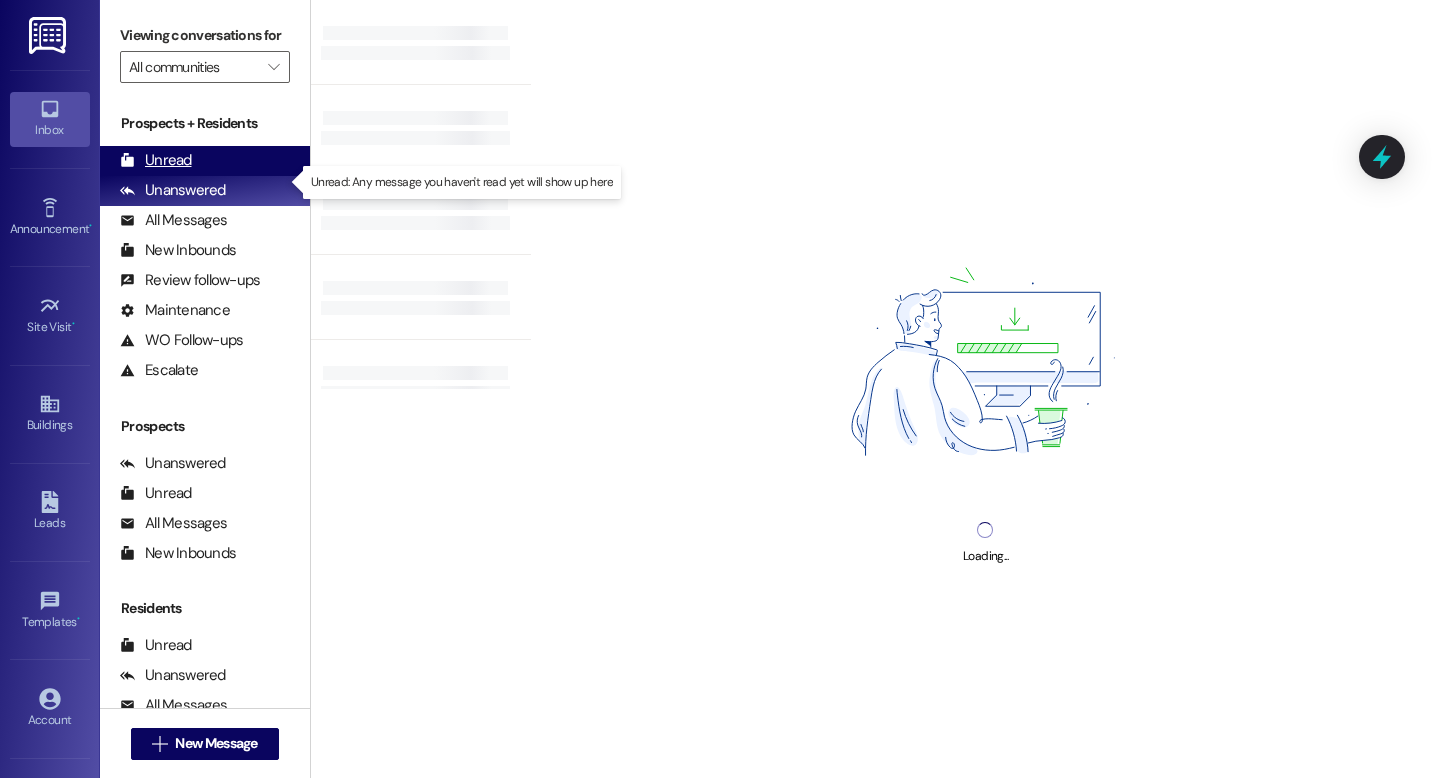 click on "Unread" at bounding box center (156, 160) 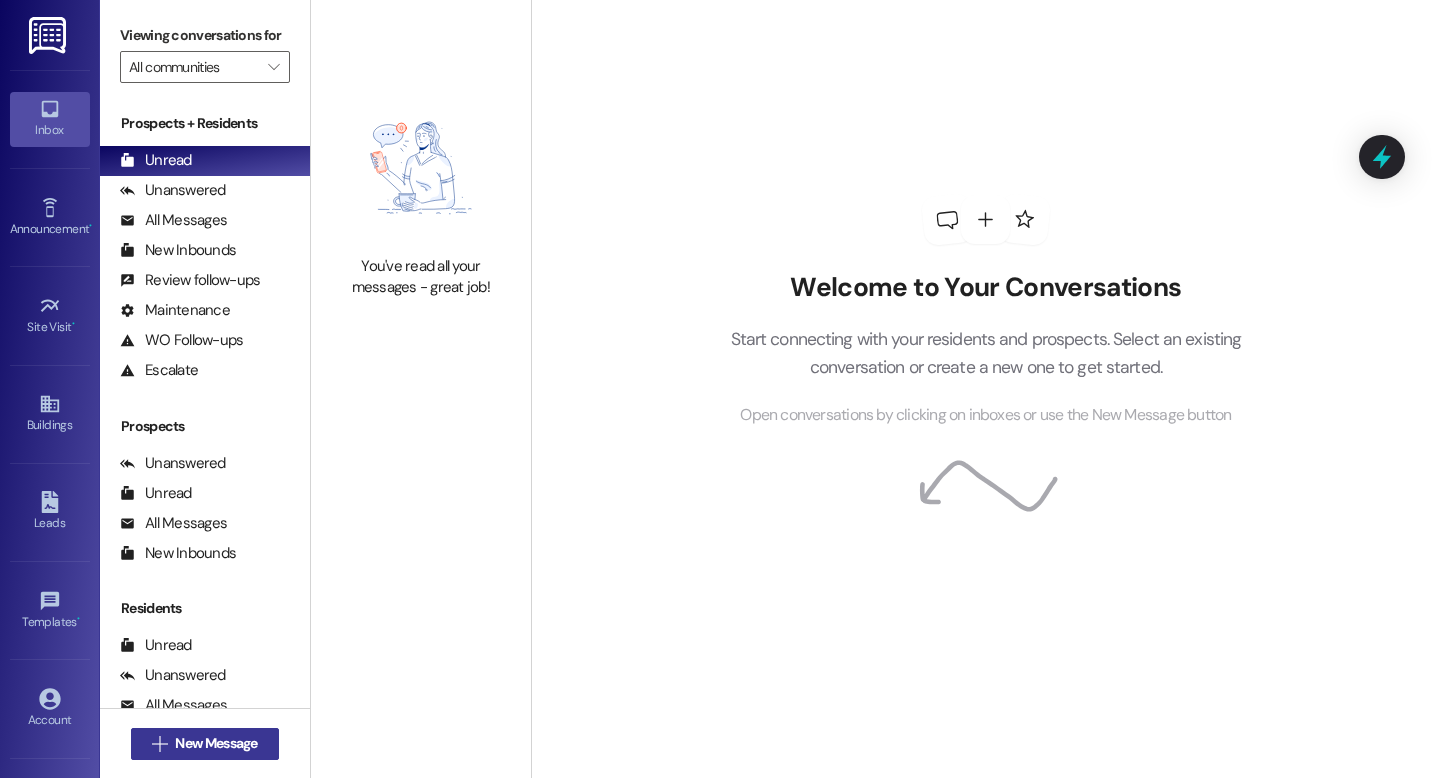 click on "New Message" at bounding box center [216, 743] 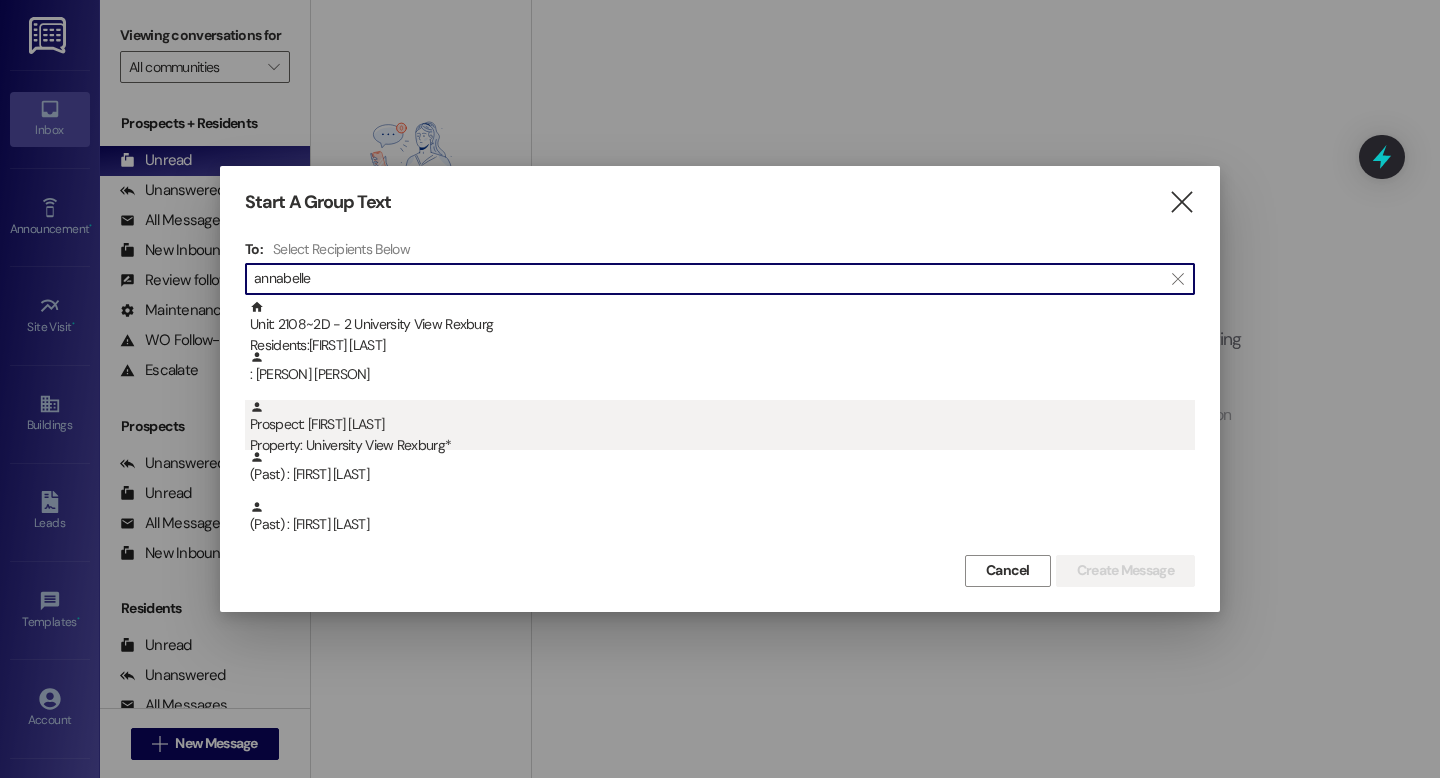 type on "annabelle" 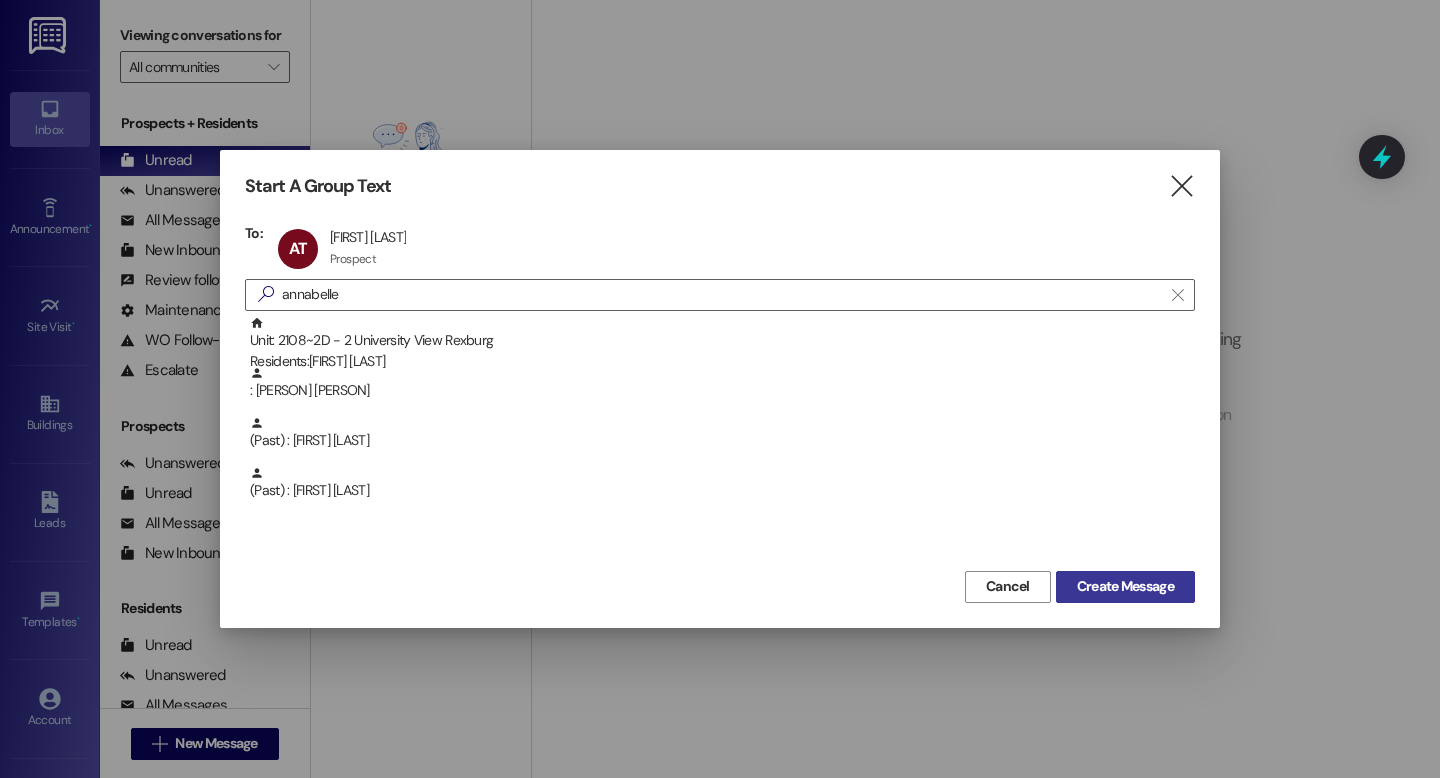 click on "Create Message" at bounding box center [1125, 586] 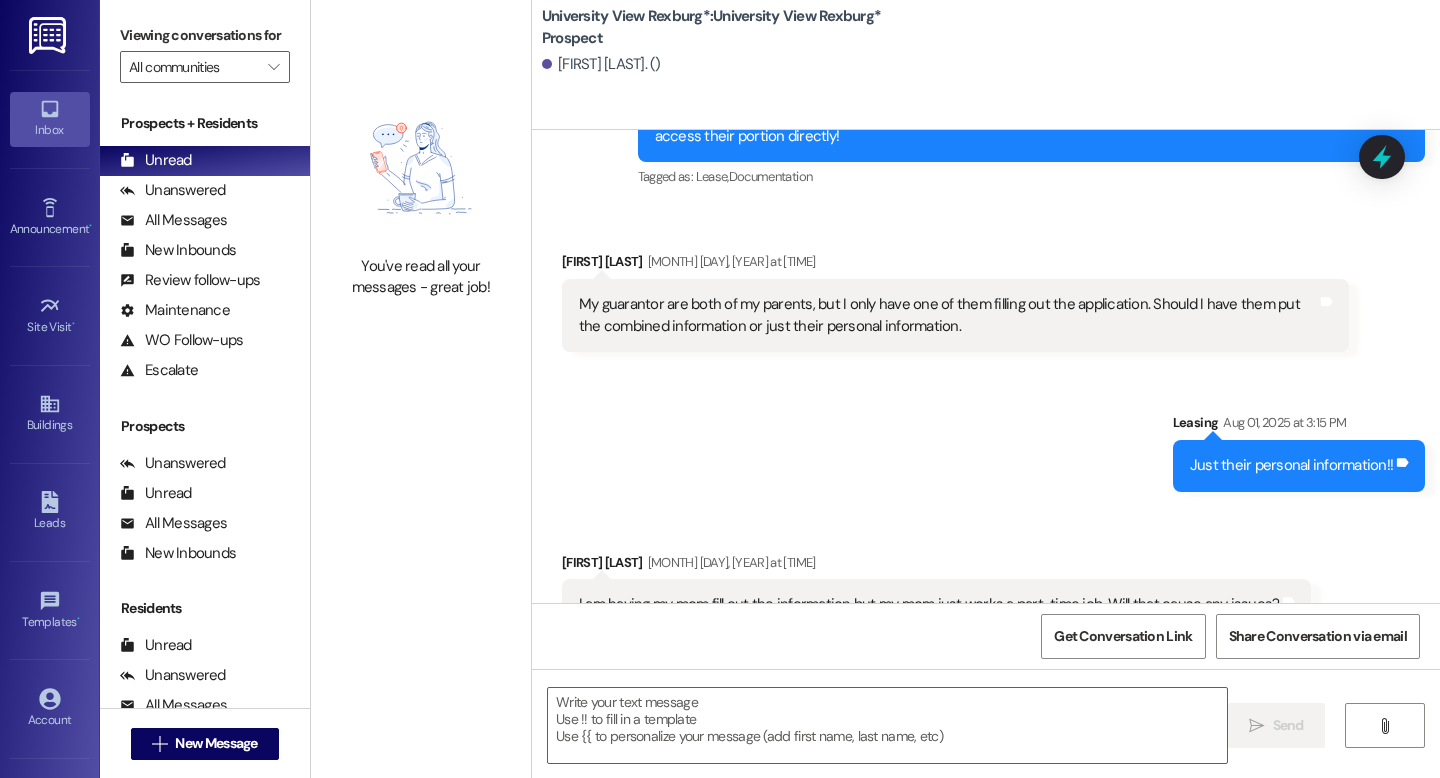 scroll, scrollTop: 2357, scrollLeft: 0, axis: vertical 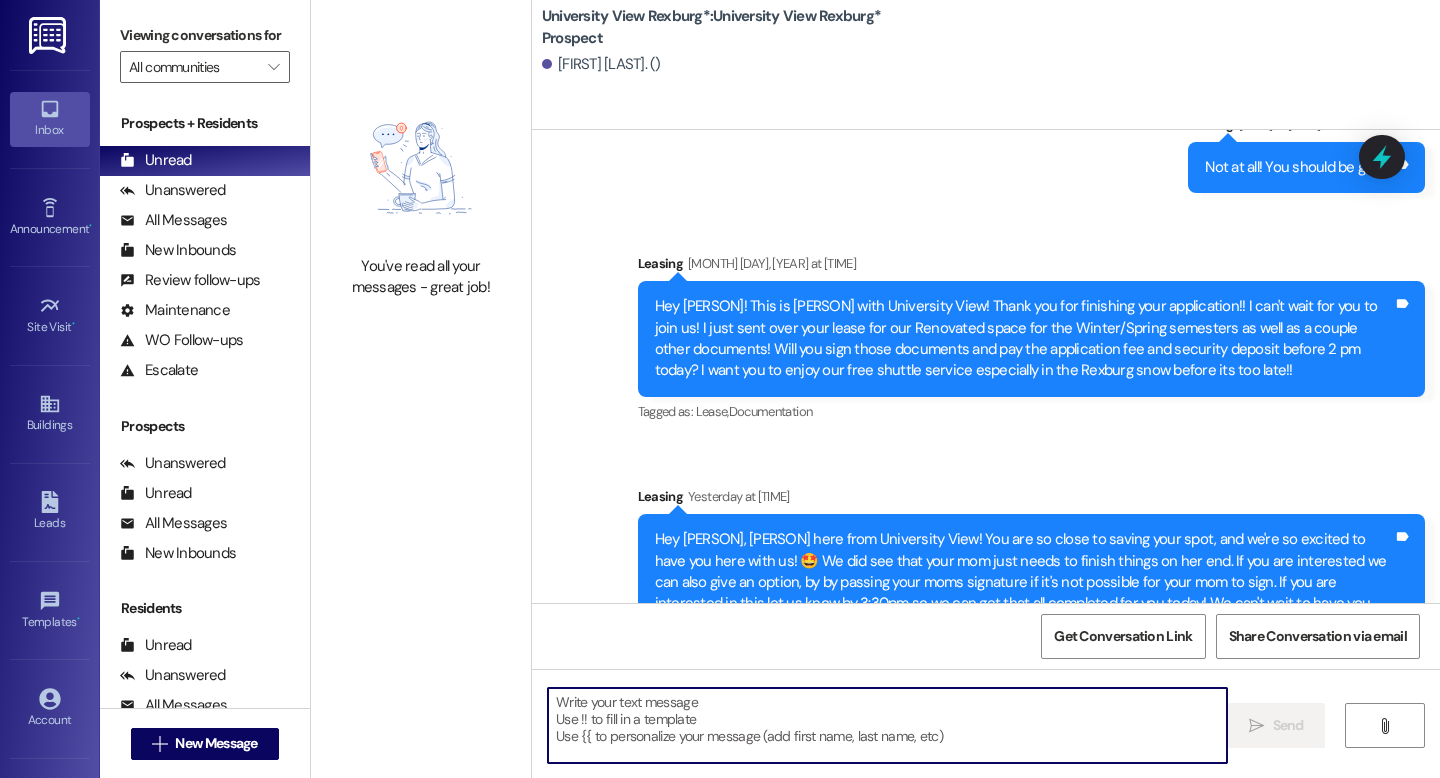 click at bounding box center [887, 725] 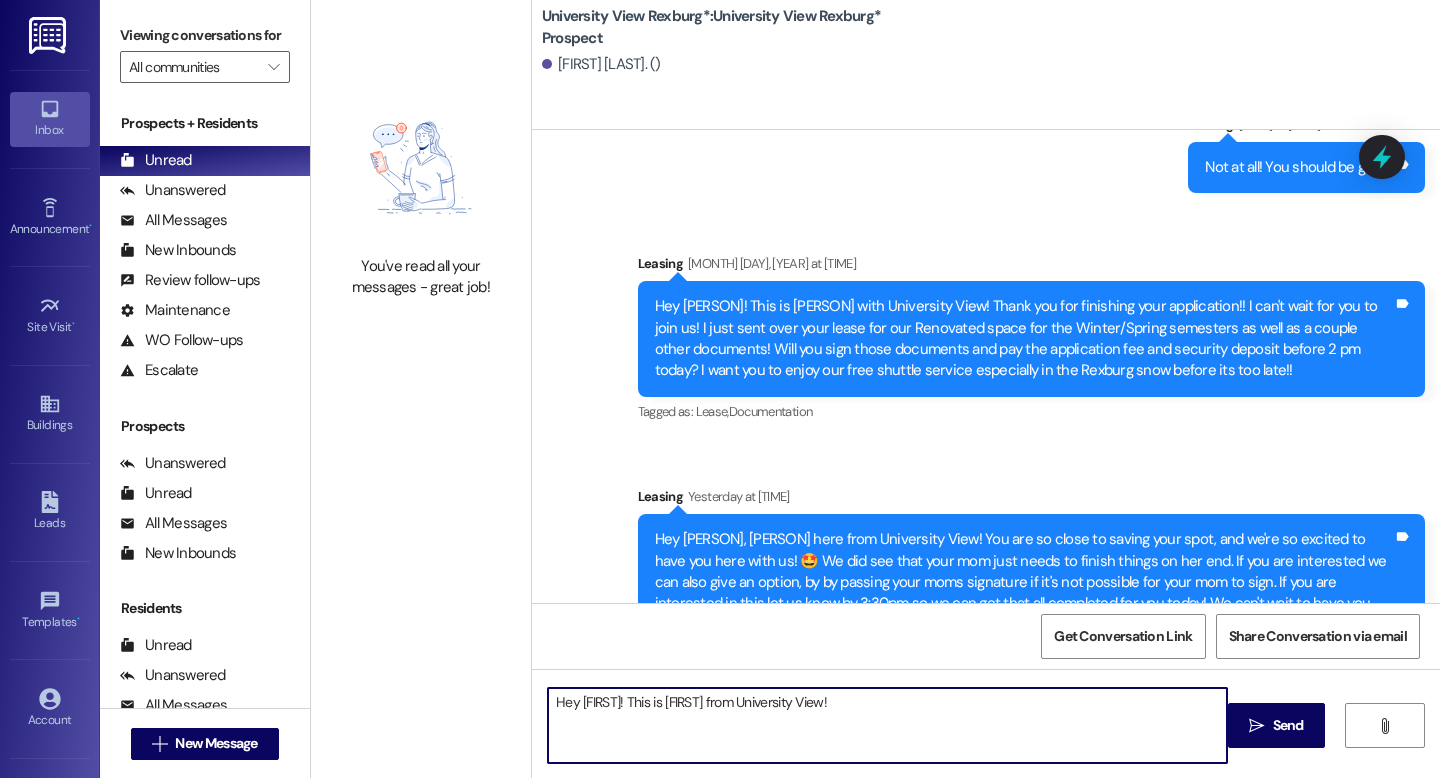 click on "Hey [FIRST]! This is [FIRST] from University View!" at bounding box center (887, 725) 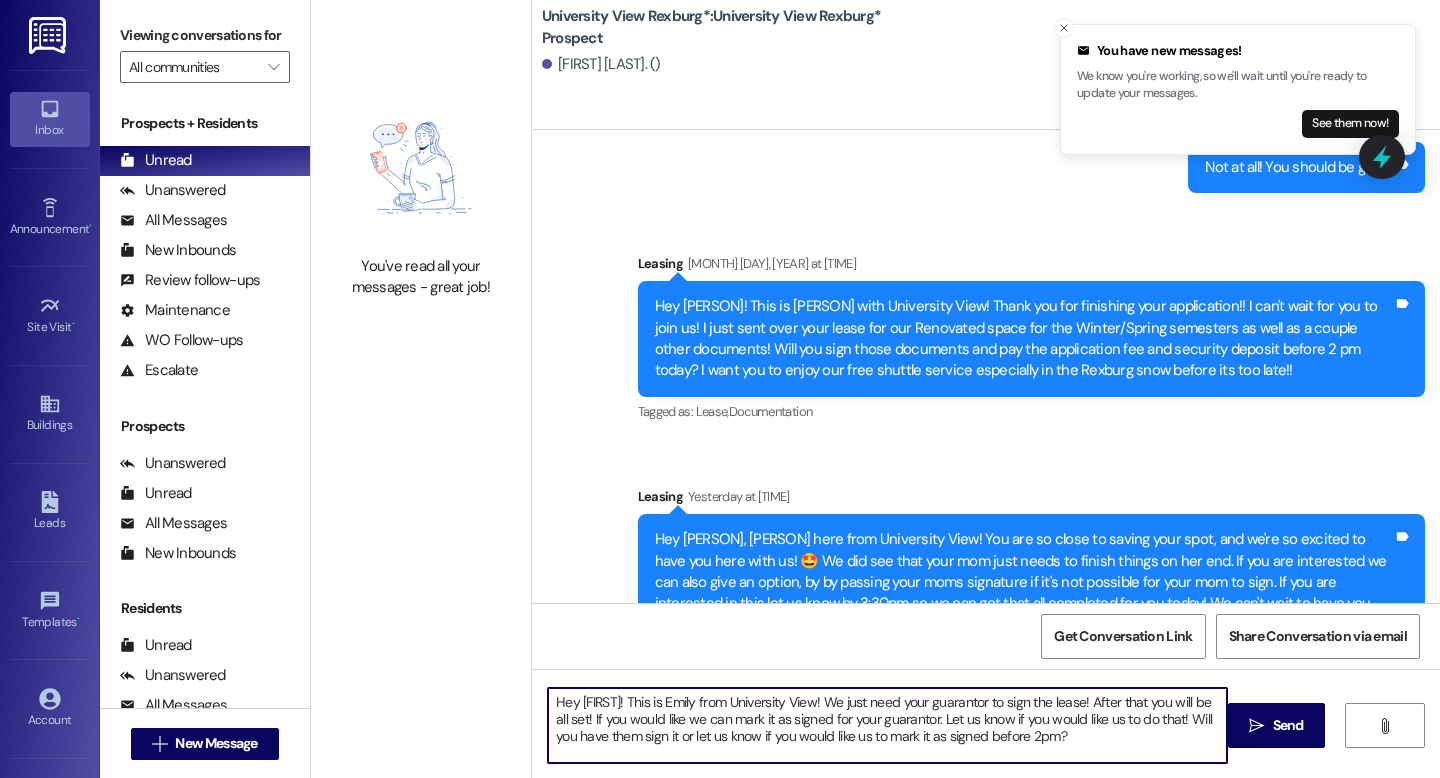 drag, startPoint x: 1068, startPoint y: 735, endPoint x: 502, endPoint y: 669, distance: 569.8351 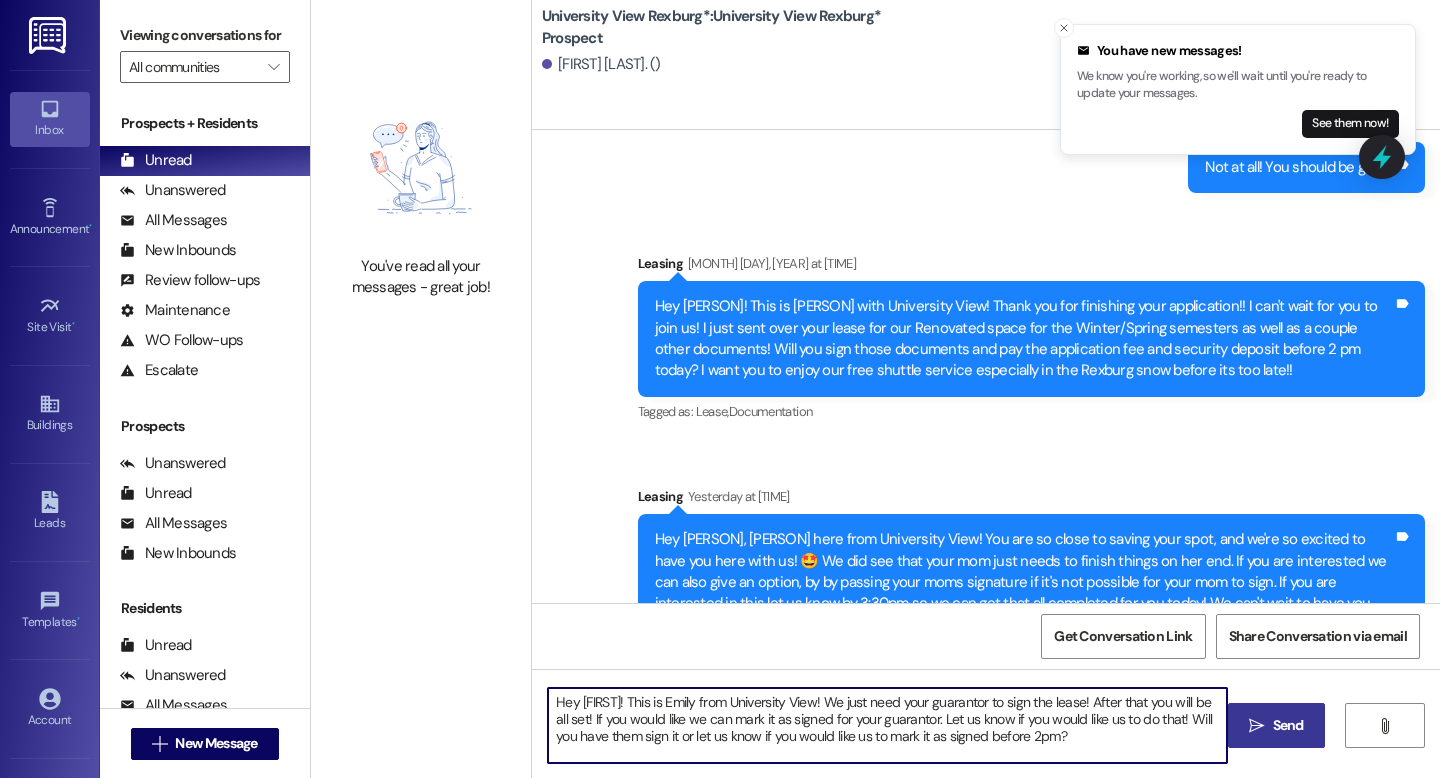 type on "Hey [FIRST]! This is Emily from University View! We just need your guarantor to sign the lease! After that you will be all set! If you would like we can mark it as signed for your guarantor. Let us know if you would like us to do that! Will you have them sign it or let us know if you would like us to mark it as signed before 2pm?" 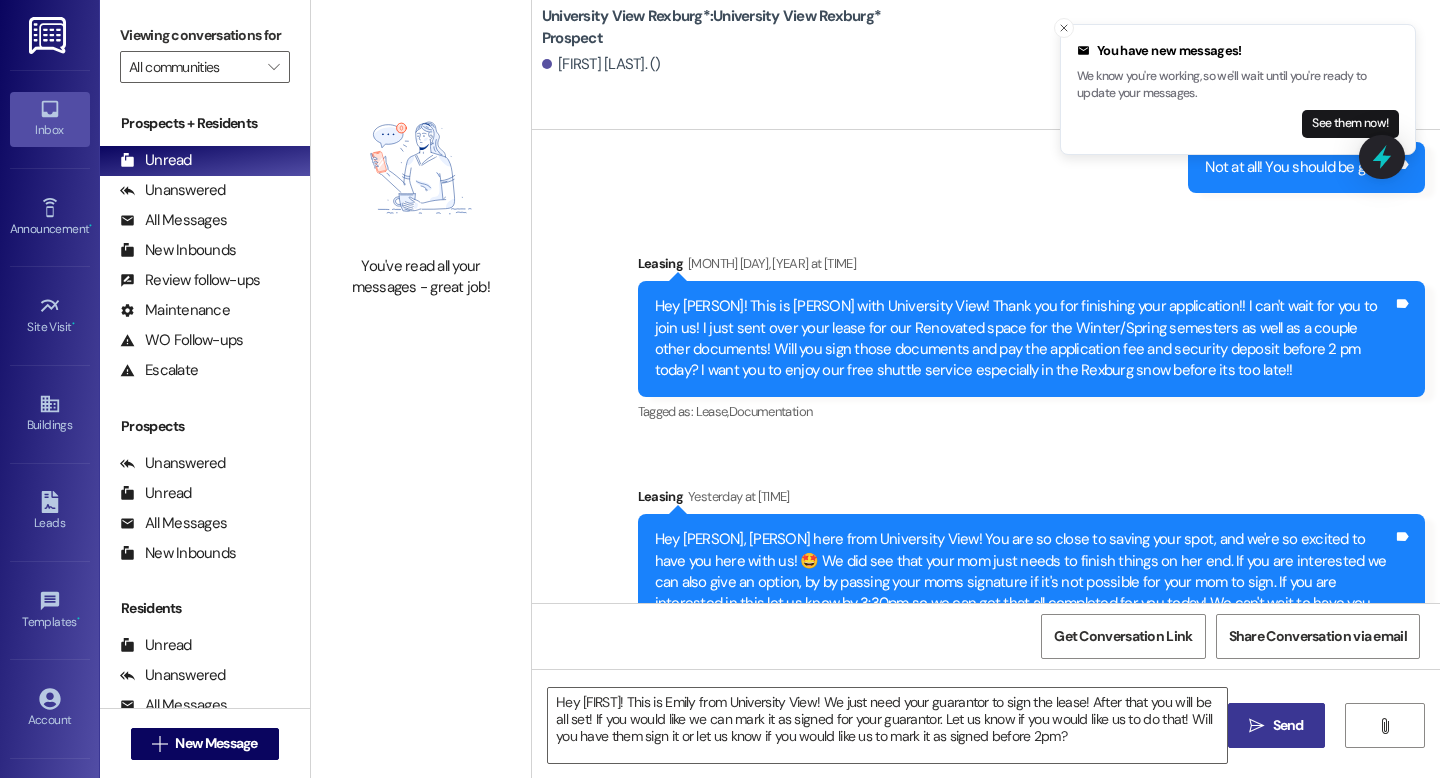 click on "Send" at bounding box center [1288, 725] 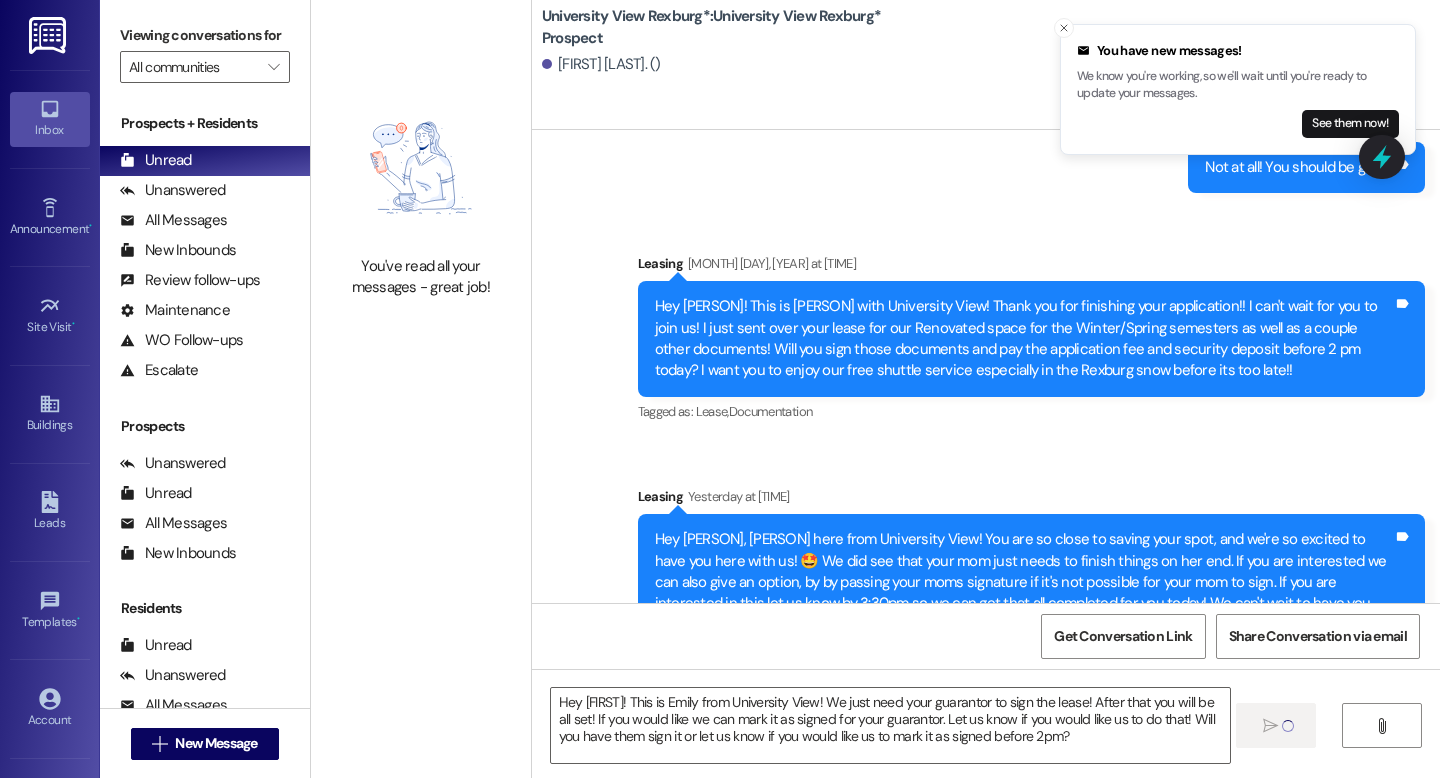 type 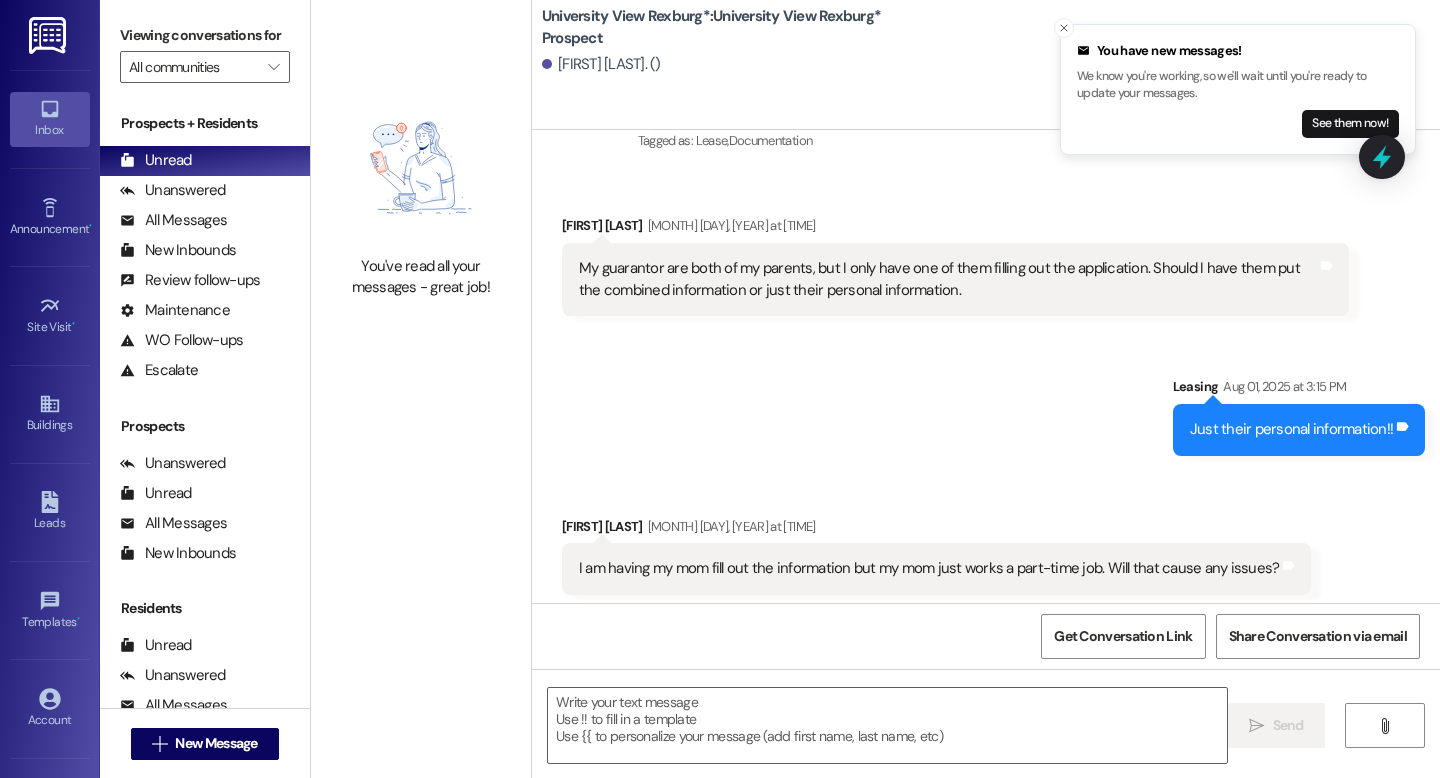scroll, scrollTop: 1780, scrollLeft: 0, axis: vertical 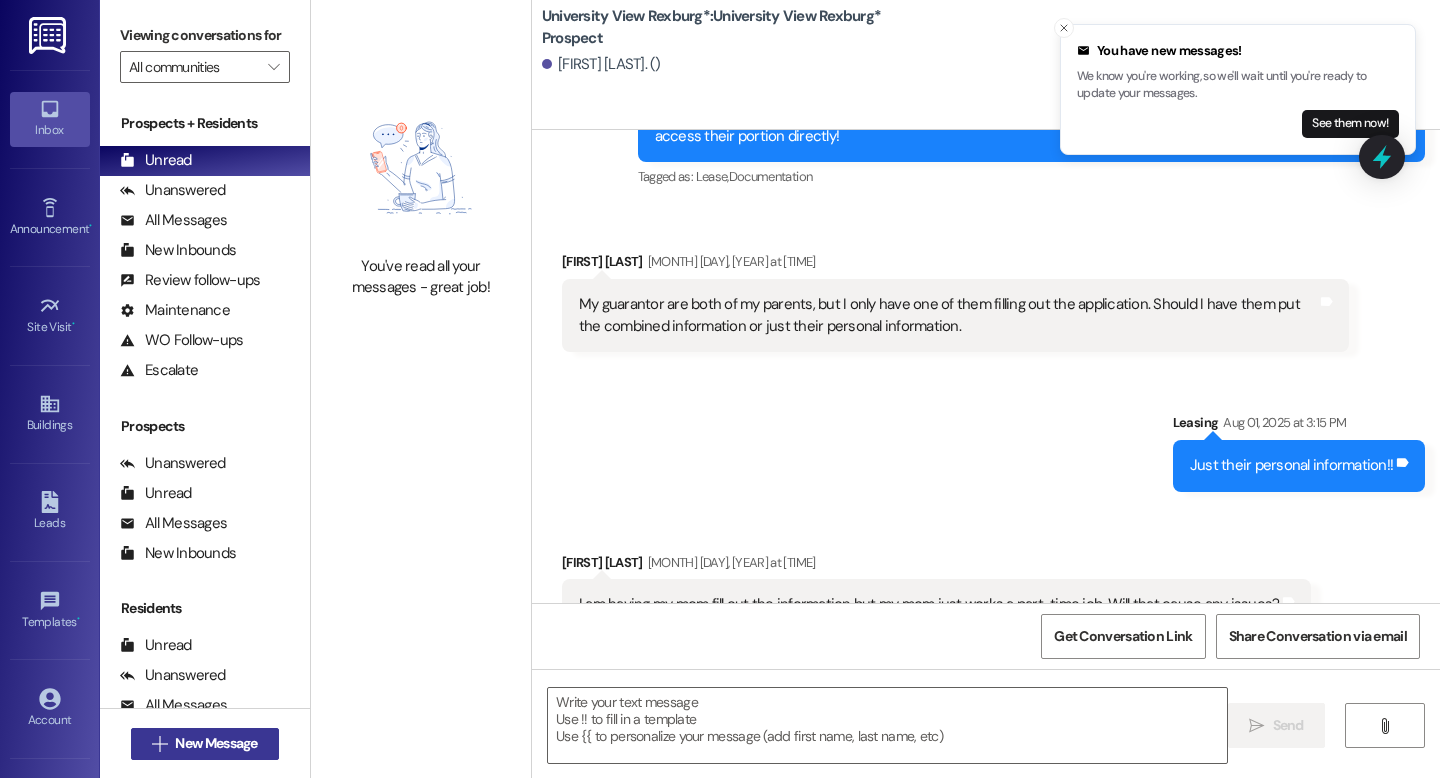 click on "New Message" at bounding box center [216, 743] 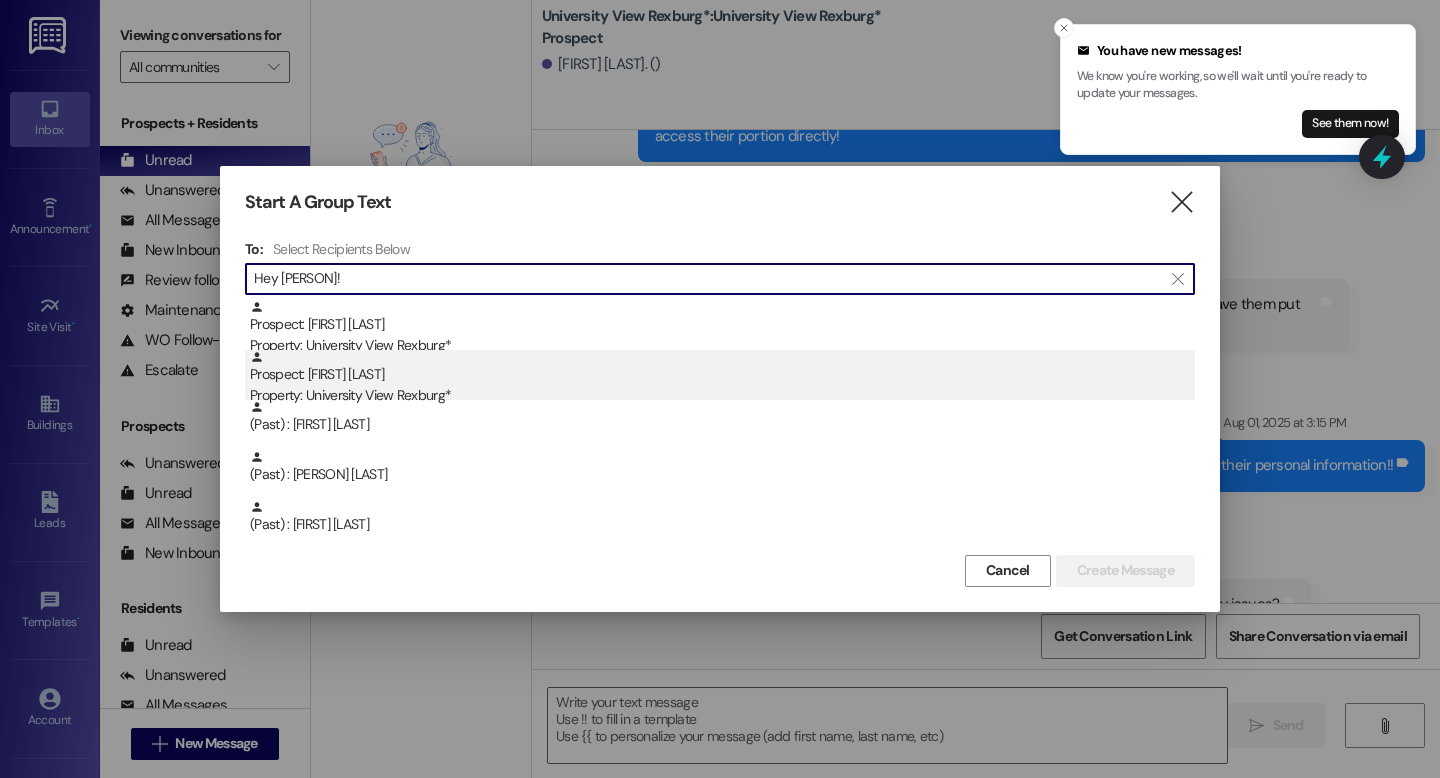 type on "Hey [PERSON]!" 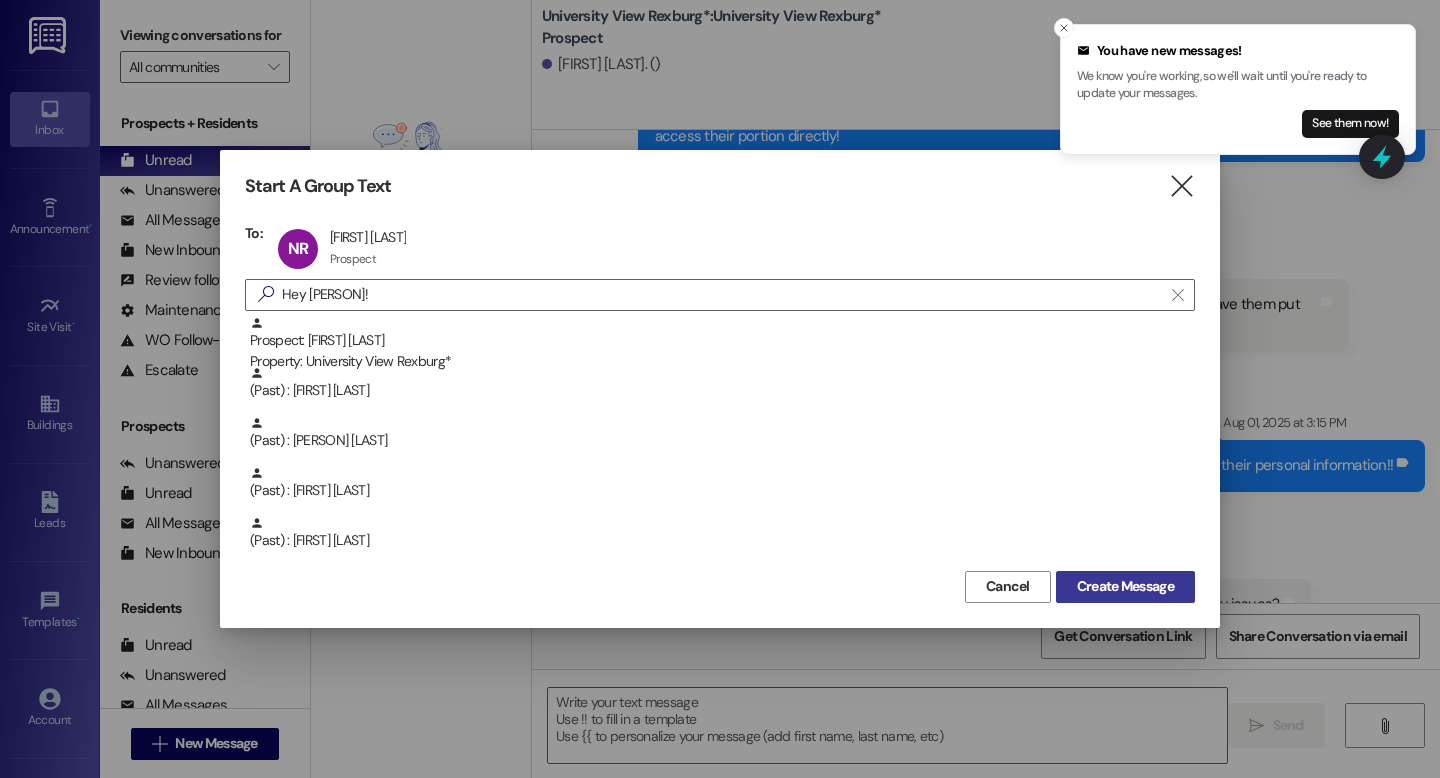 click on "Create Message" at bounding box center (1125, 586) 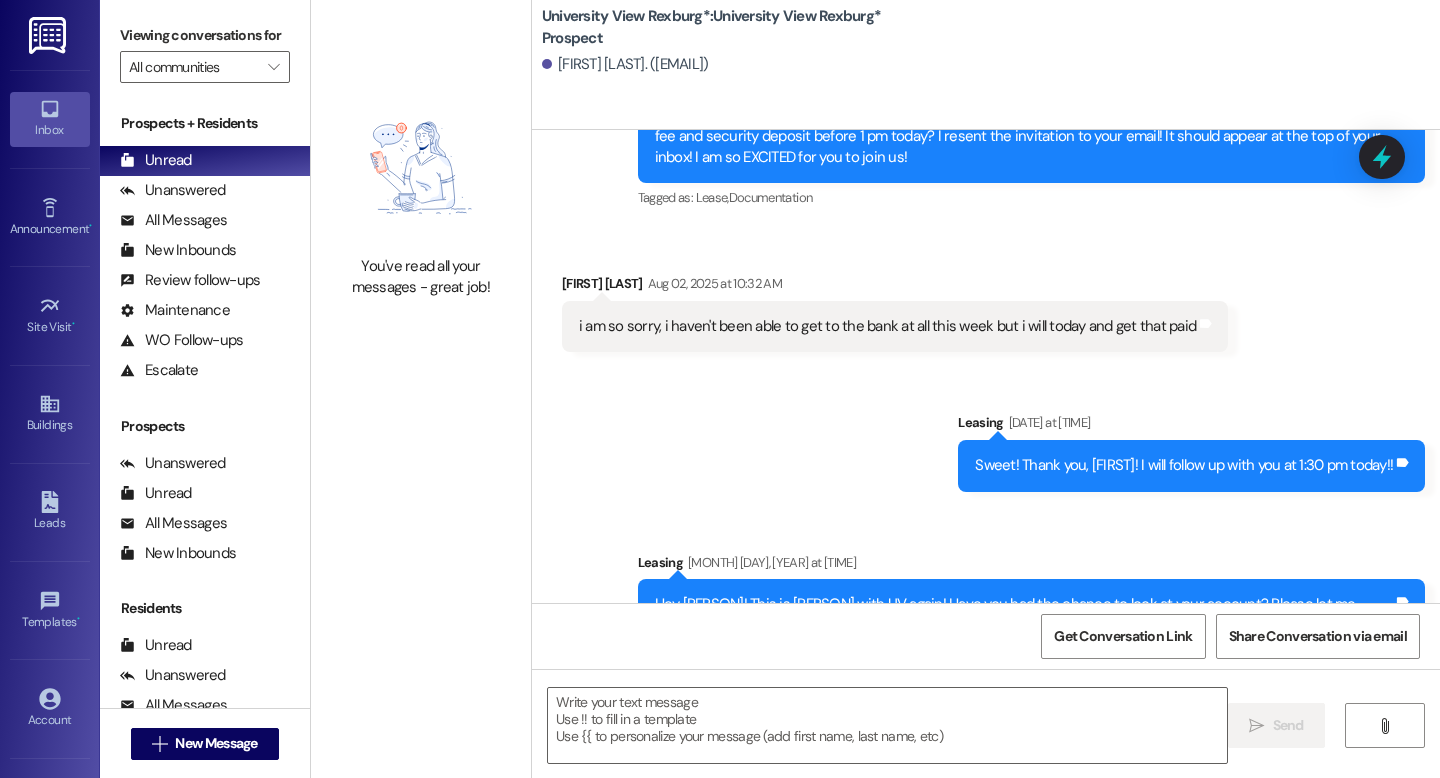 scroll, scrollTop: 3309, scrollLeft: 0, axis: vertical 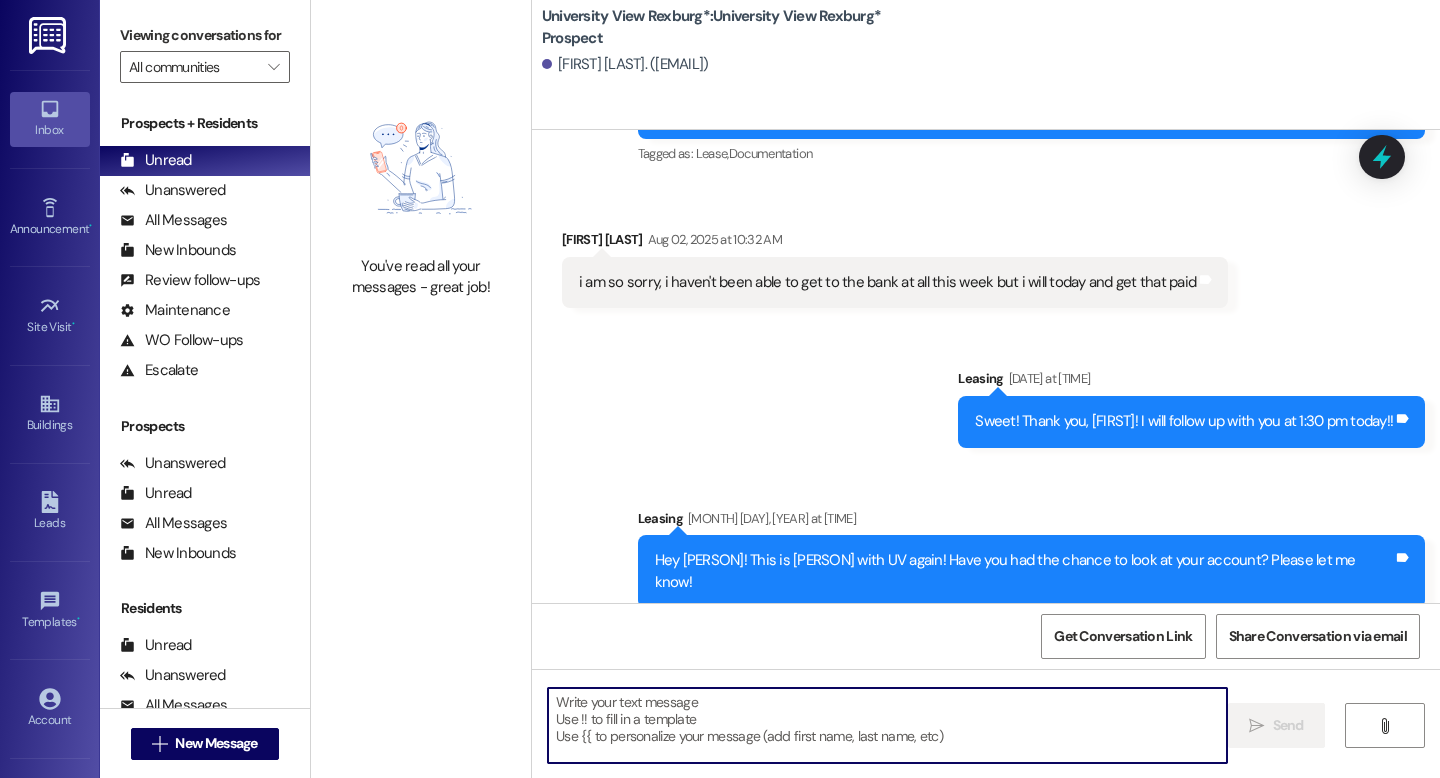 click at bounding box center (887, 725) 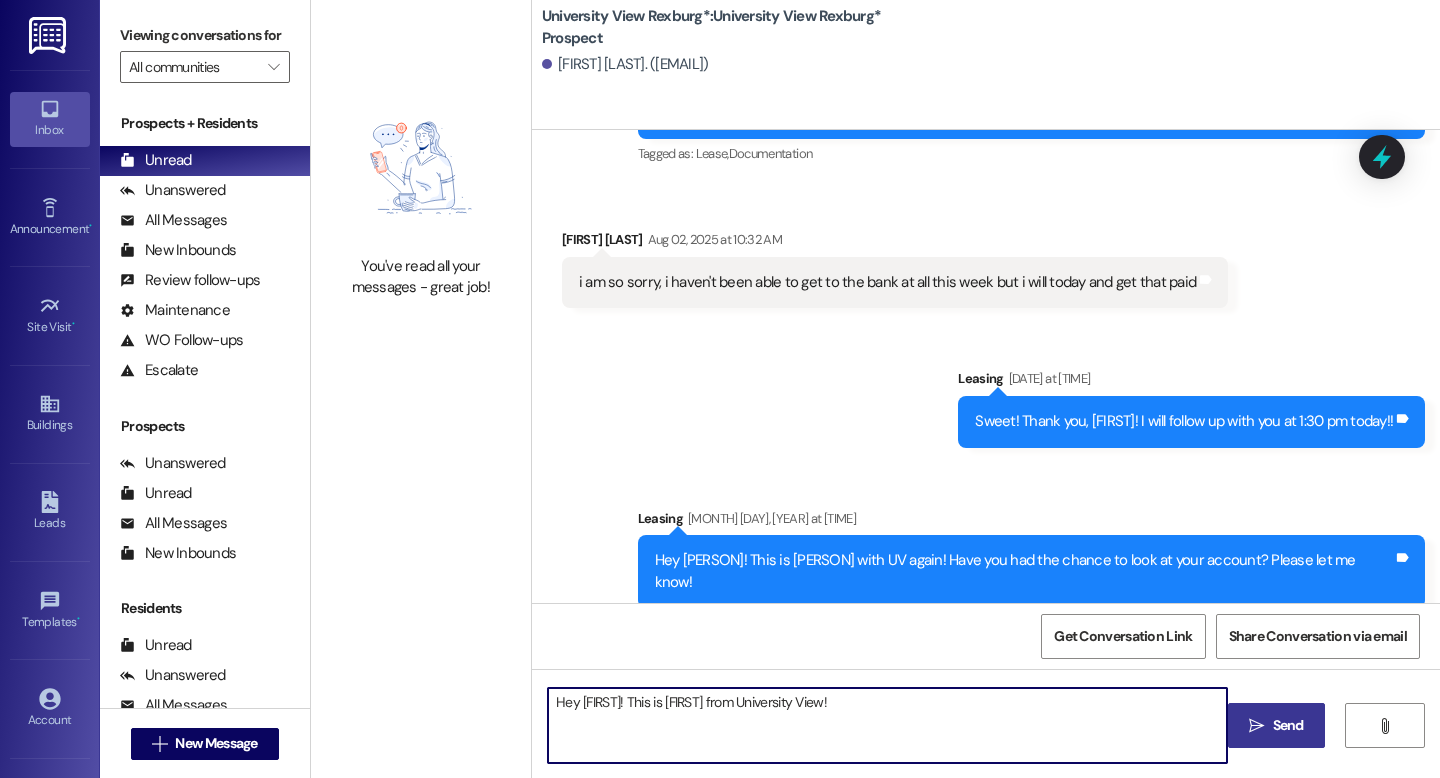 click on "Hey [FIRST]! This is [FIRST] from University View!" at bounding box center (887, 725) 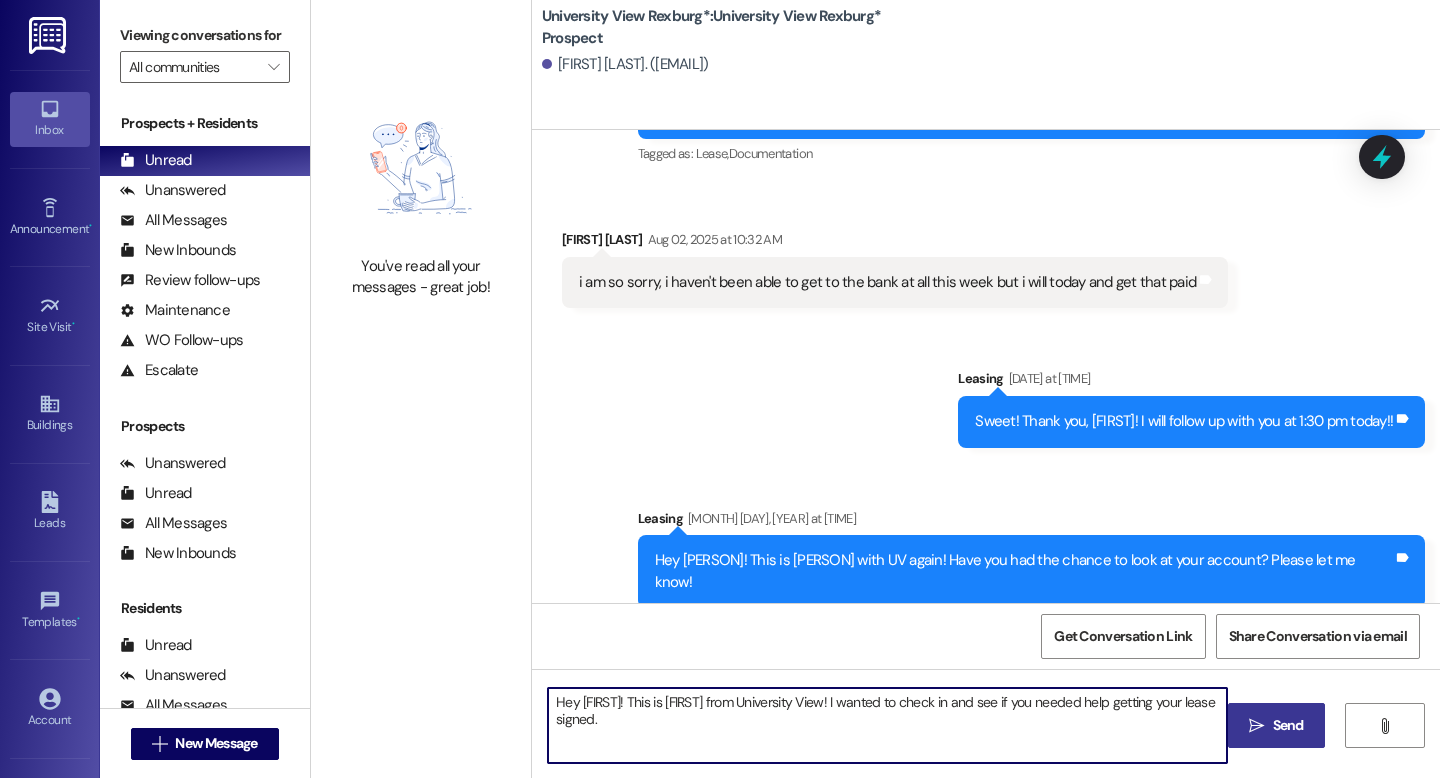 click on "Hey [FIRST]! This is [FIRST] from University View! I wanted to check in and see if you needed help getting your lease signed." at bounding box center [887, 725] 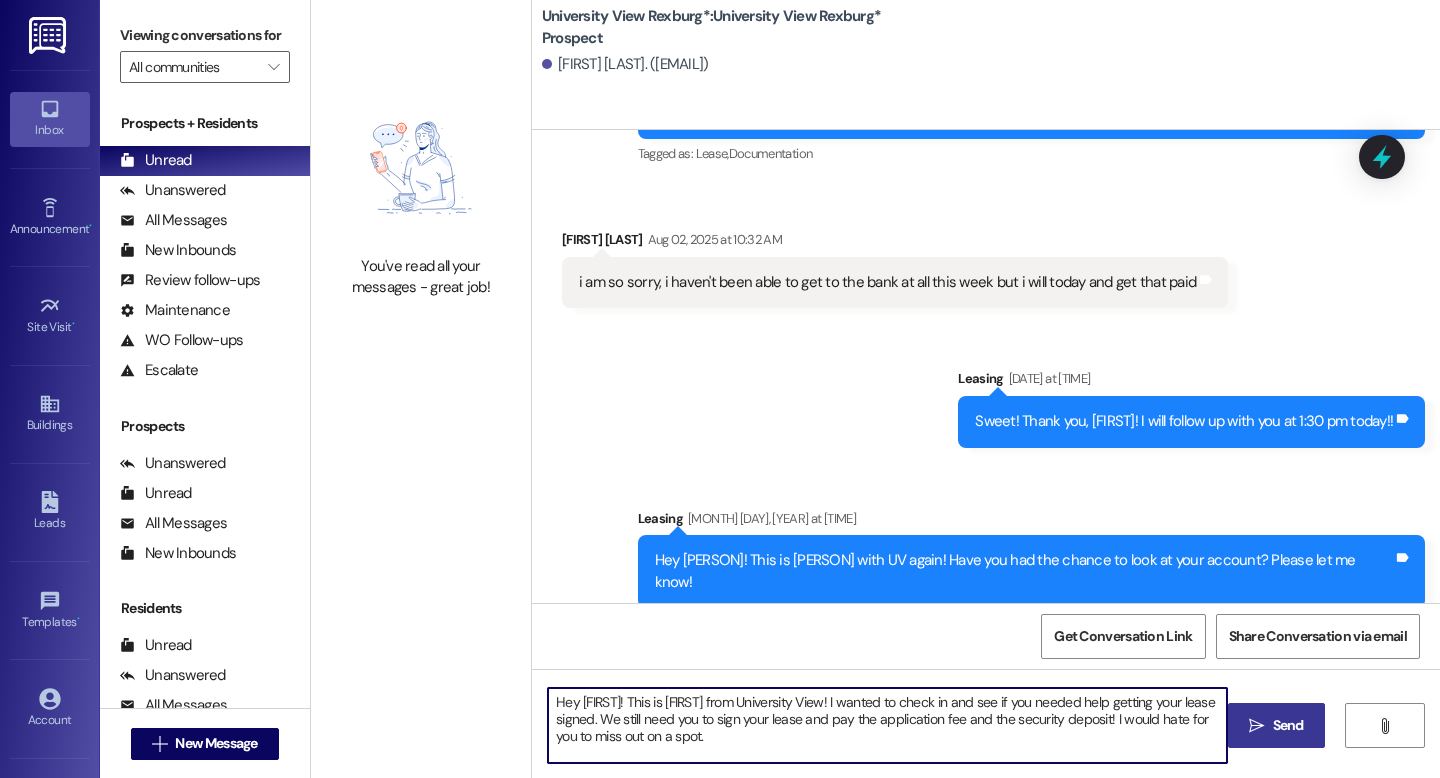click on "Hey [FIRST]! This is [FIRST] from University View! I wanted to check in and see if you needed help getting your lease signed. We still need you to sign your lease and pay the application fee and the security deposit! I would hate for you to miss out on a spot." at bounding box center [887, 725] 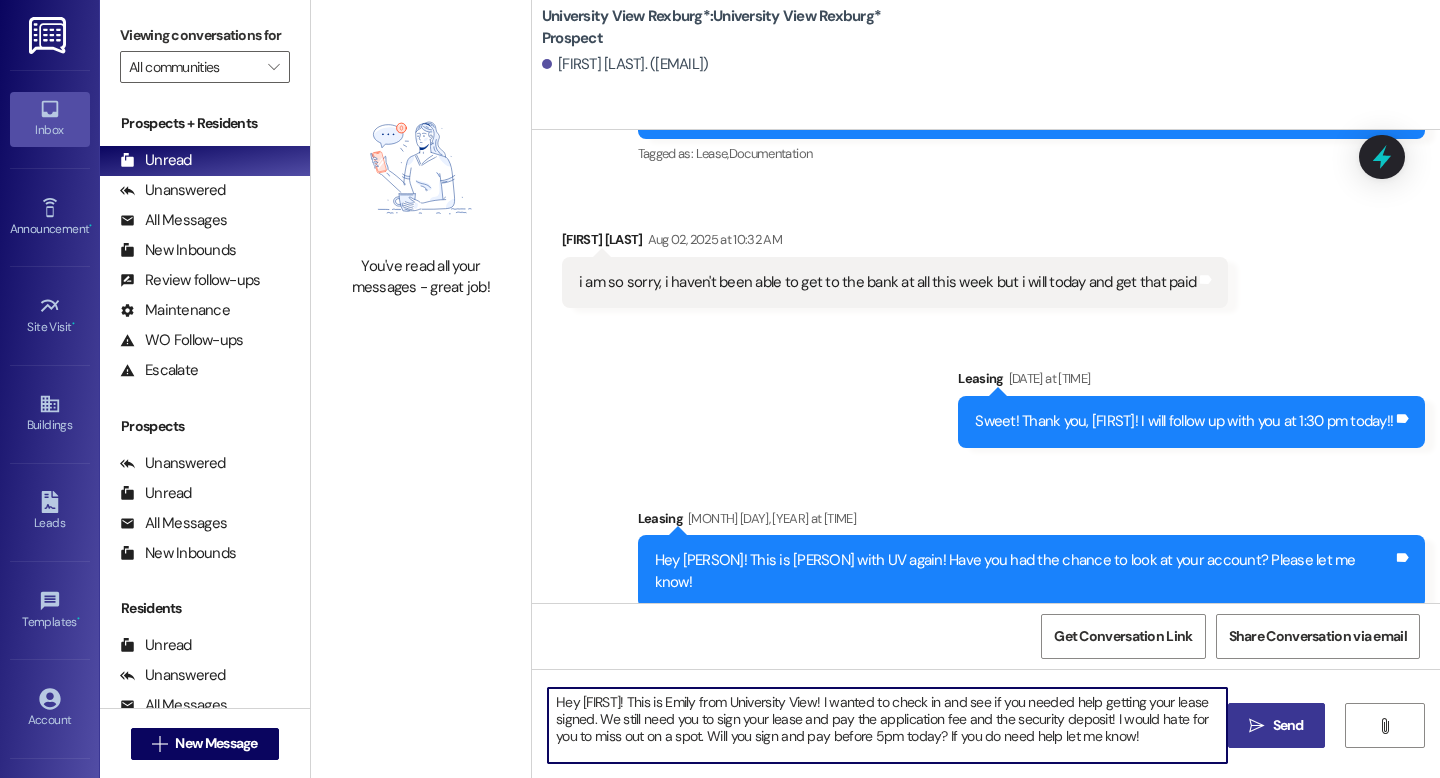 drag, startPoint x: 1137, startPoint y: 744, endPoint x: 457, endPoint y: 662, distance: 684.9263 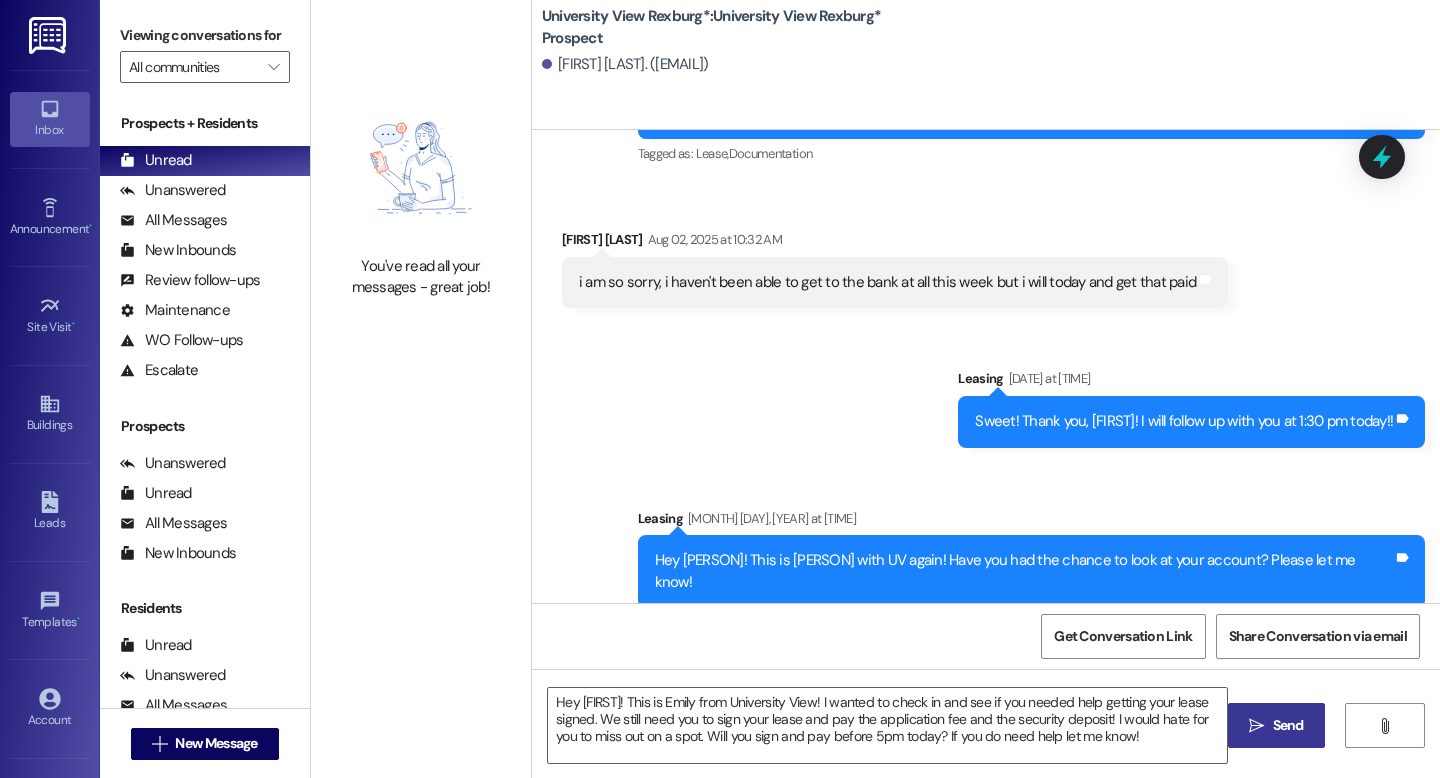 click on "Send" at bounding box center (1288, 725) 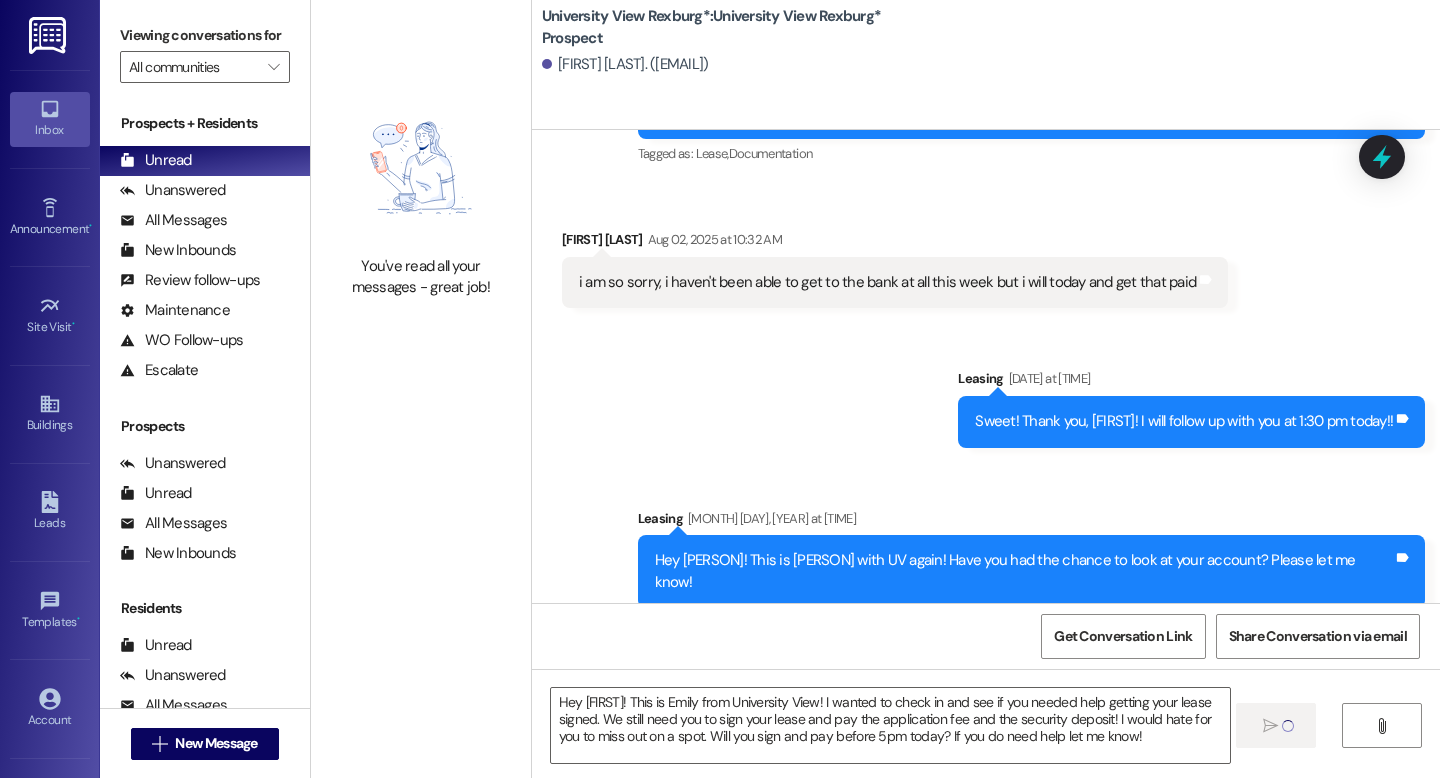 type 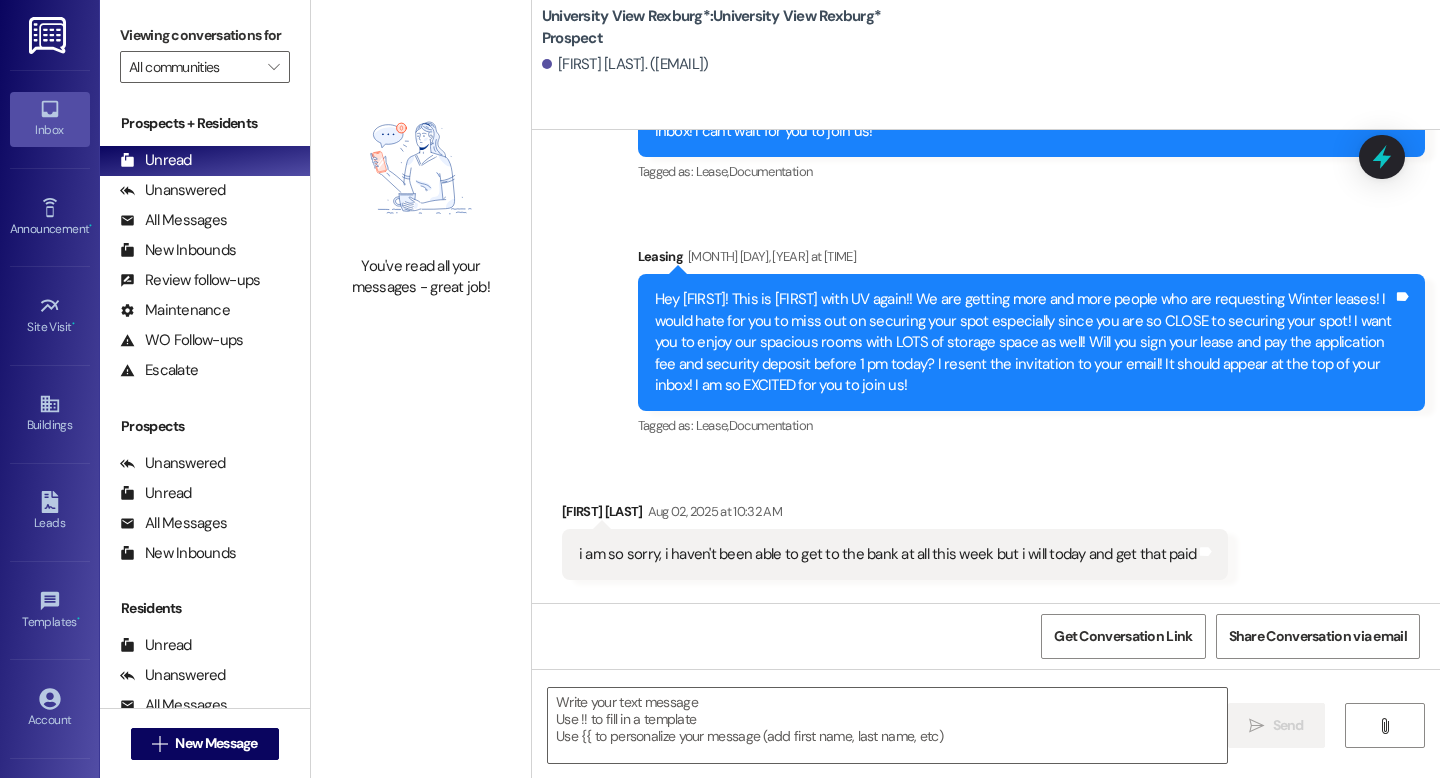 scroll, scrollTop: 3029, scrollLeft: 0, axis: vertical 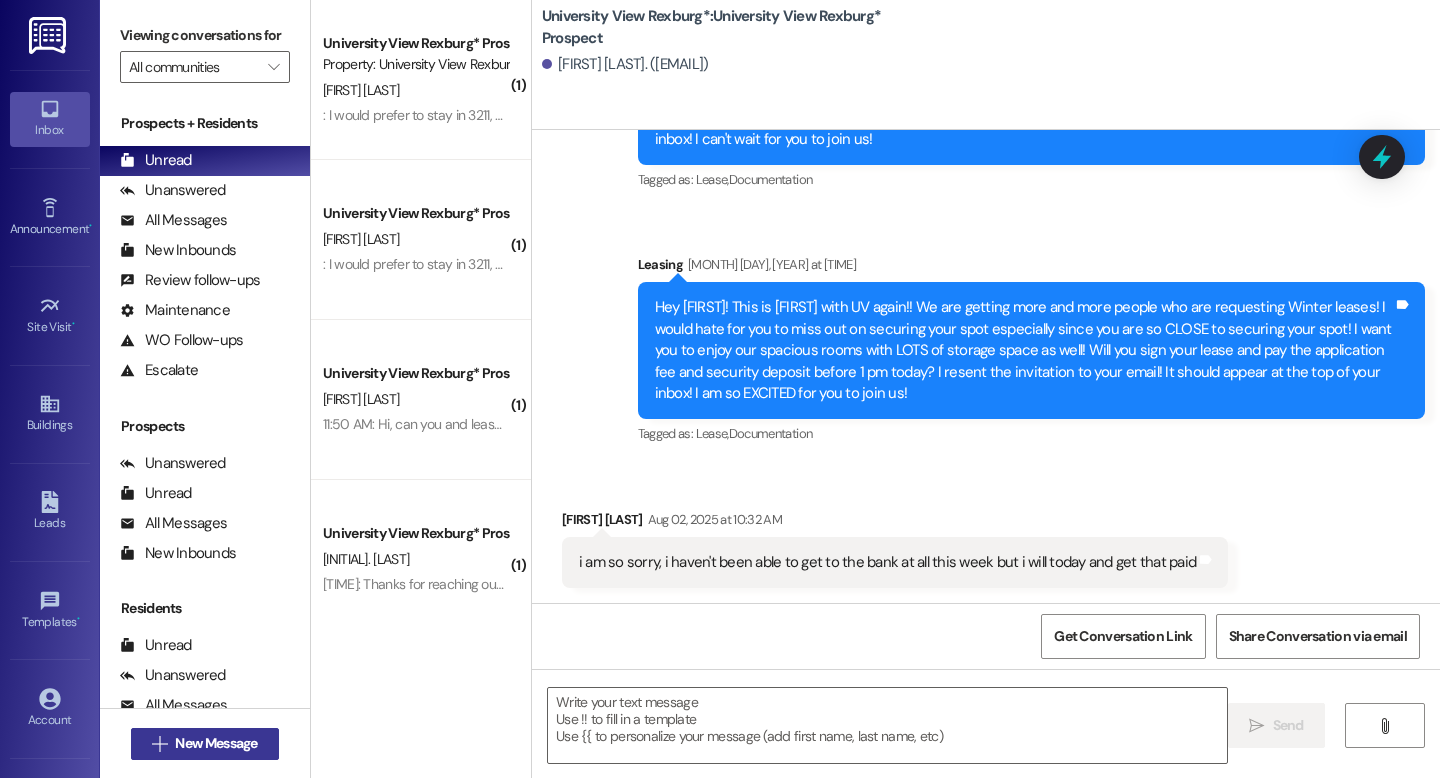 click on "New Message" at bounding box center (216, 743) 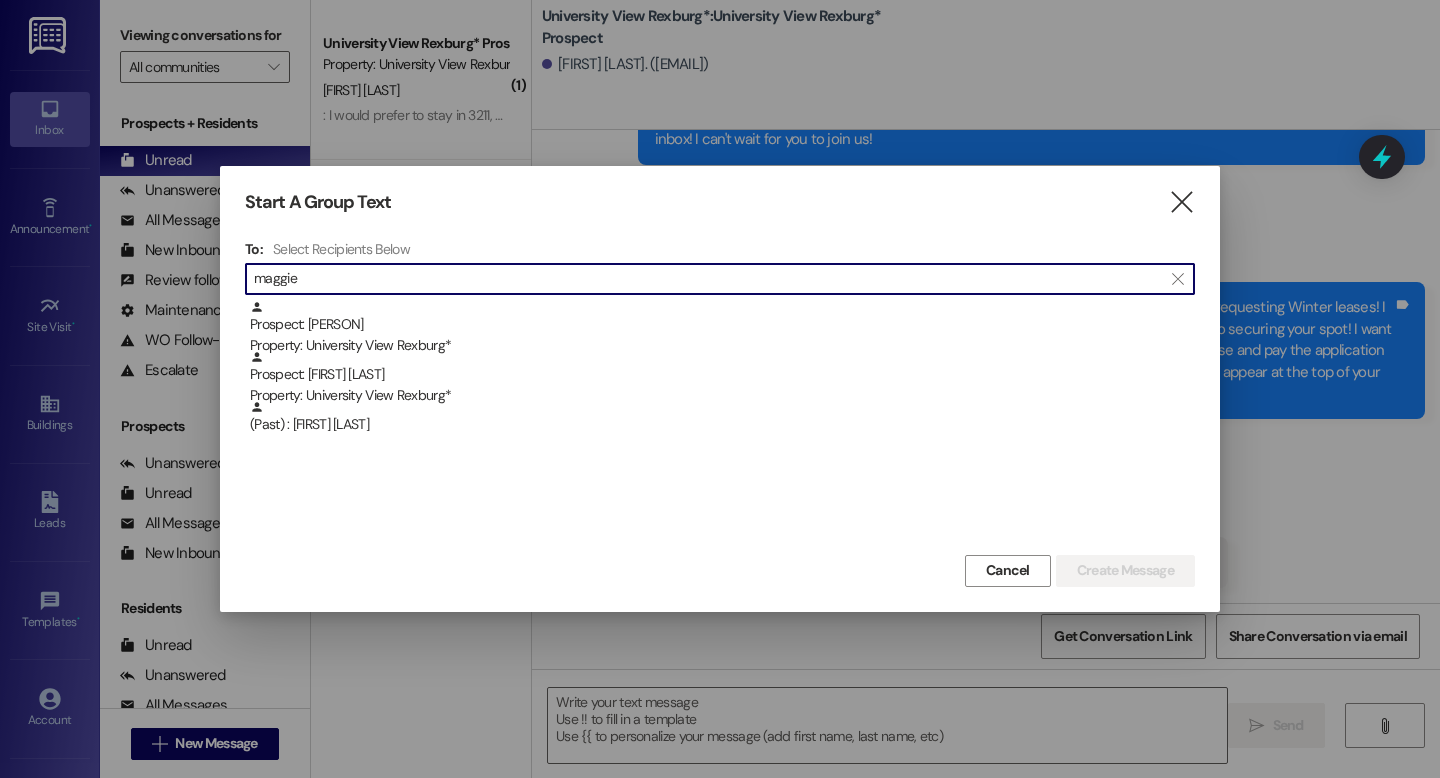 type on "maggie" 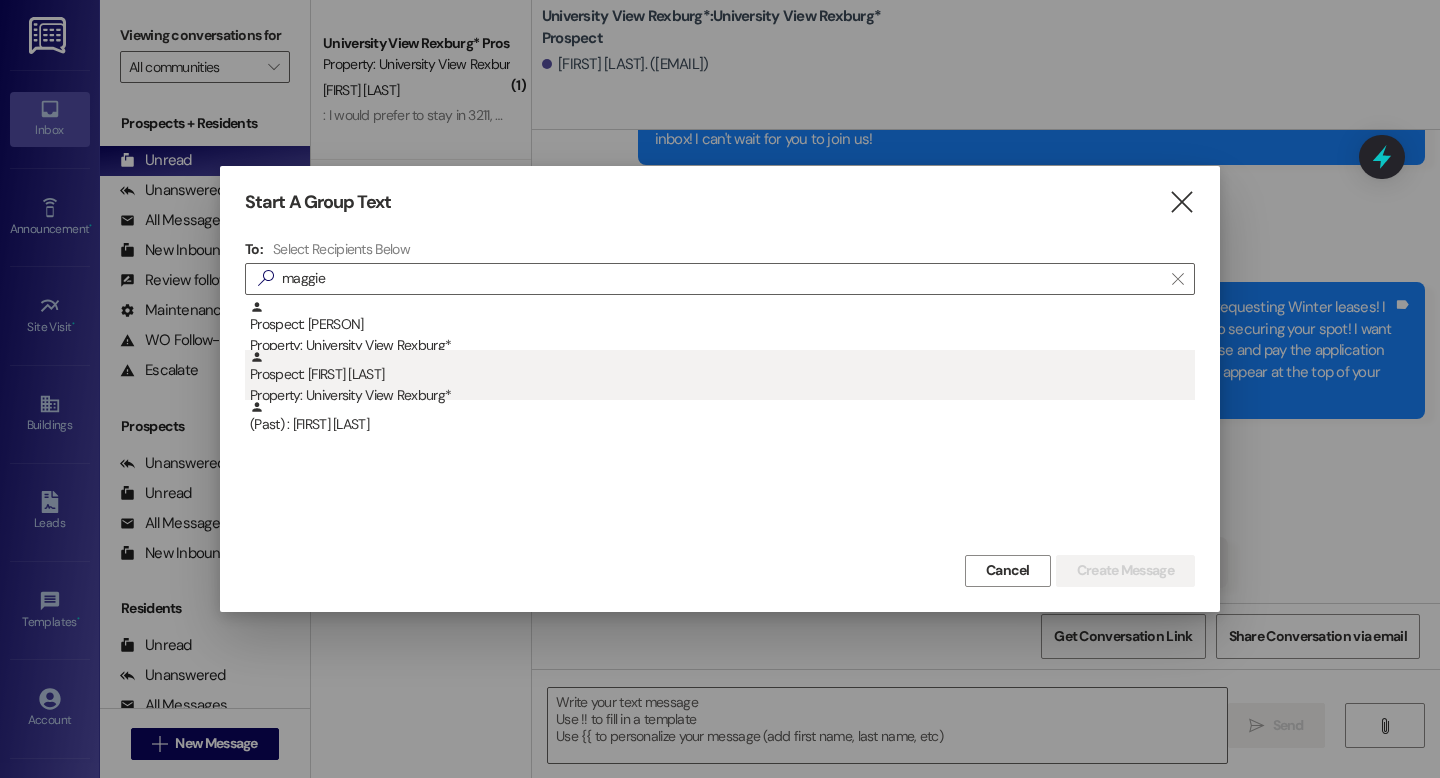 click on "Property: University View Rexburg*" at bounding box center [722, 395] 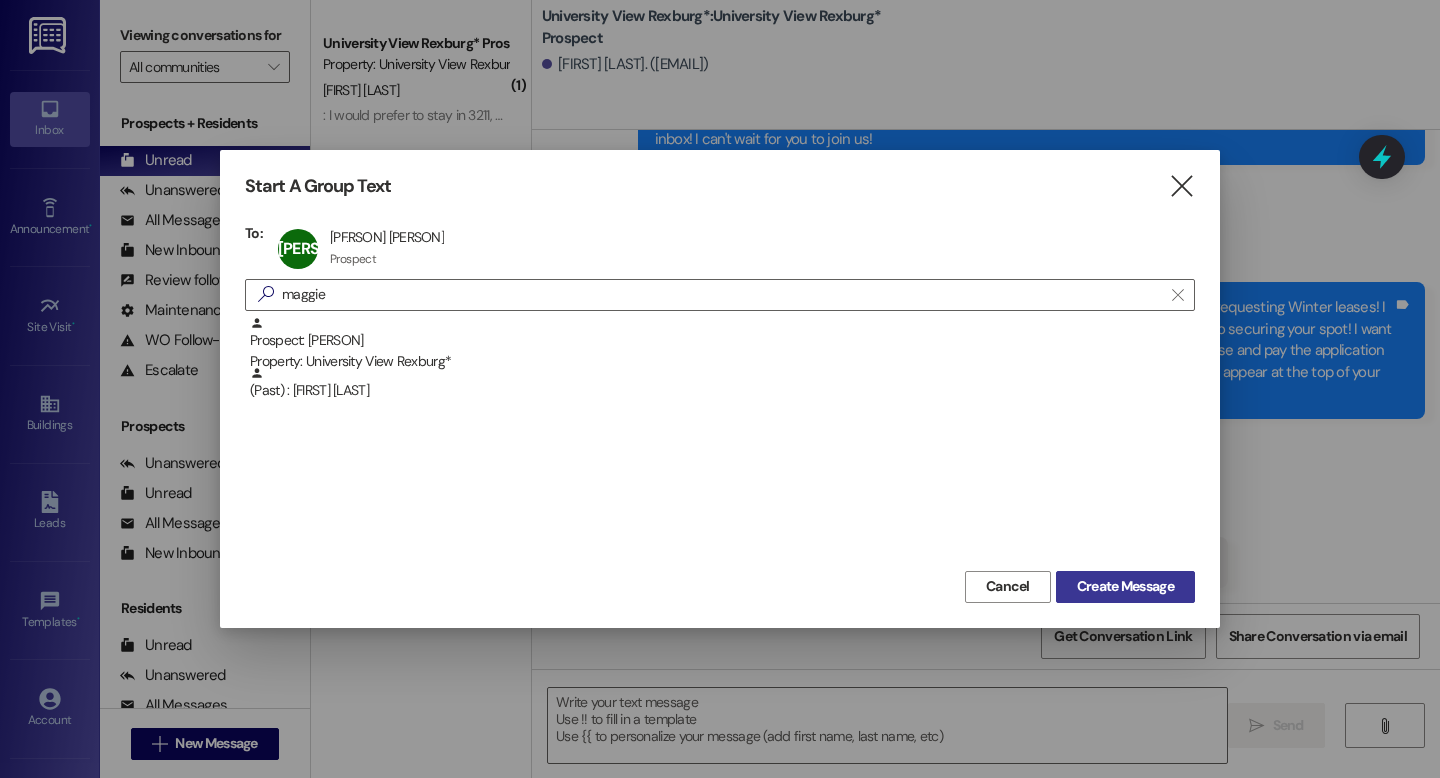 click on "Create Message" at bounding box center [1125, 586] 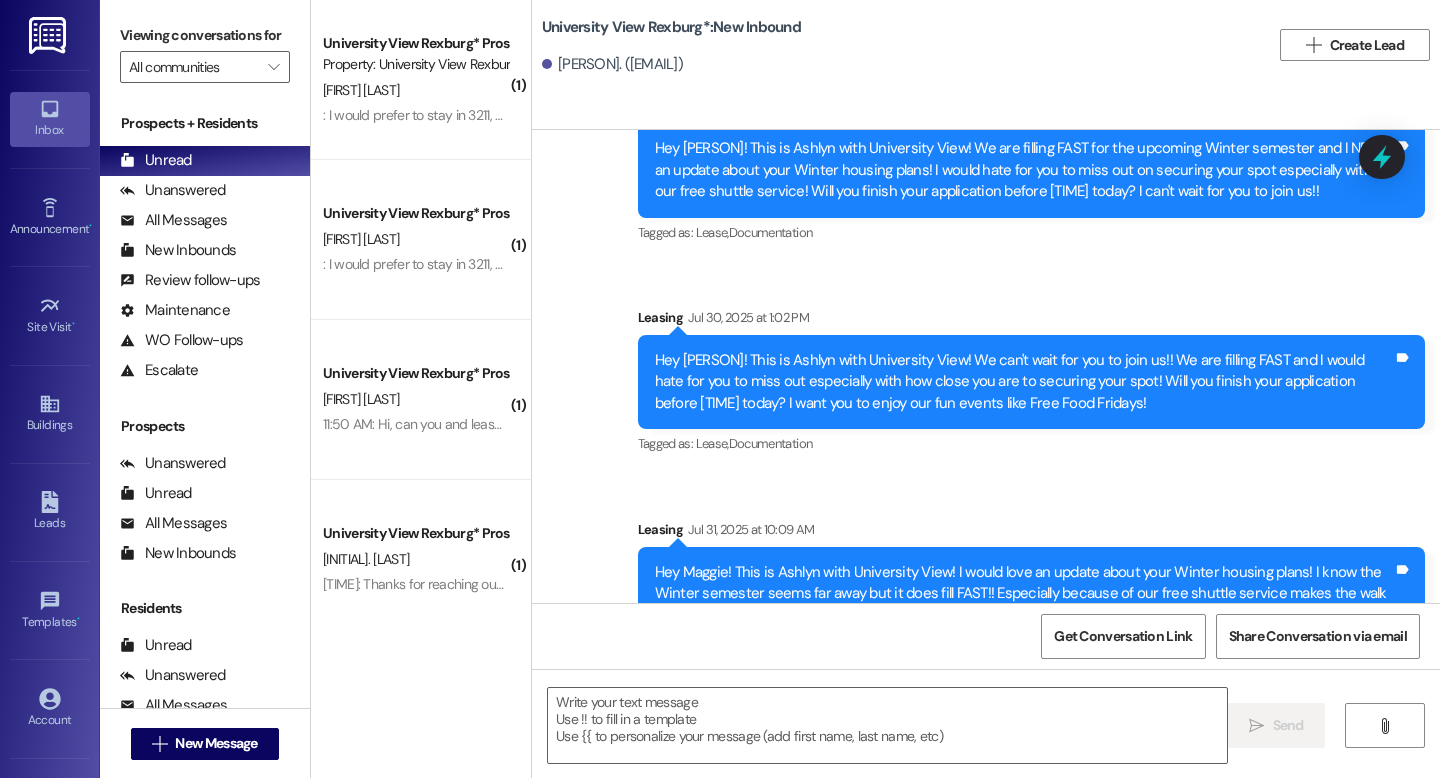scroll, scrollTop: 1738, scrollLeft: 0, axis: vertical 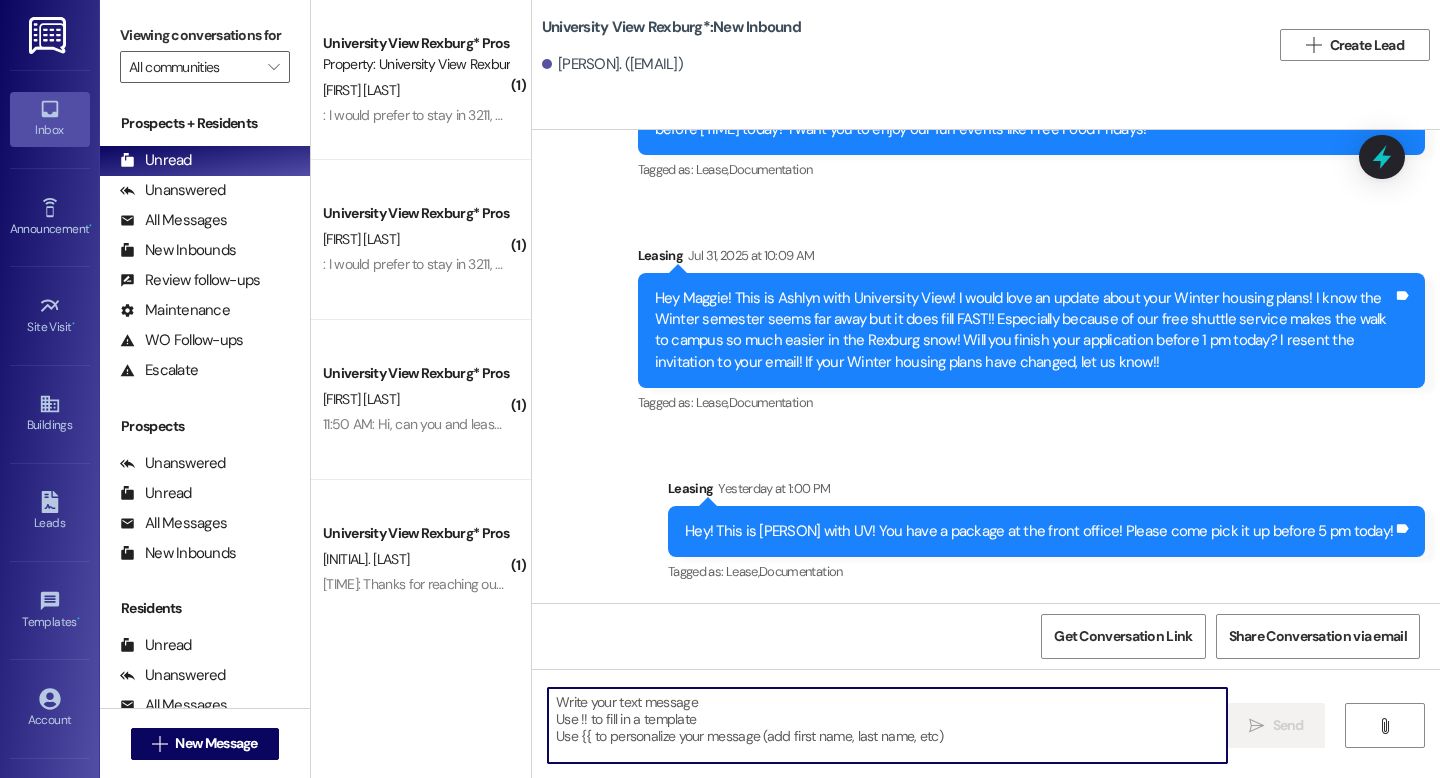 click at bounding box center [887, 725] 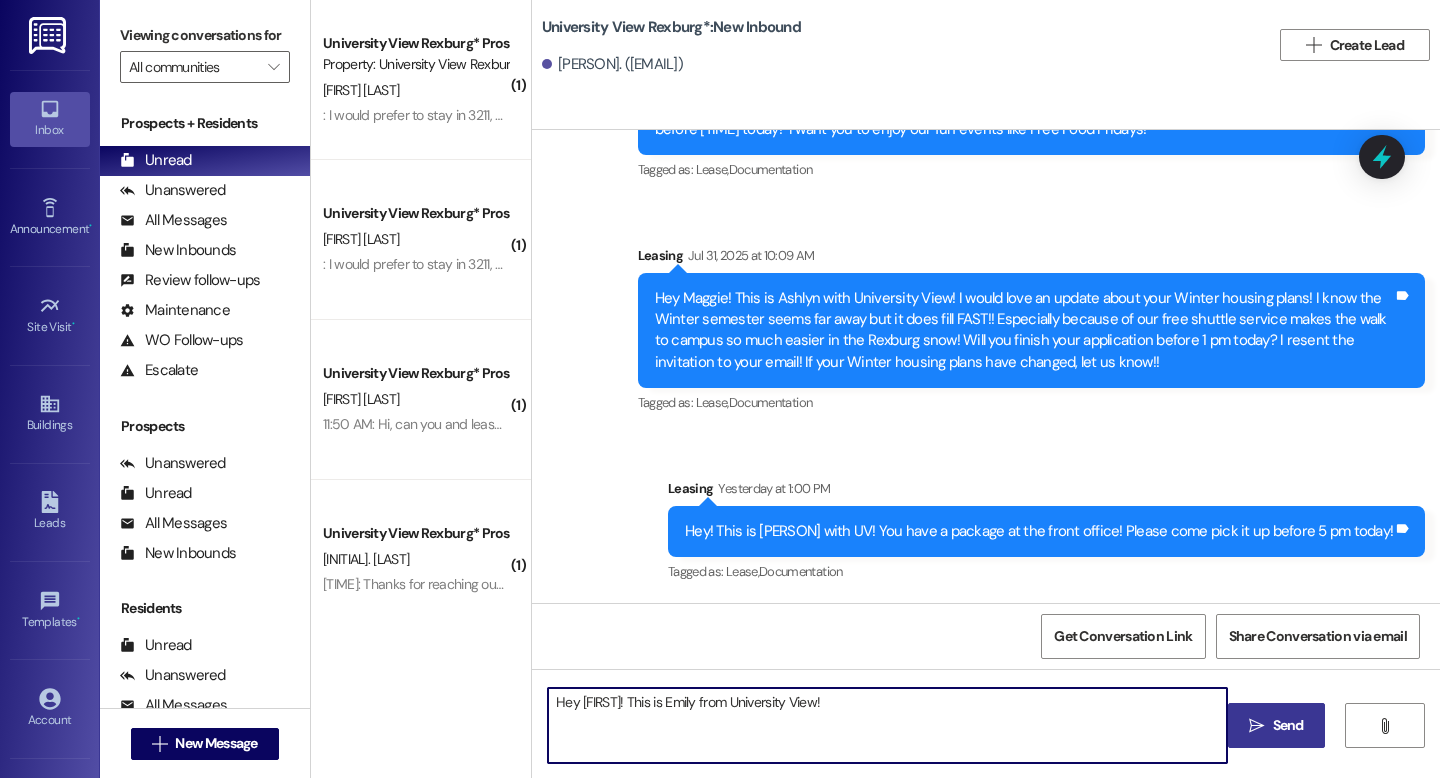 click on "Hey [FIRST]! This is Emily from University View!" at bounding box center [887, 725] 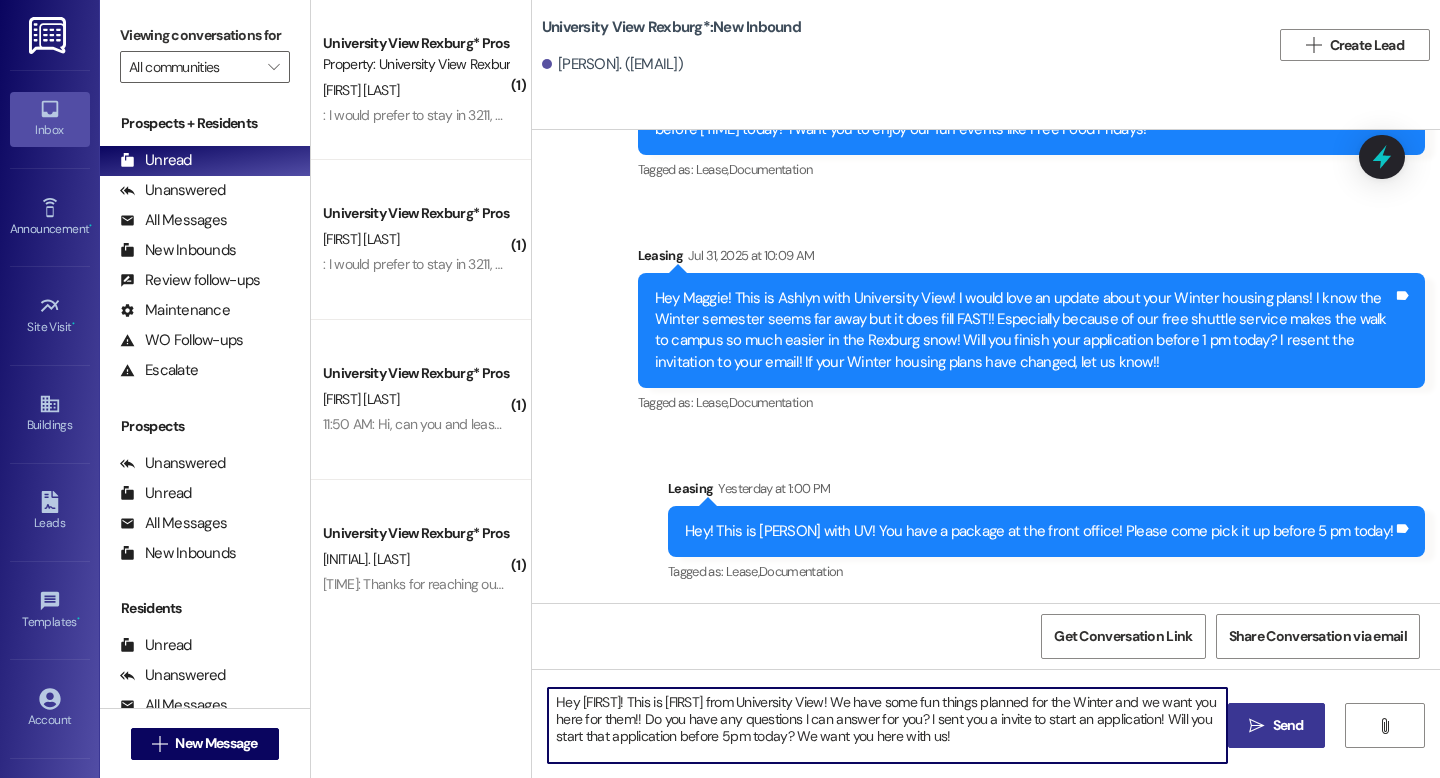 drag, startPoint x: 955, startPoint y: 740, endPoint x: 492, endPoint y: 679, distance: 467.00107 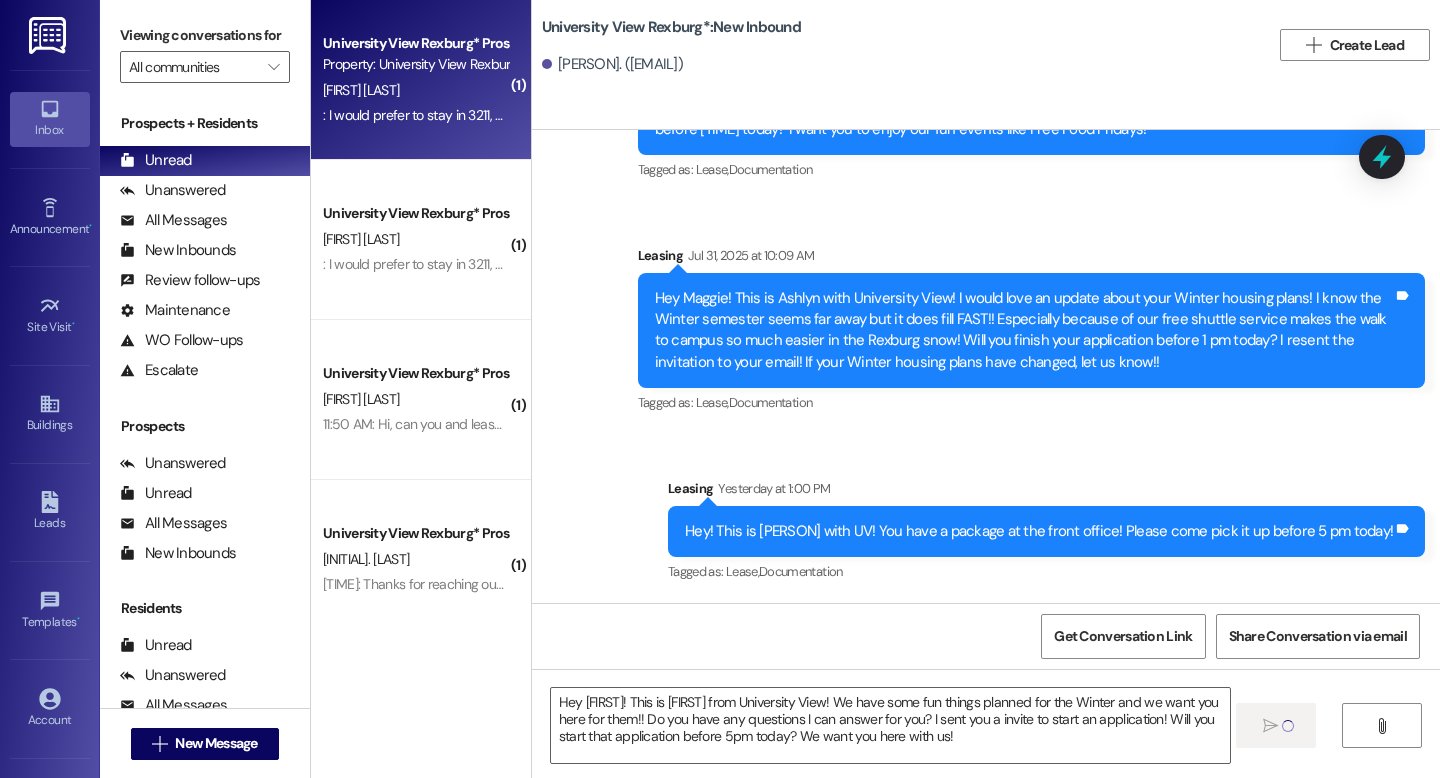 type 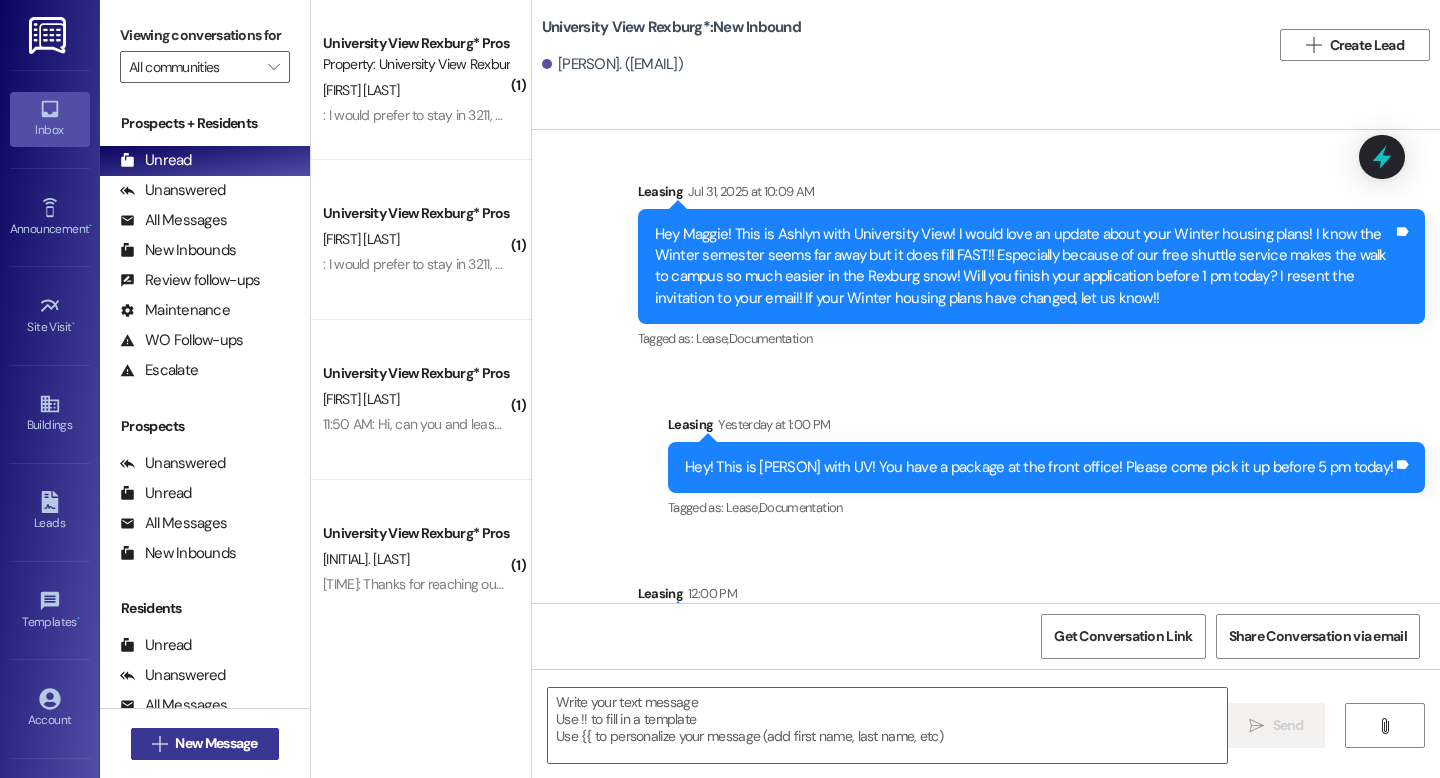 click on "New Message" at bounding box center (216, 743) 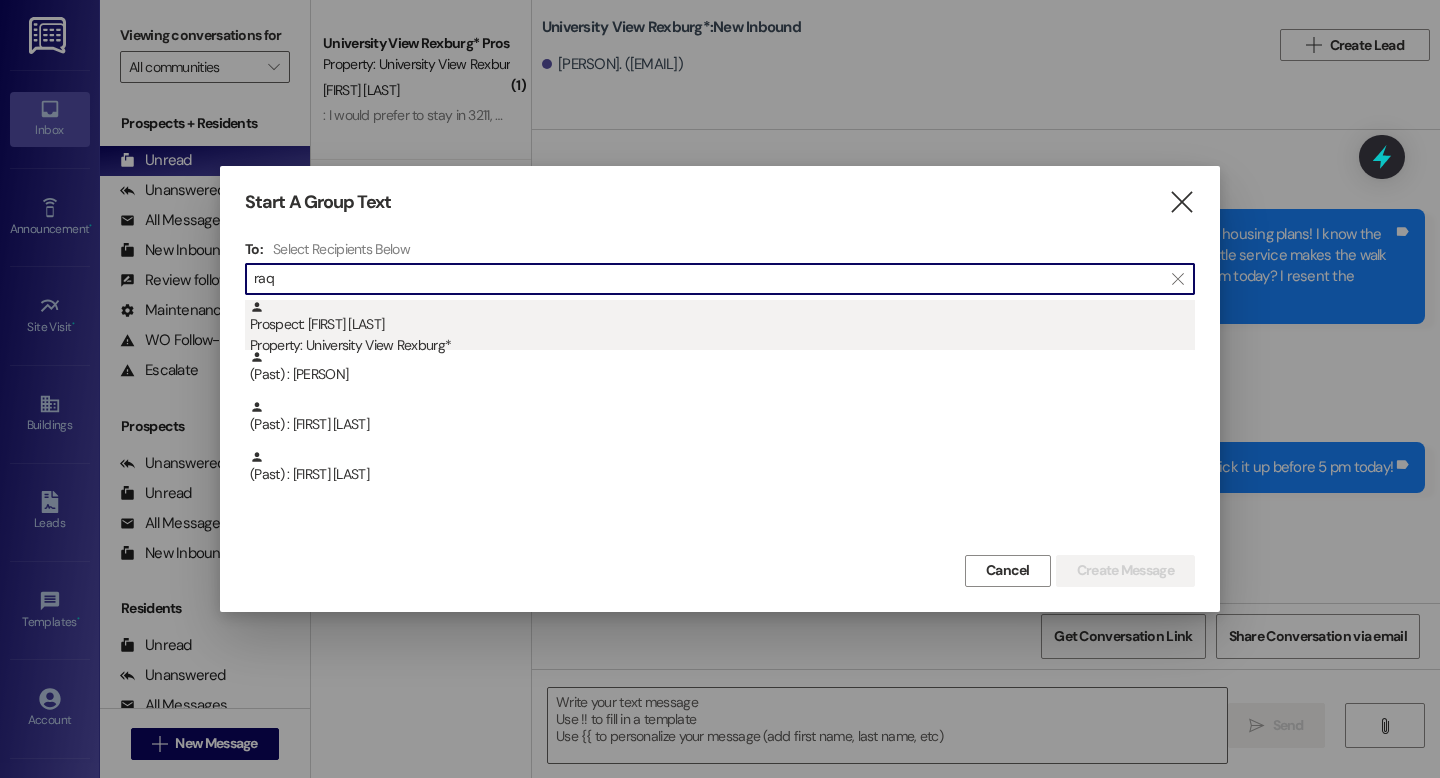 type on "raq" 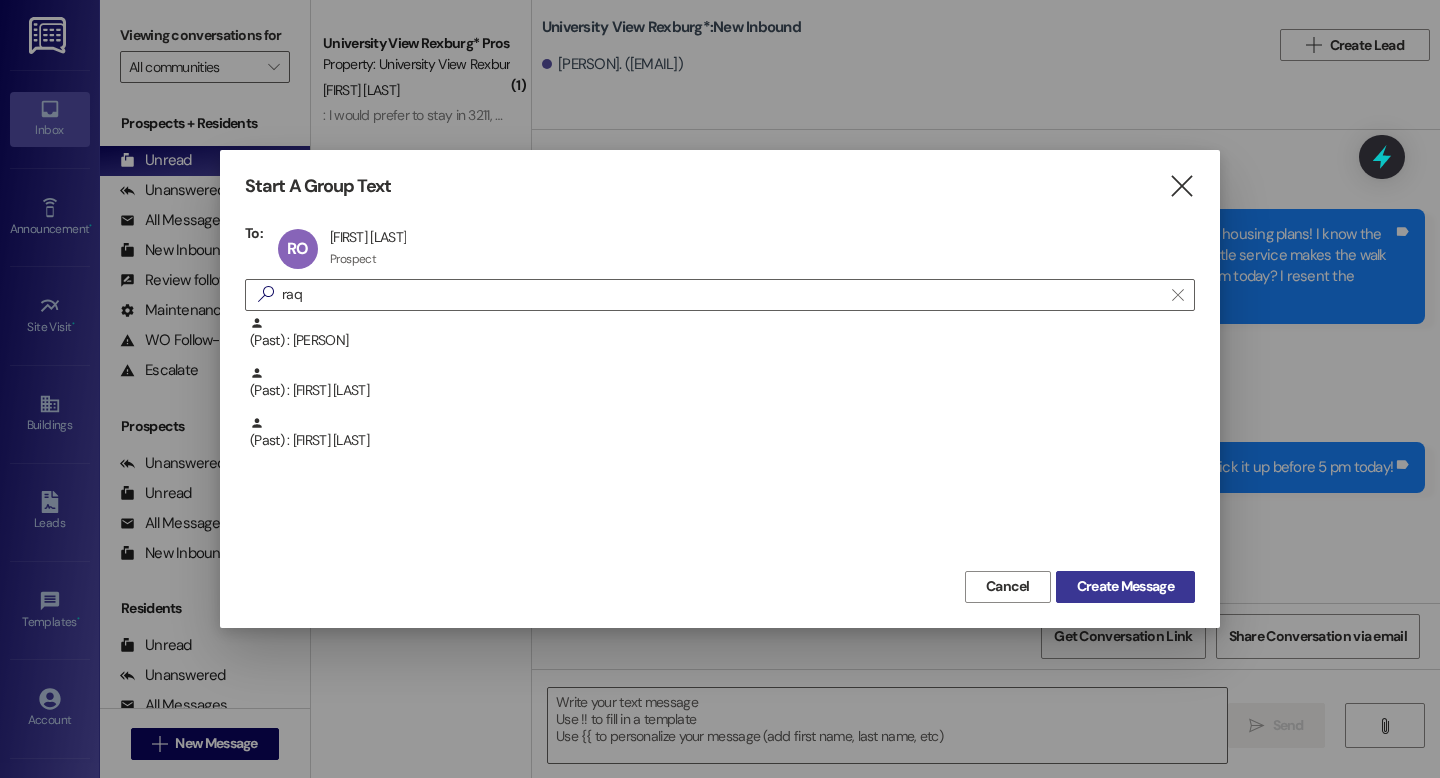 click on "Create Message" at bounding box center [1125, 586] 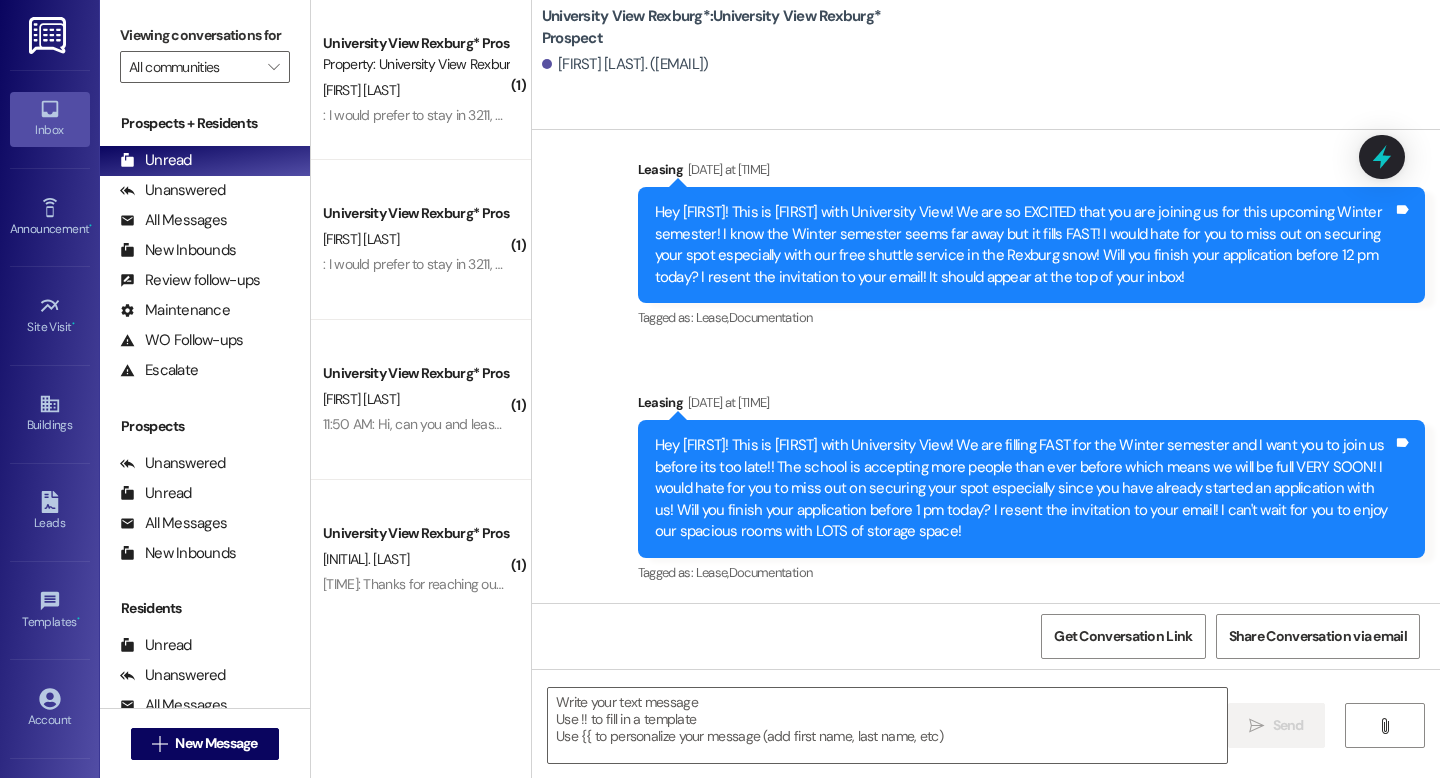 scroll, scrollTop: 286, scrollLeft: 0, axis: vertical 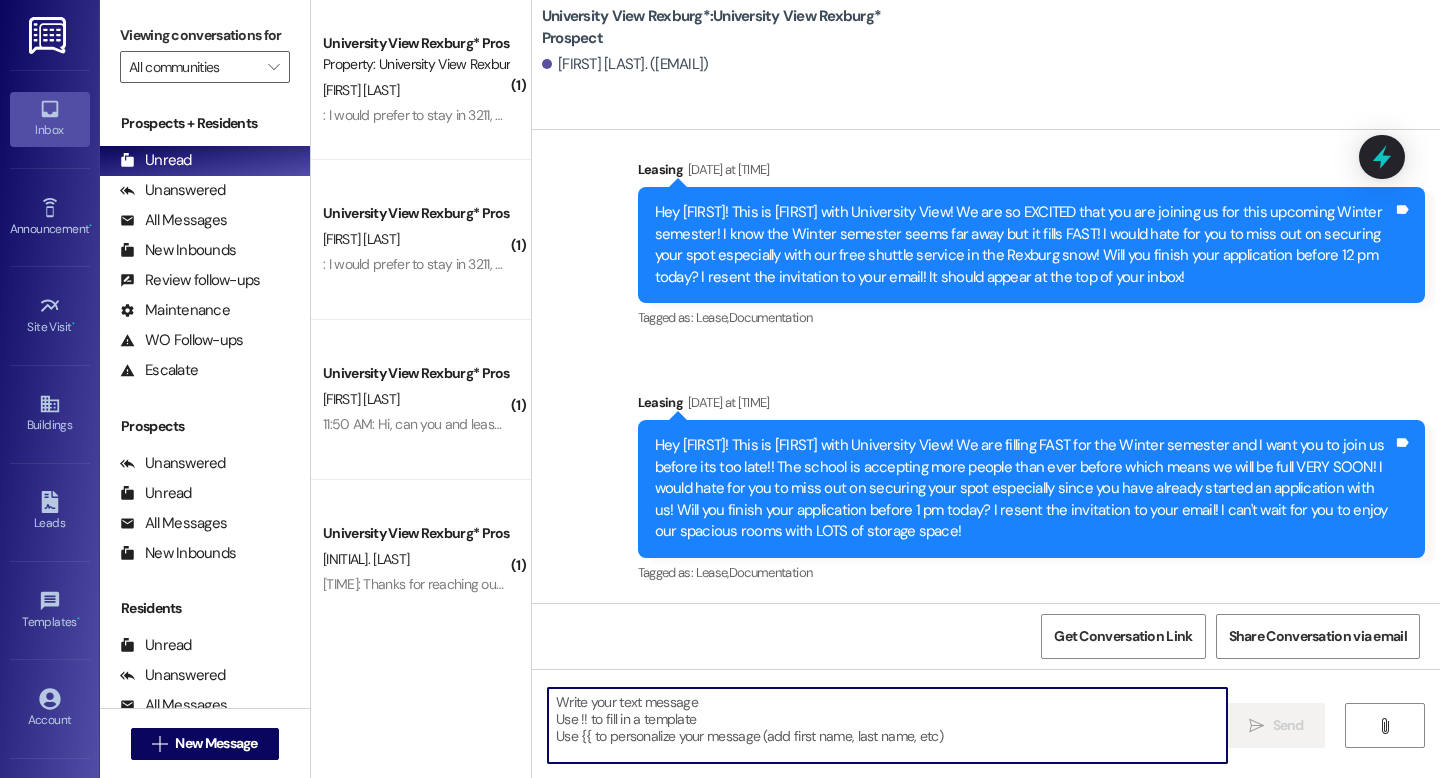 click at bounding box center [887, 725] 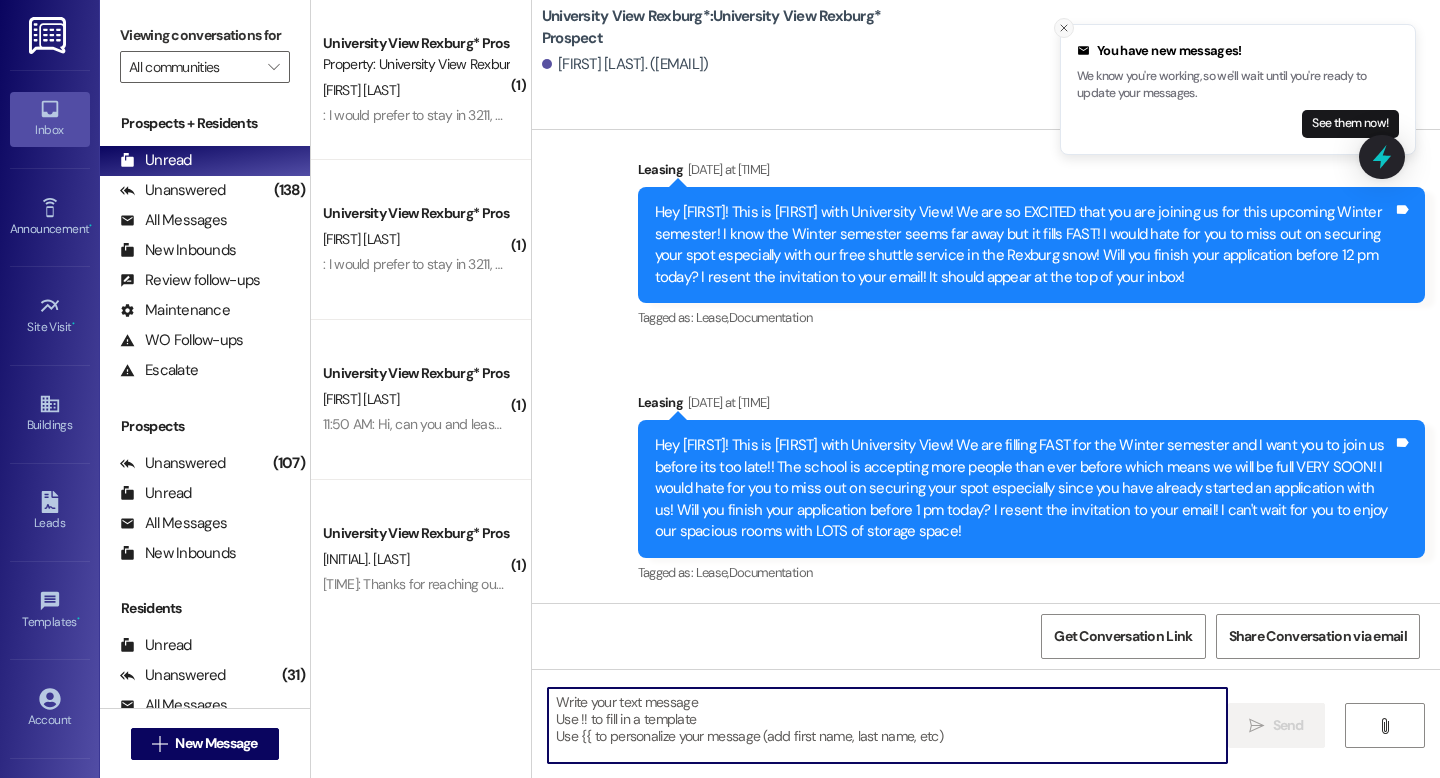 click 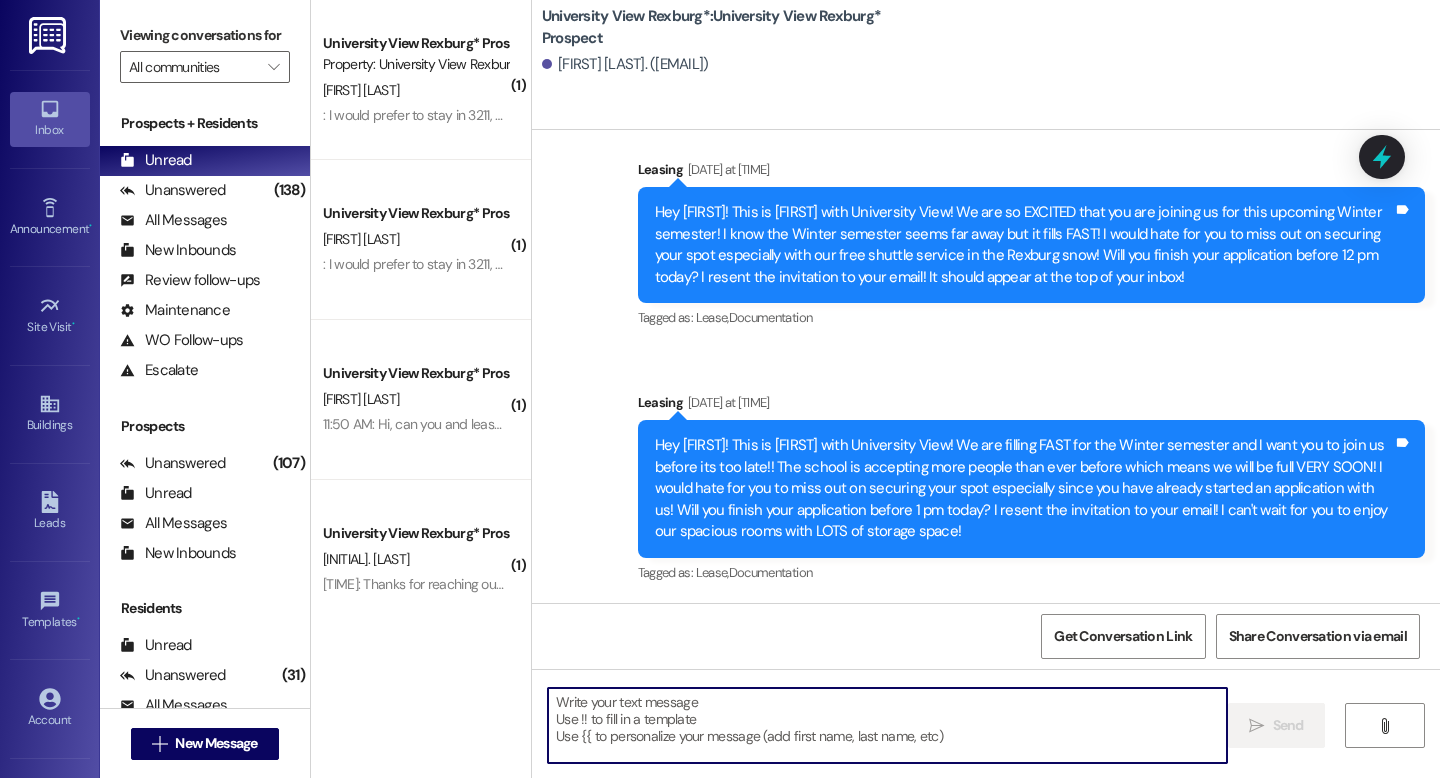 click at bounding box center [887, 725] 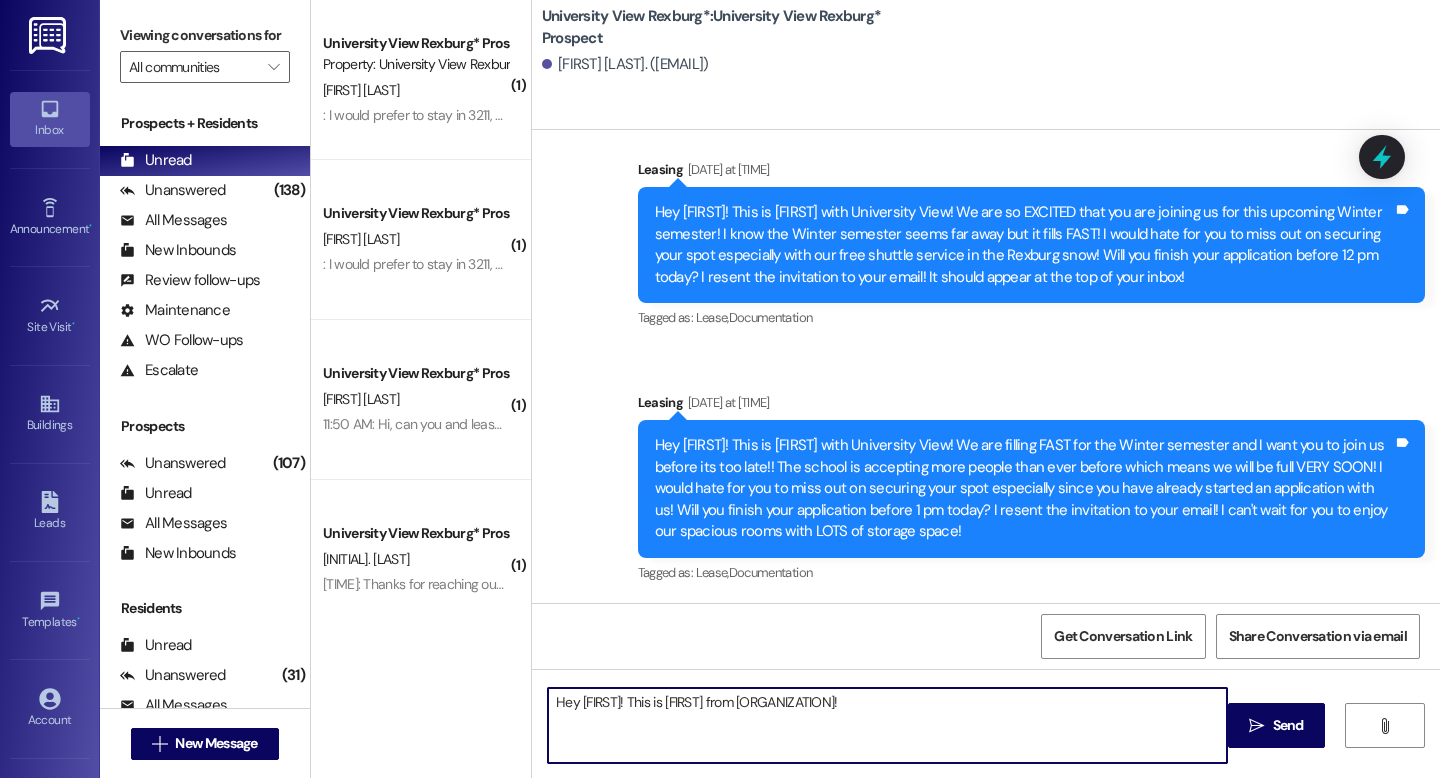 click on "Hey [FIRST]! This is [FIRST] from [ORGANIZATION]!" at bounding box center [887, 725] 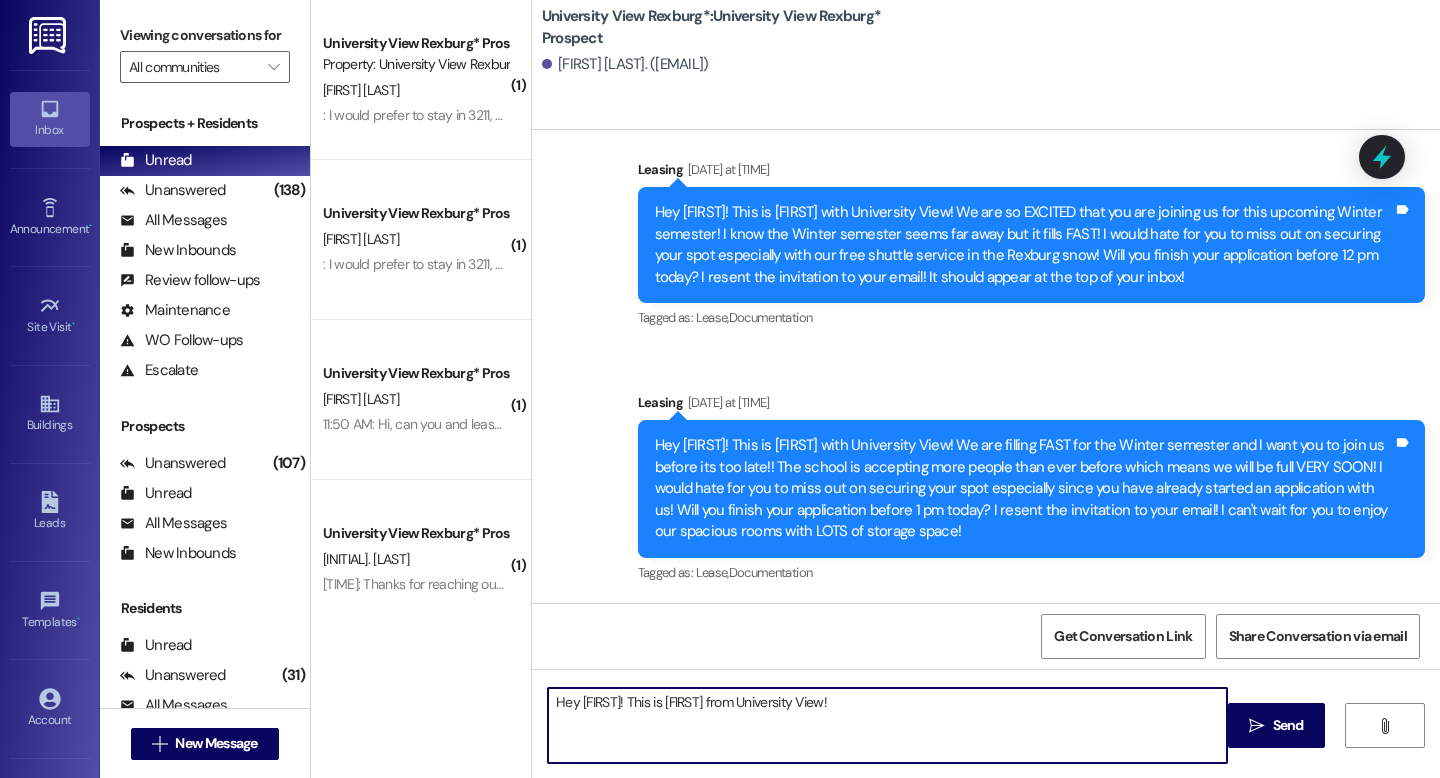 click on "Hey [FIRST]! This is [FIRST] from University View!" at bounding box center (887, 725) 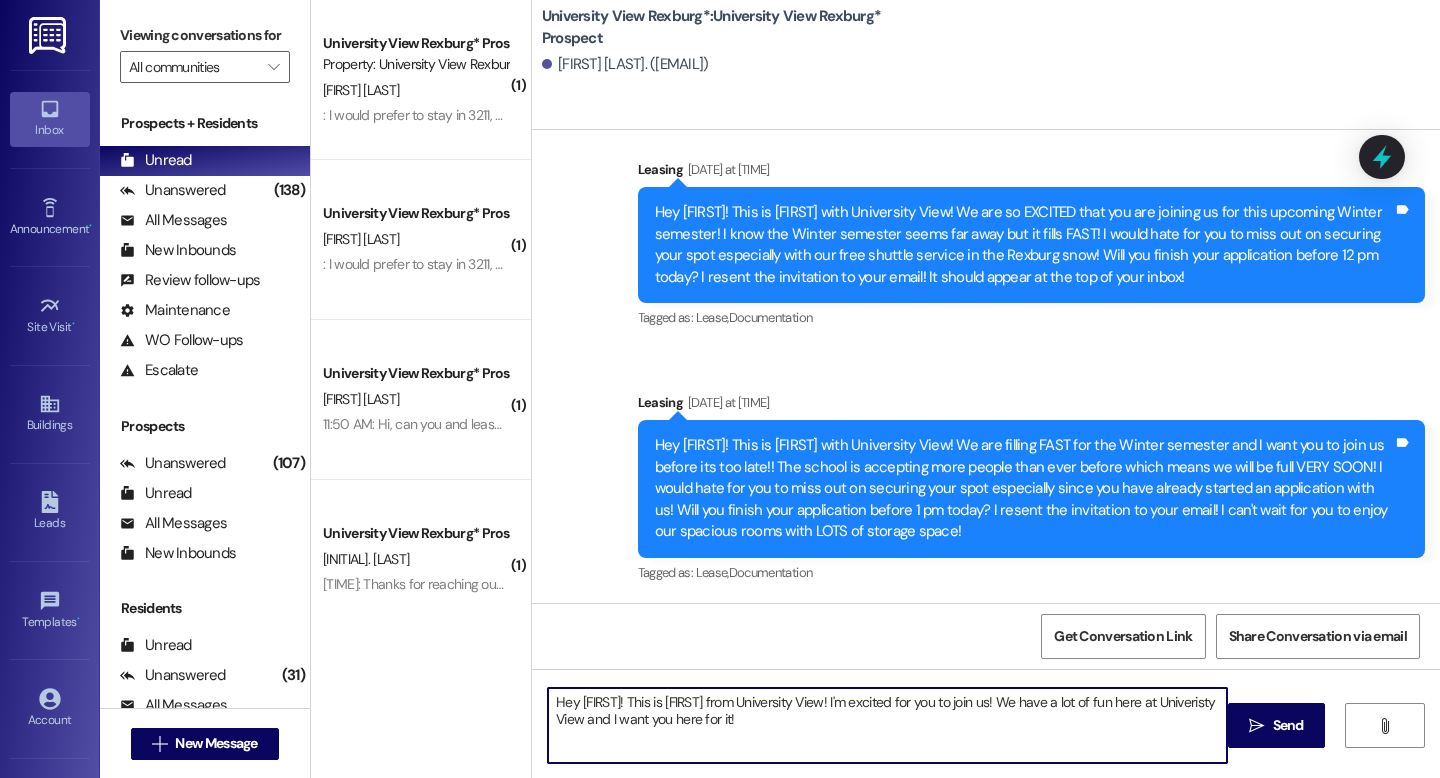 click on "Hey [FIRST]! This is [FIRST] from University View! I'm excited for you to join us! We have a lot of fun here at Univeristy View and I want you here for it!" at bounding box center [887, 725] 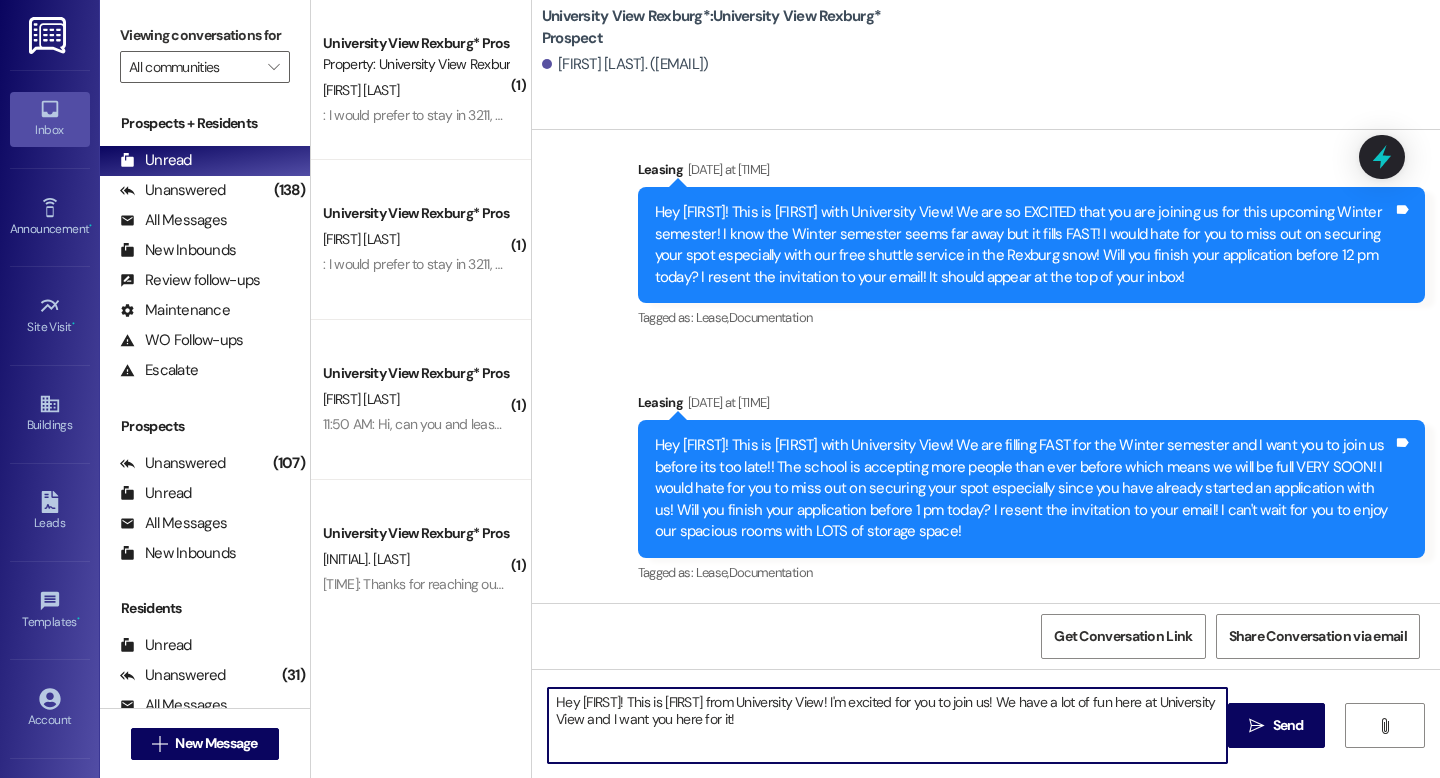 click on "Hey [FIRST]! This is [FIRST] from University View! I'm excited for you to join us! We have a lot of fun here at University View and I want you here for it!" at bounding box center (887, 725) 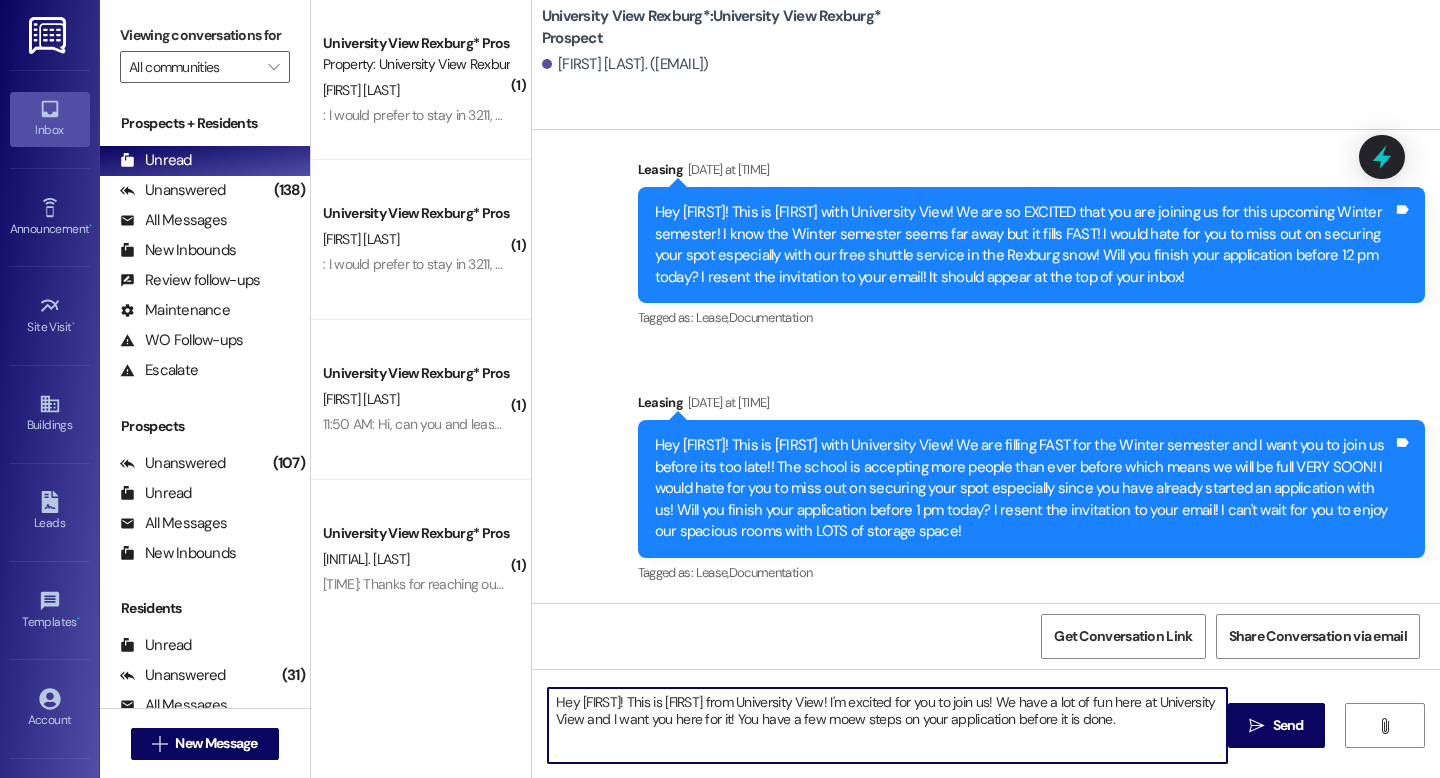 click on "Hey [FIRST]! This is [FIRST] from University View! I'm excited for you to join us! We have a lot of fun here at University View and I want you here for it! You have a few moew steps on your application before it is done." at bounding box center (887, 725) 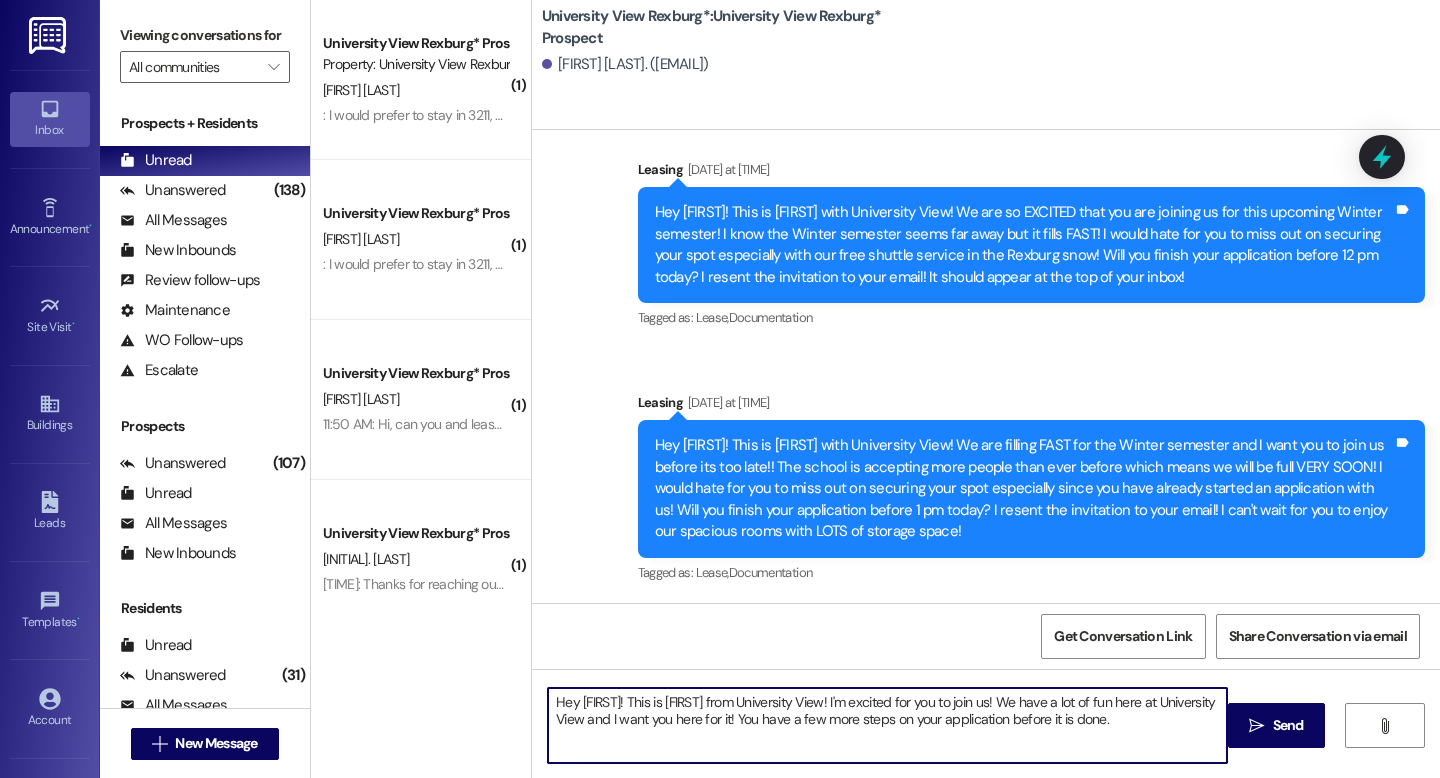 click on "Hey [FIRST]! This is [FIRST] from University View! I'm excited for you to join us! We have a lot of fun here at University View and I want you here for it! You have a few more steps on your application before it is done." at bounding box center (887, 725) 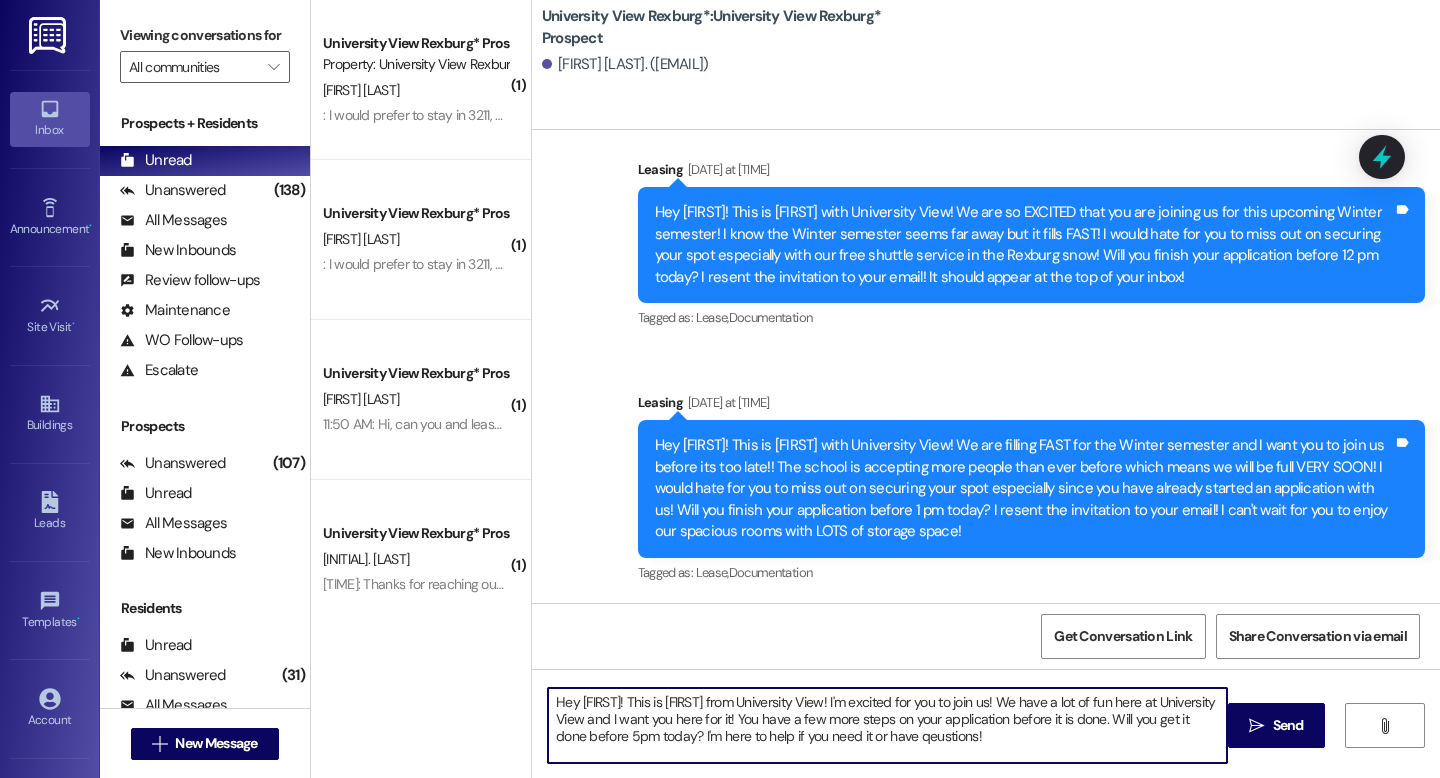 click on "Hey [FIRST]! This is [FIRST] from University View! I'm excited for you to join us! We have a lot of fun here at University View and I want you here for it! You have a few more steps on your application before it is done. Will you get it done before 5pm today? I'm here to help if you need it or have qeustions!" at bounding box center [887, 725] 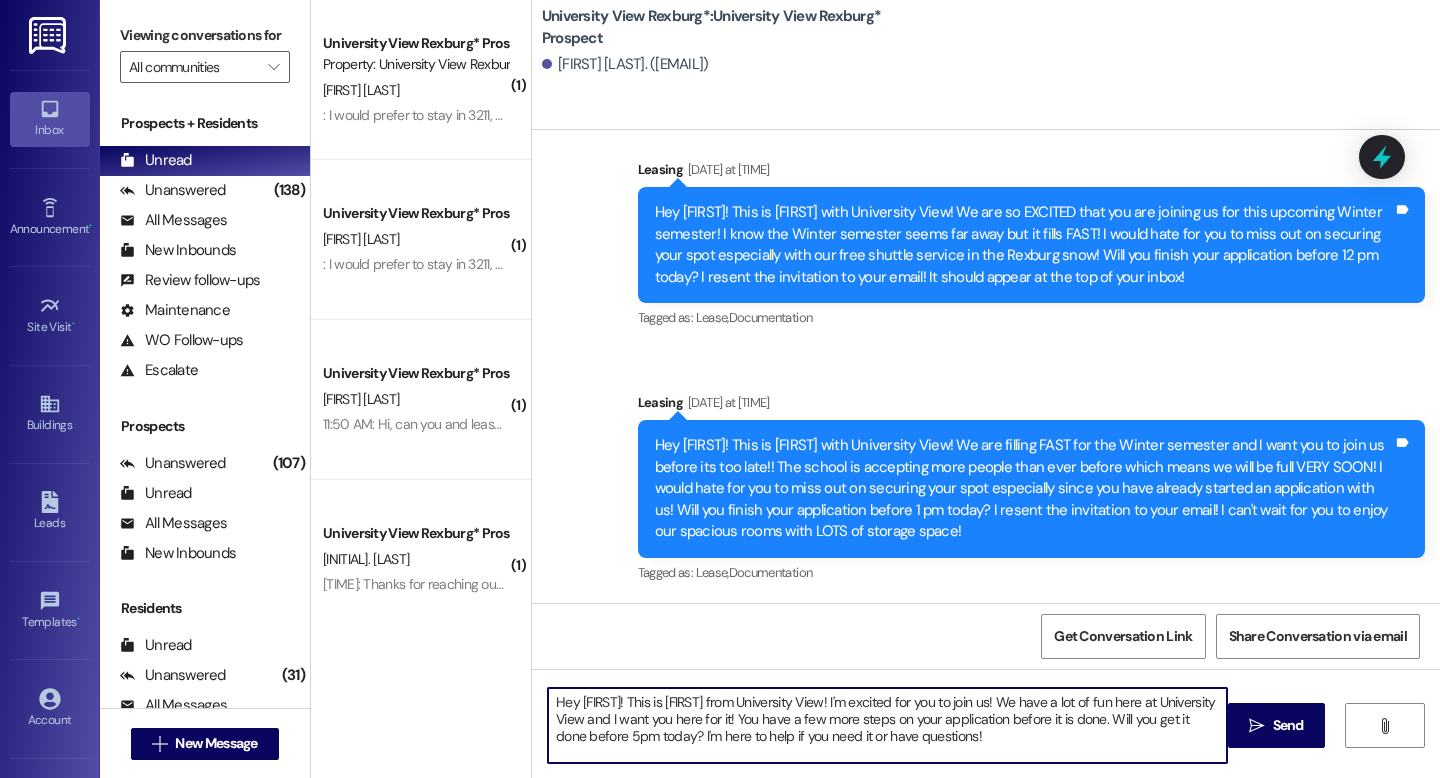 click on "Hey [FIRST]! This is [FIRST] from University View! I'm excited for you to join us! We have a lot of fun here at University View and I want you here for it! You have a few more steps on your application before it is done. Will you get it done before 5pm today? I'm here to help if you need it or have questions!" at bounding box center [887, 725] 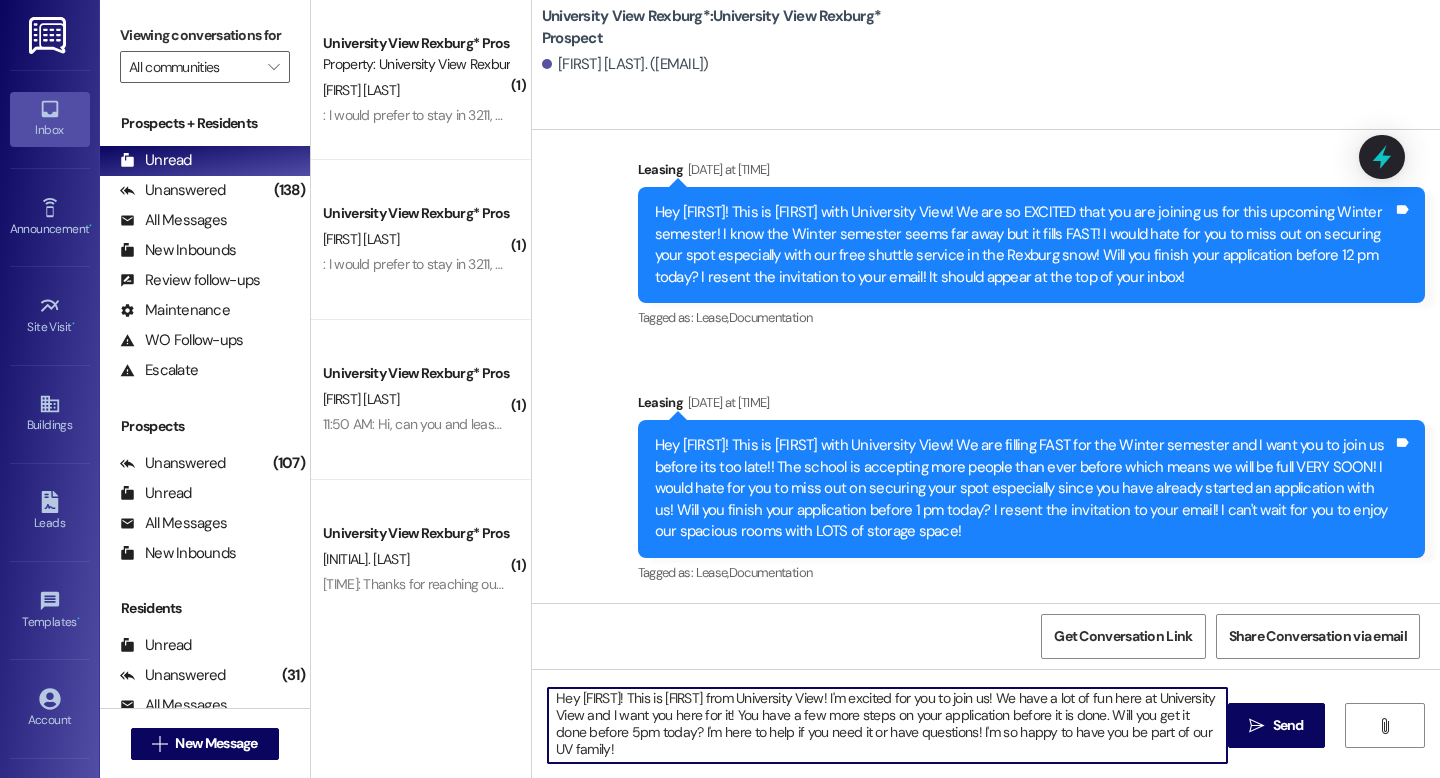 scroll, scrollTop: 0, scrollLeft: 0, axis: both 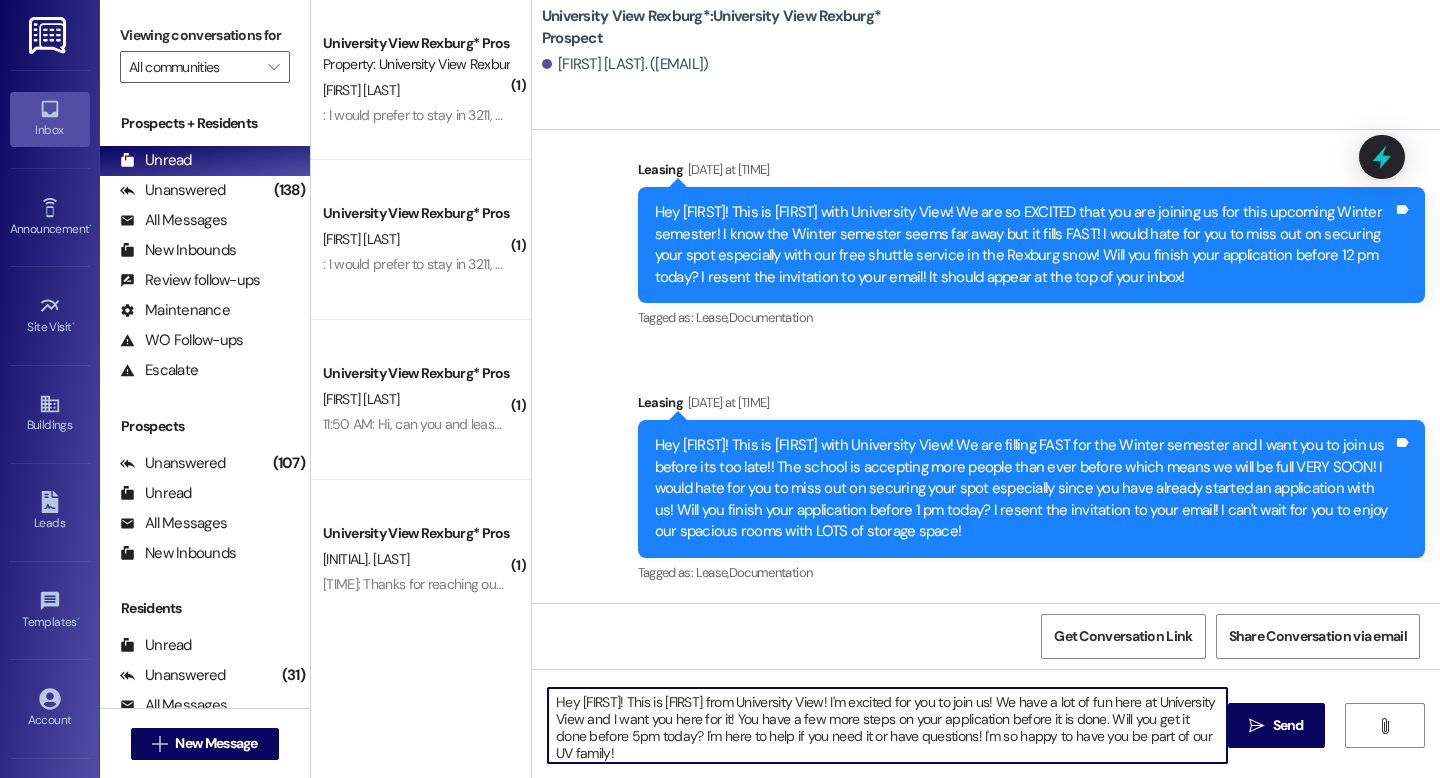 drag, startPoint x: 596, startPoint y: 755, endPoint x: 519, endPoint y: 655, distance: 126.210144 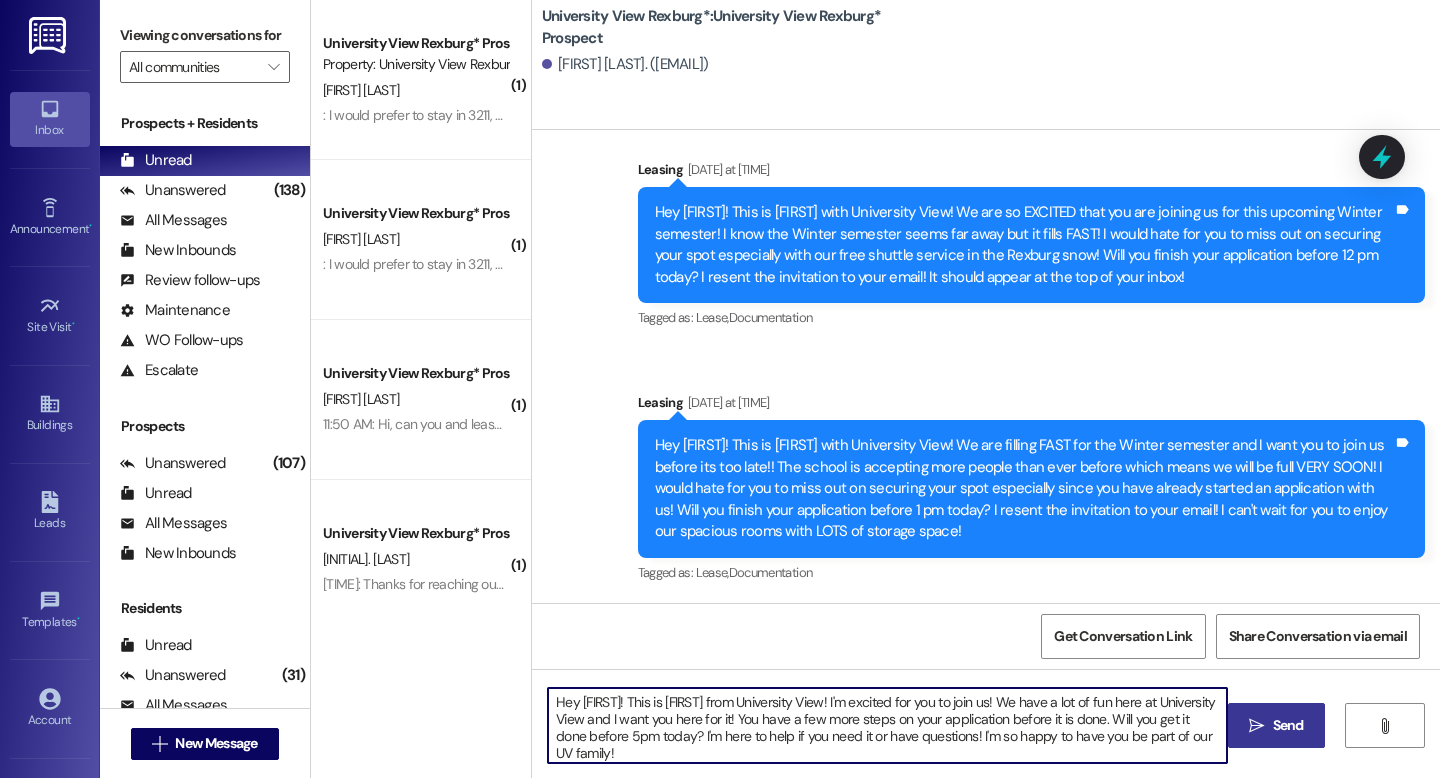 type on "Hey [FIRST]! This is [FIRST] from University View! I'm excited for you to join us! We have a lot of fun here at University View and I want you here for it! You have a few more steps on your application before it is done. Will you get it done before 5pm today? I'm here to help if you need it or have questions! I'm so happy to have you be part of our UV family!" 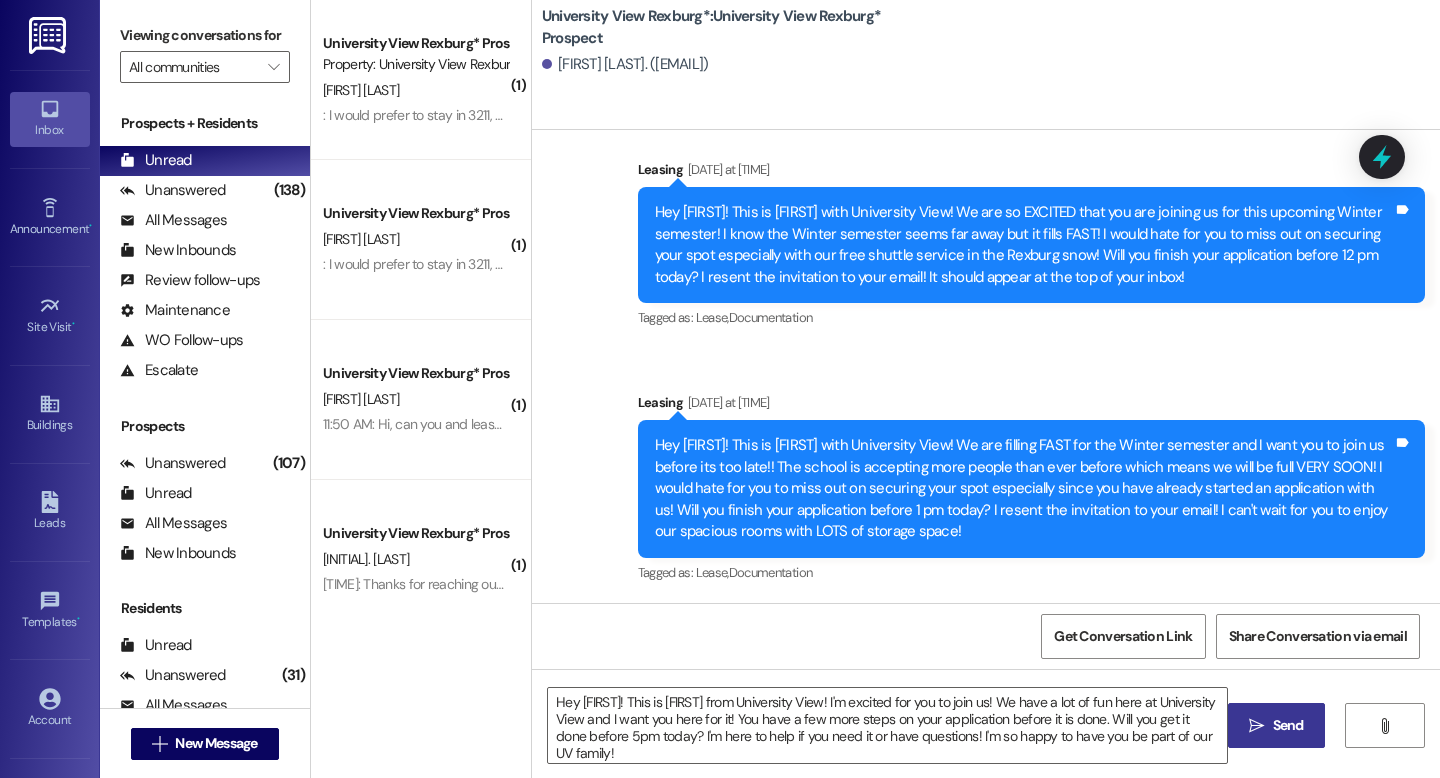 click on " Send" at bounding box center (1276, 725) 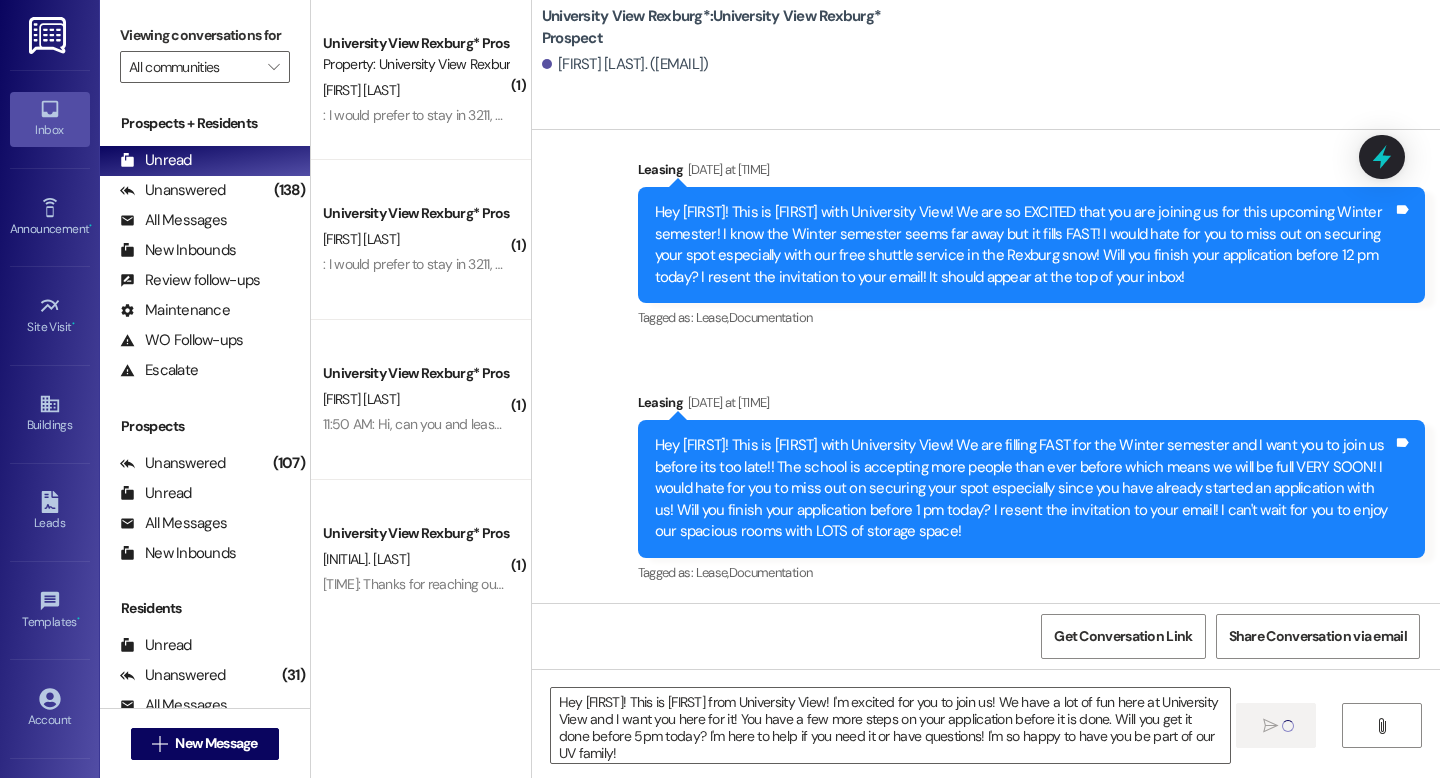 type 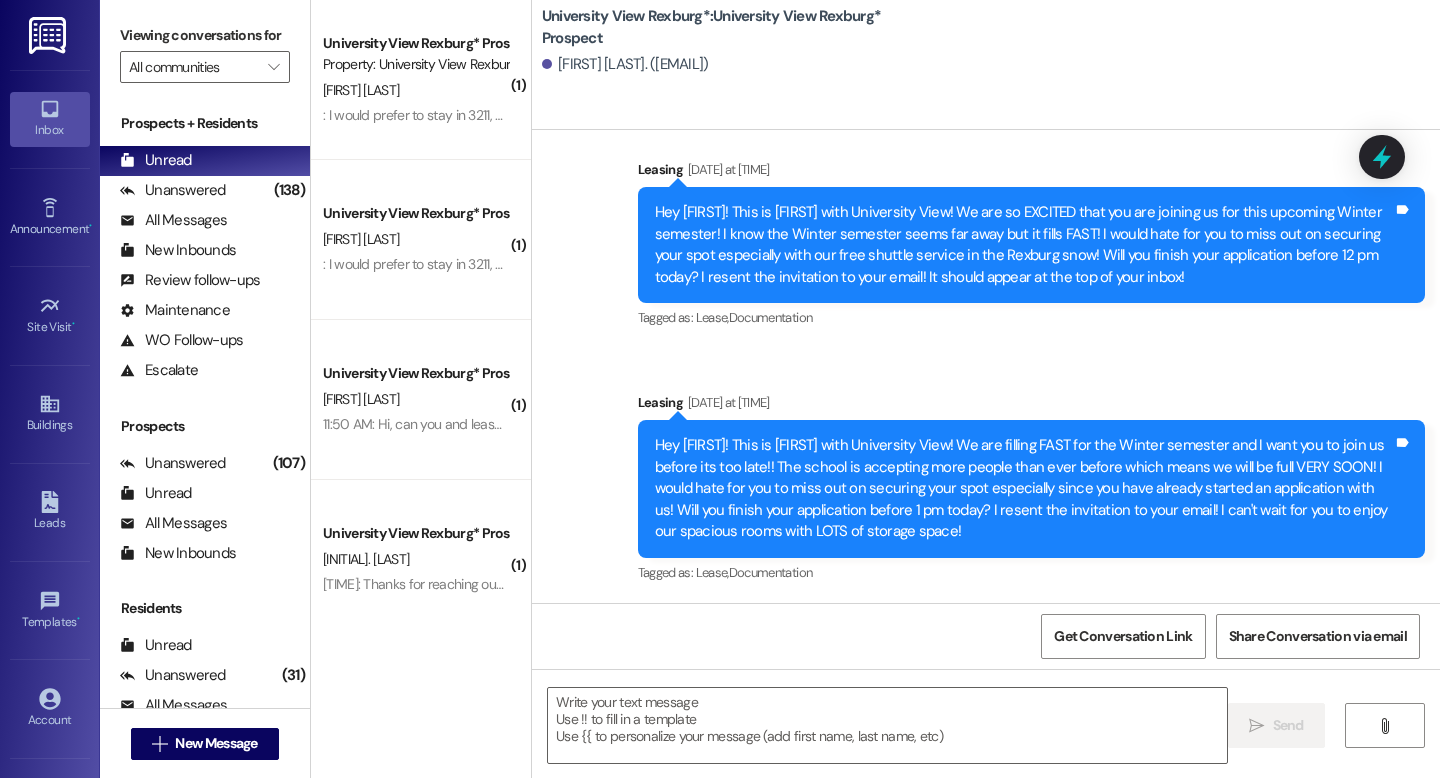 scroll, scrollTop: 468, scrollLeft: 0, axis: vertical 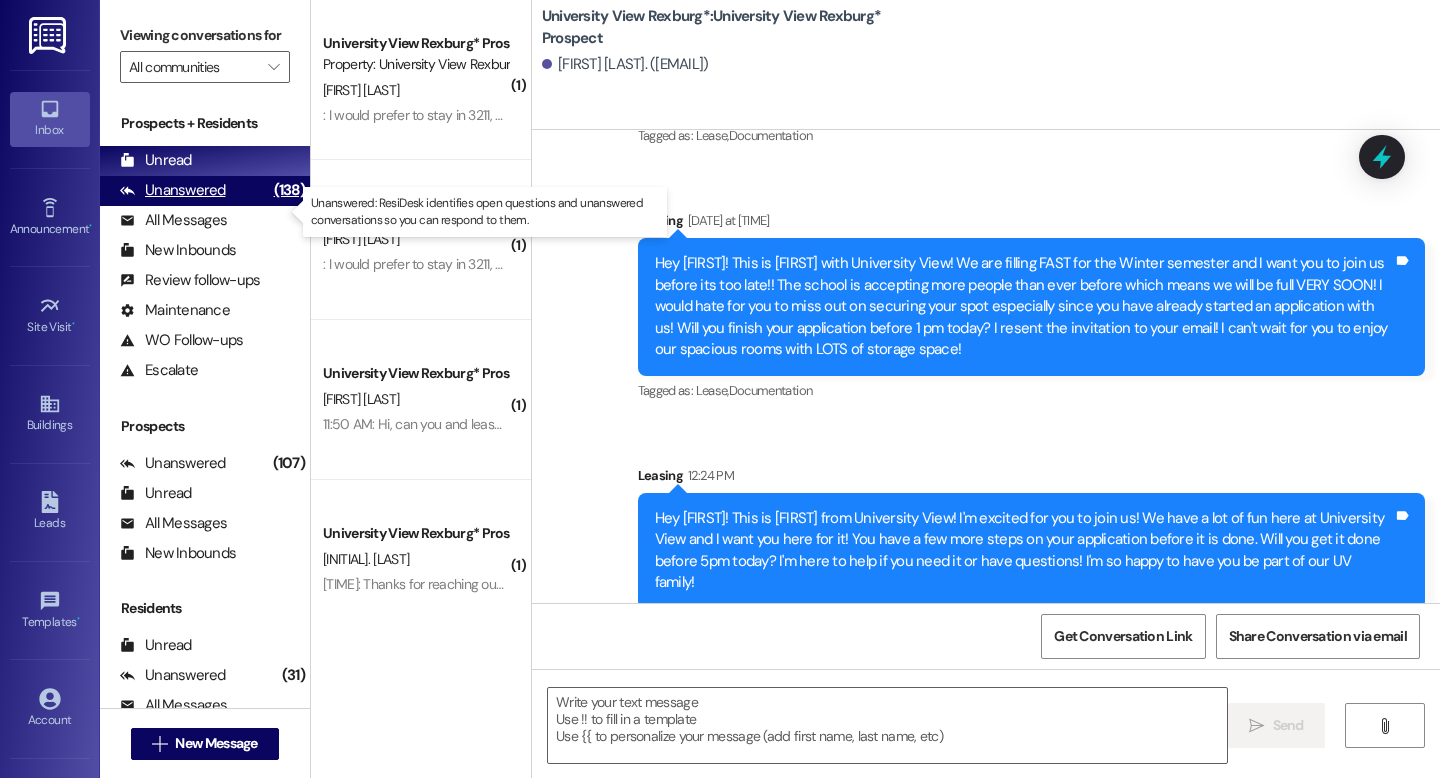 click on "Unanswered" at bounding box center (173, 190) 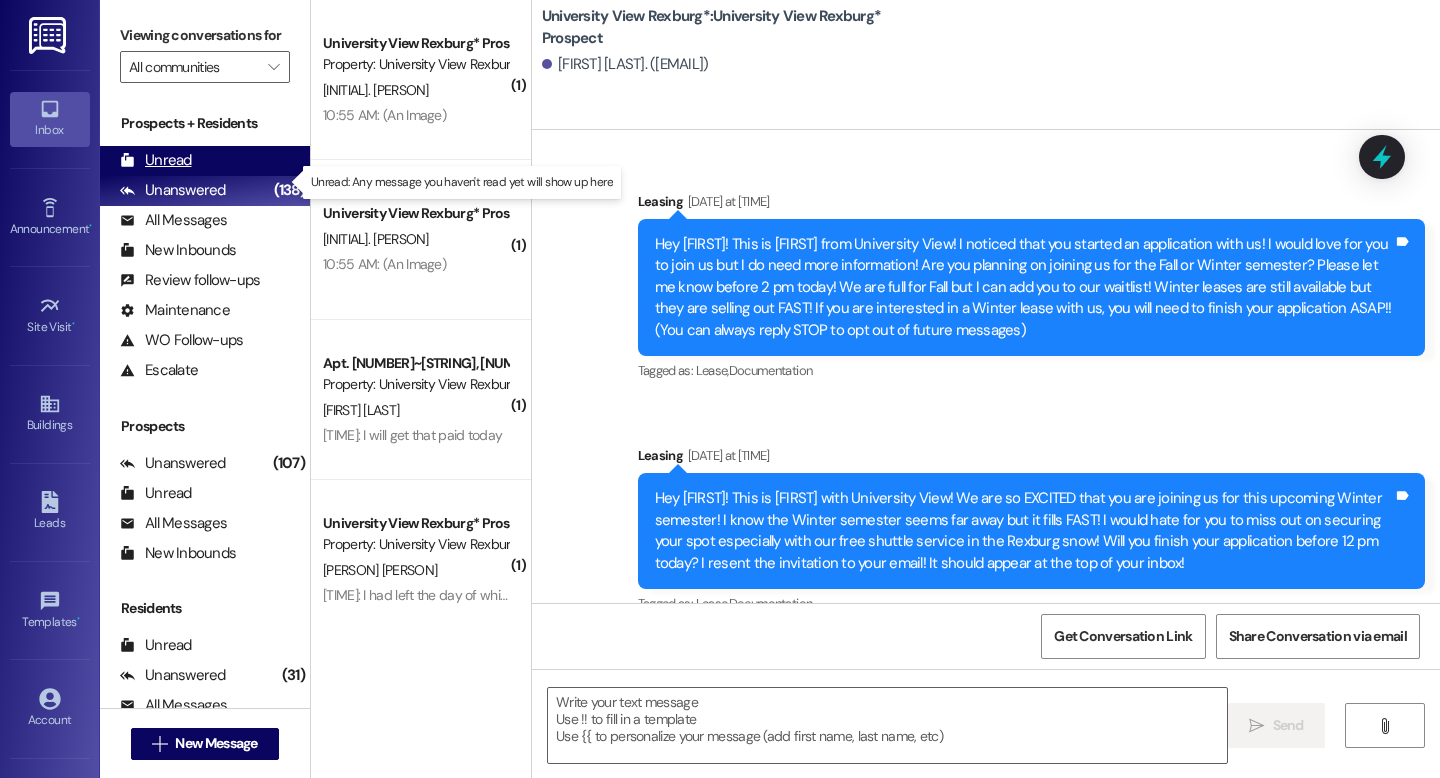 click on "Unread" at bounding box center (156, 160) 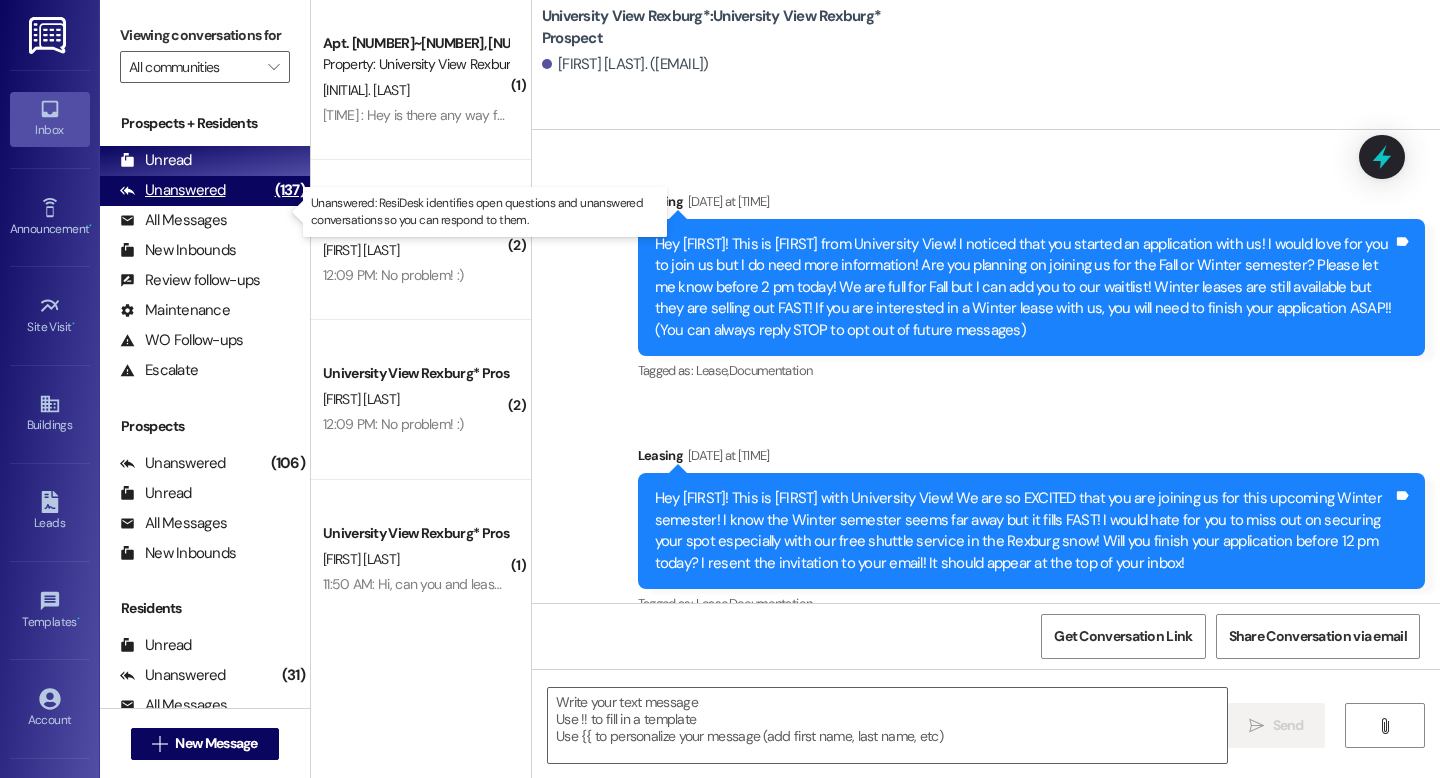 click on "Unanswered" at bounding box center (173, 190) 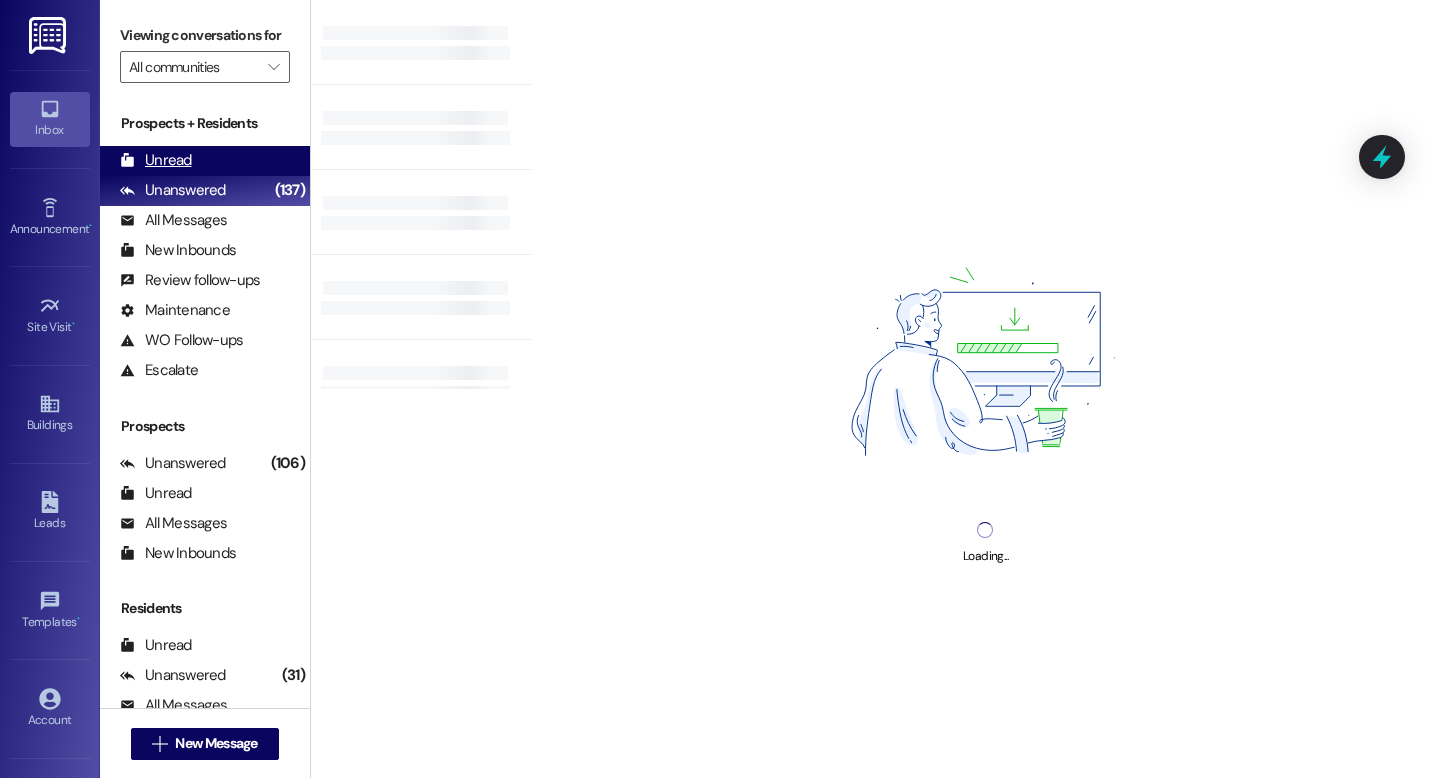 click on "Unread" at bounding box center [156, 160] 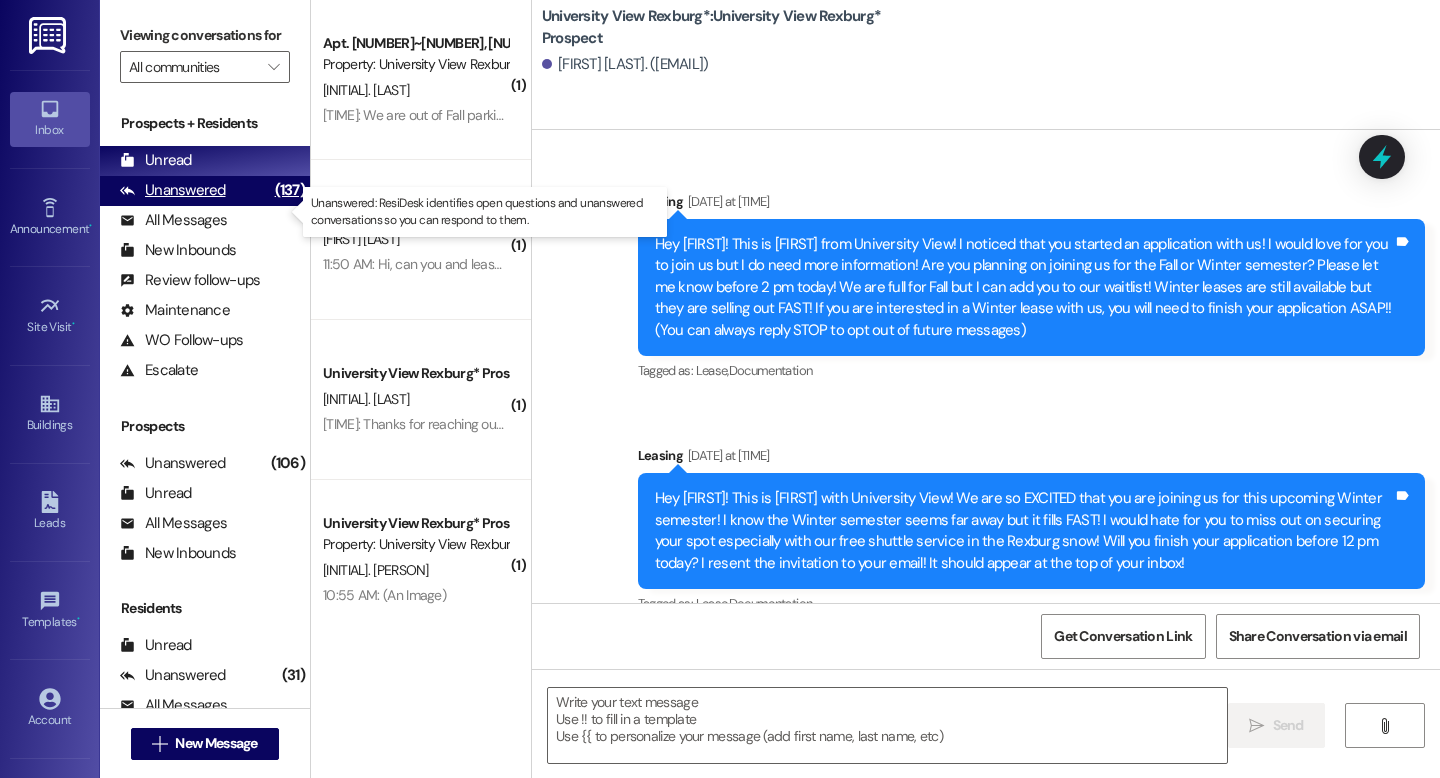 click on "Unanswered" at bounding box center [173, 190] 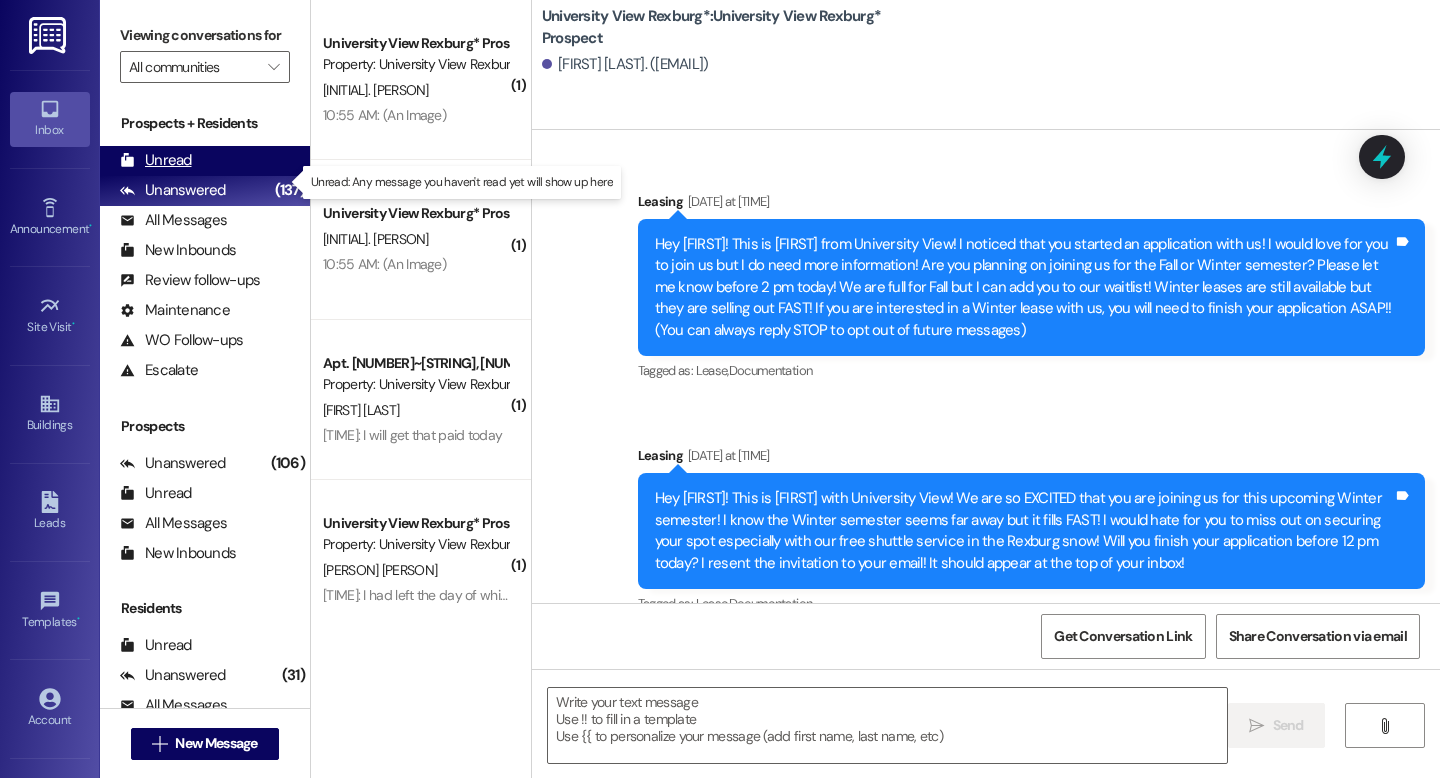 click on "Unread" at bounding box center [156, 160] 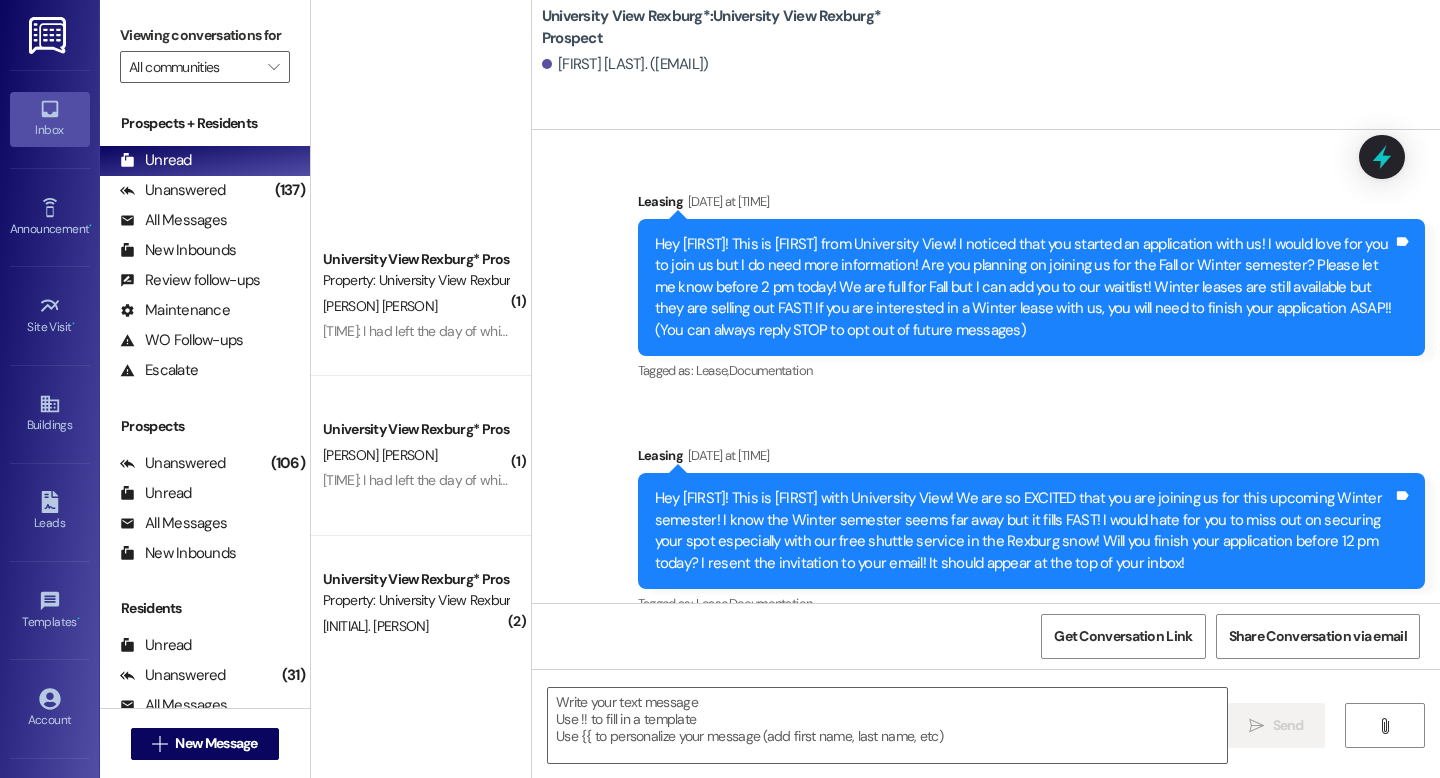 scroll, scrollTop: 1444, scrollLeft: 0, axis: vertical 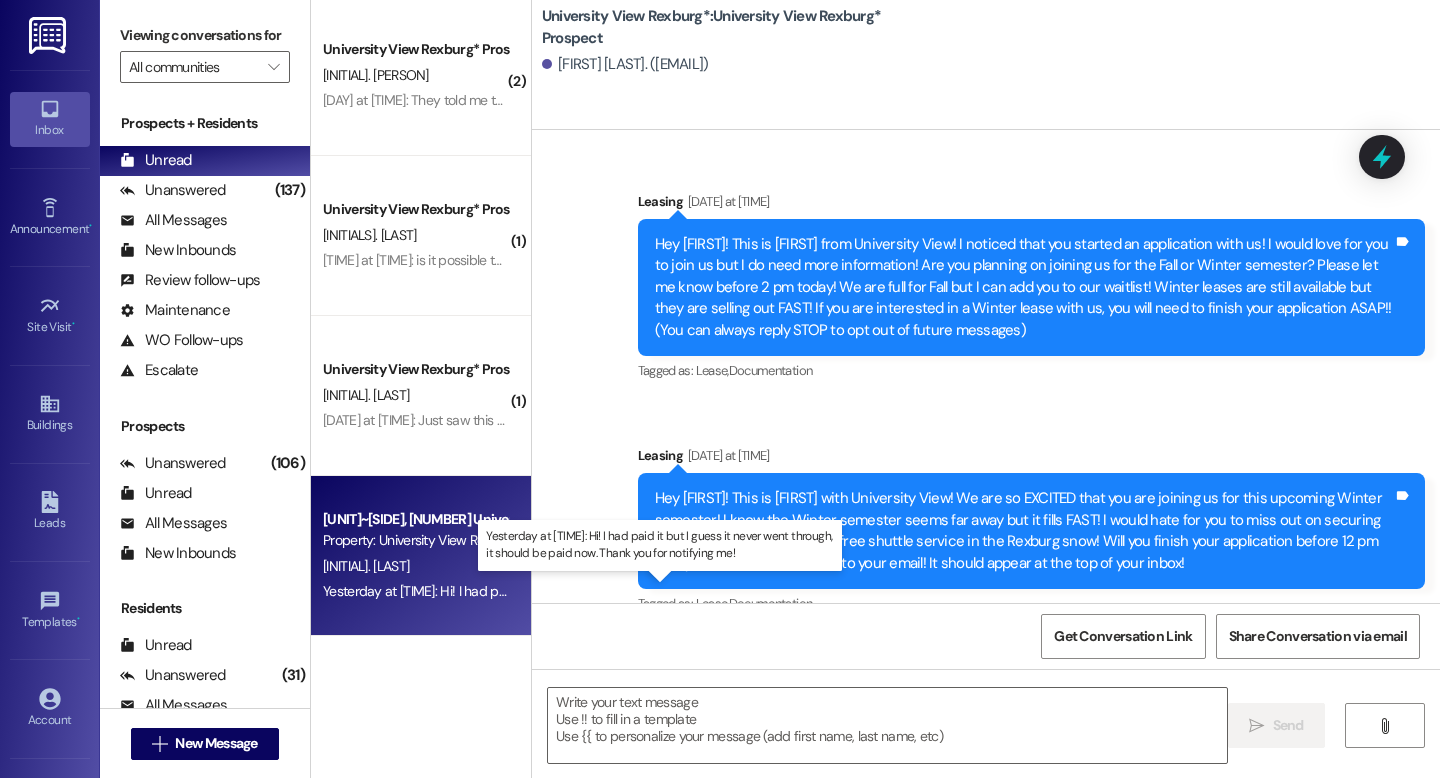 click on "[TIME] at [TIME]: Hi! I had paid it but I guess it never went through, it should be paid now. Thank you for notifying me!  [TIME] at [TIME]: Hi! I had paid it but I guess it never went through, it should be paid now. Thank you for notifying me!" at bounding box center [668, 591] 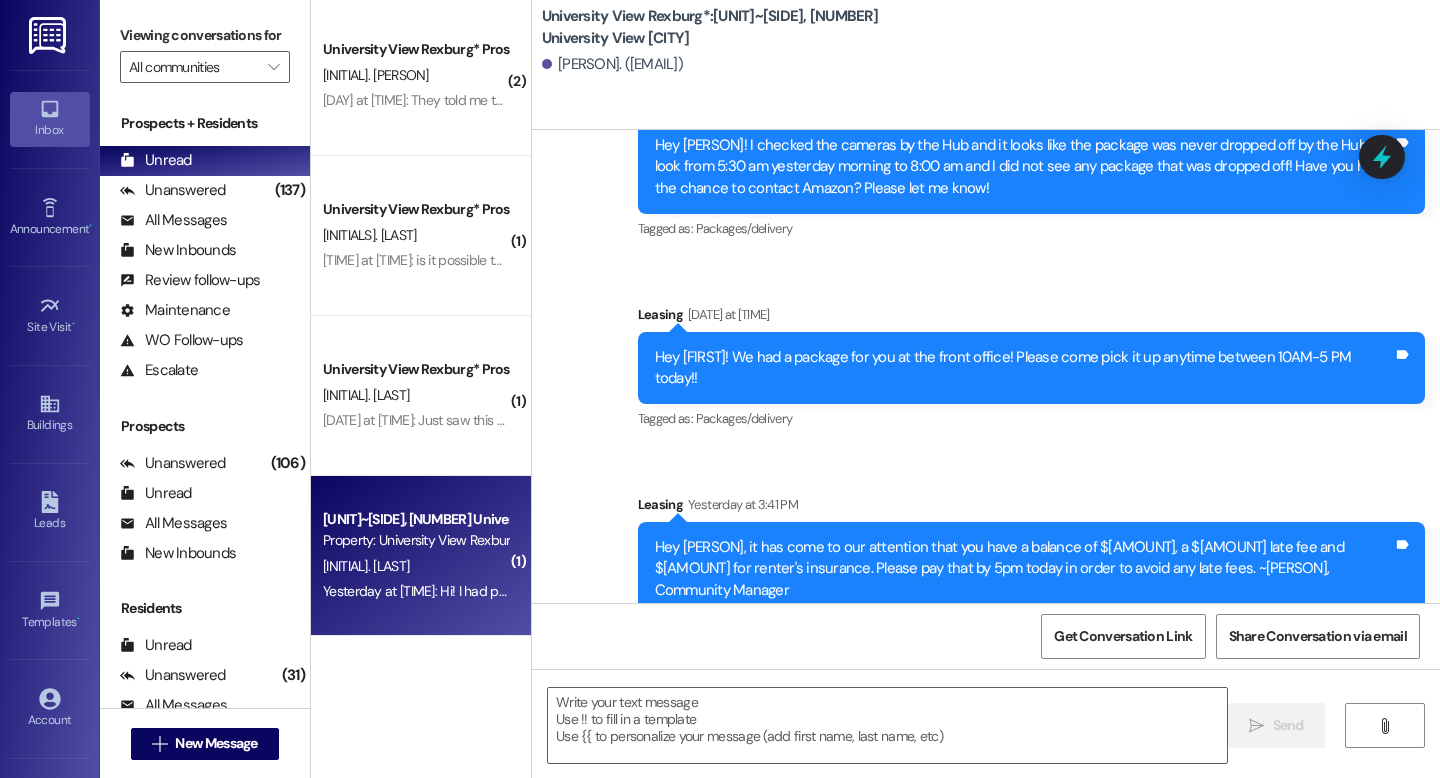 scroll, scrollTop: 58497, scrollLeft: 0, axis: vertical 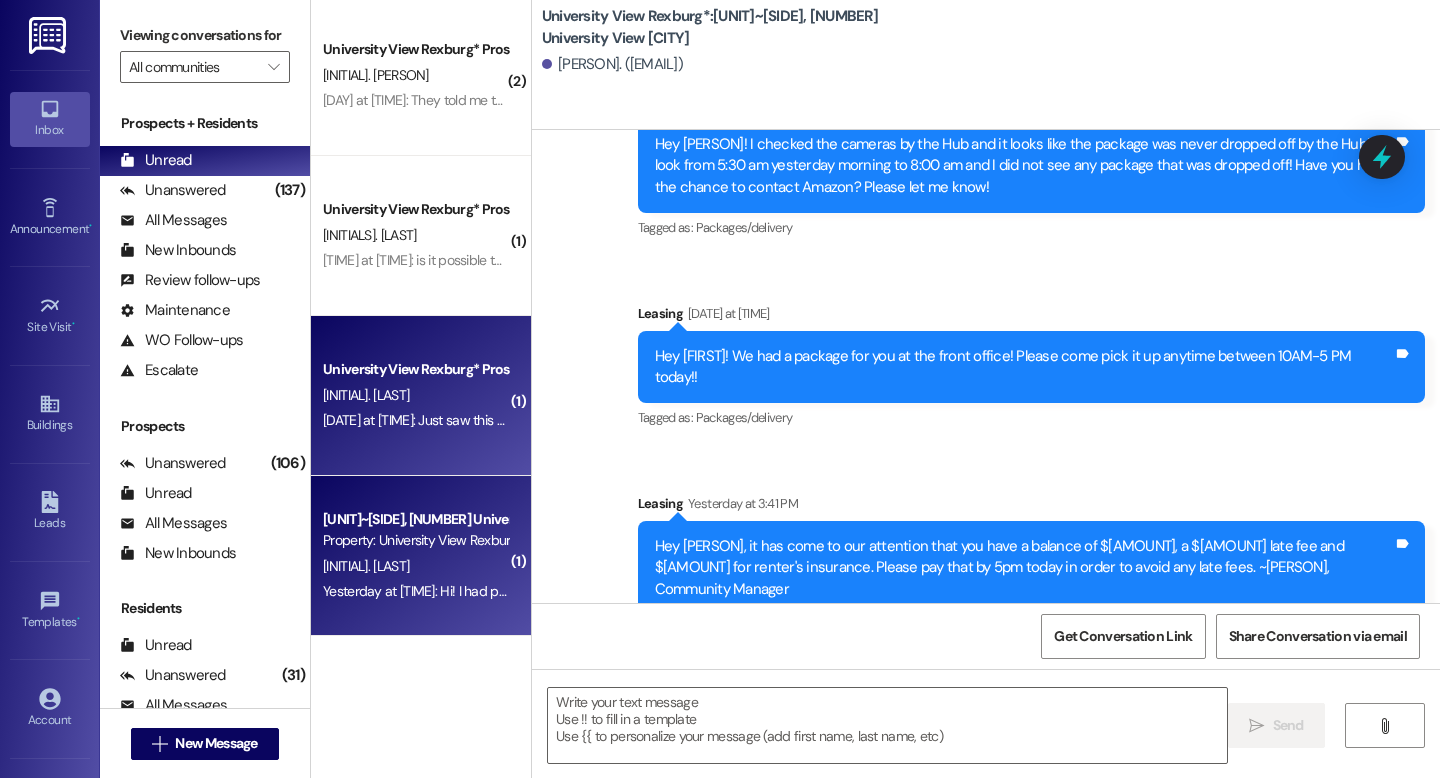 click on "[DAY_OF_WEEK] at [TIME]: Just saw this - I think he got it now  [DAY_OF_WEEK] at [TIME]: Just saw this - I think he got it now" at bounding box center [471, 420] 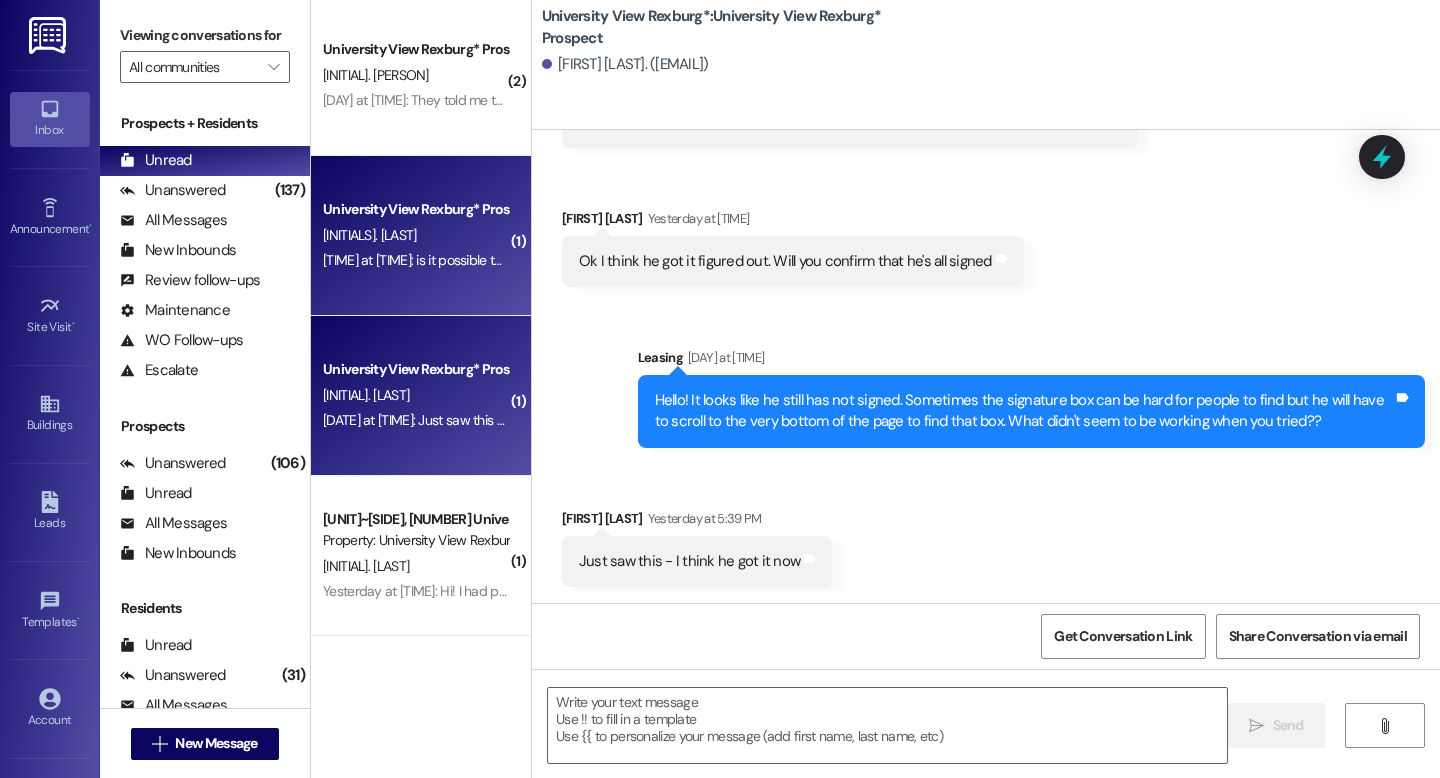 scroll, scrollTop: 4837, scrollLeft: 0, axis: vertical 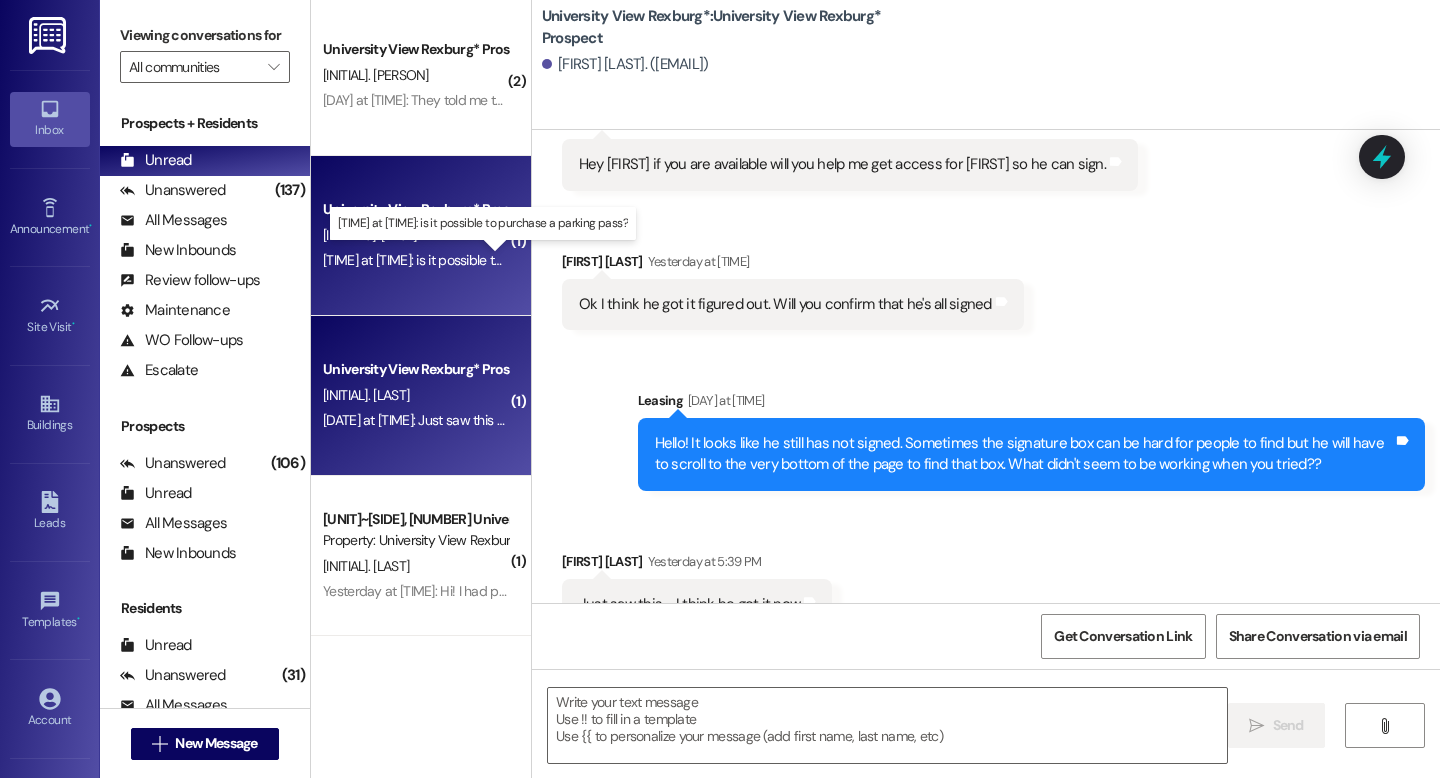 click on "[DAY] at [TIME]: is it possible to purchase a parking pass? [DAY] at [TIME]: is it possible to purchase a parking pass?" at bounding box center (489, 260) 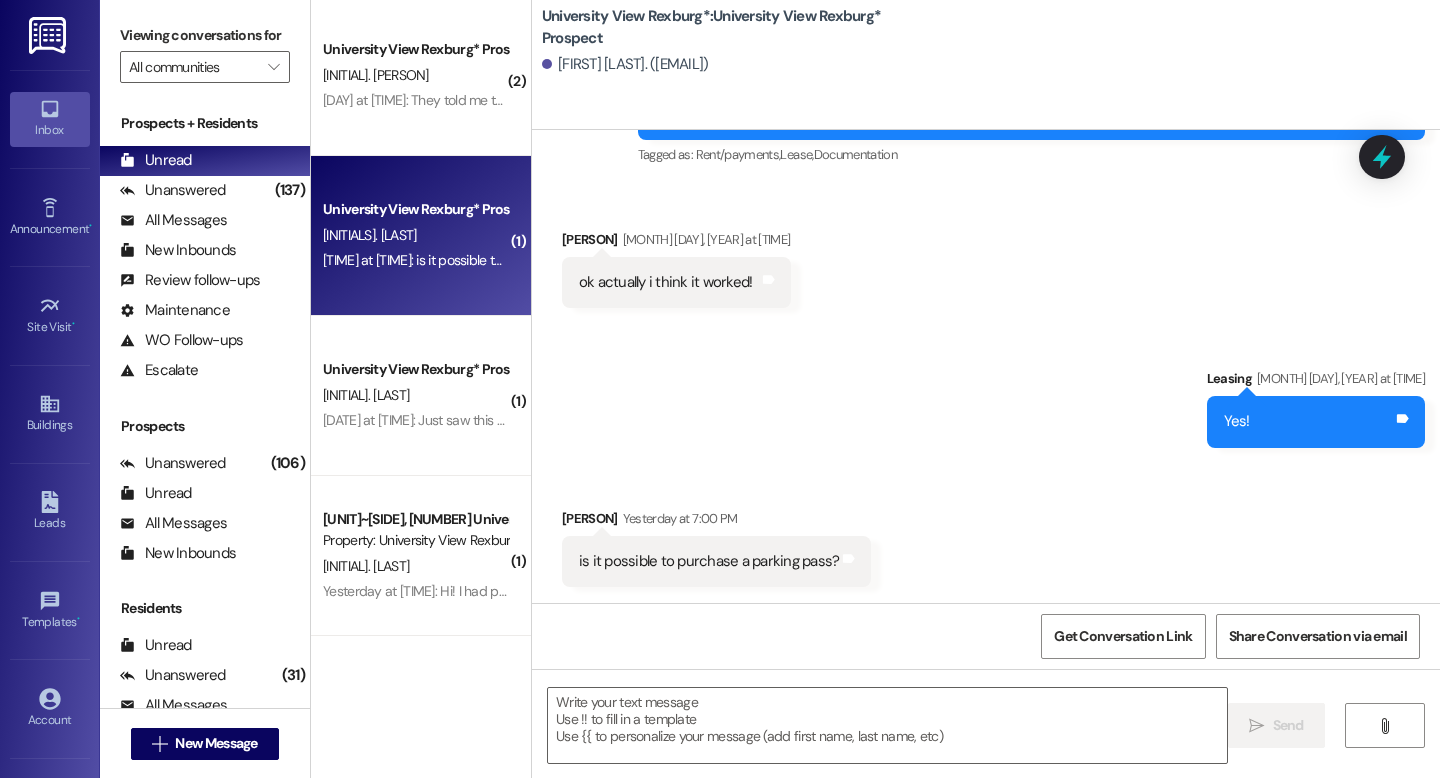 scroll, scrollTop: 1286, scrollLeft: 0, axis: vertical 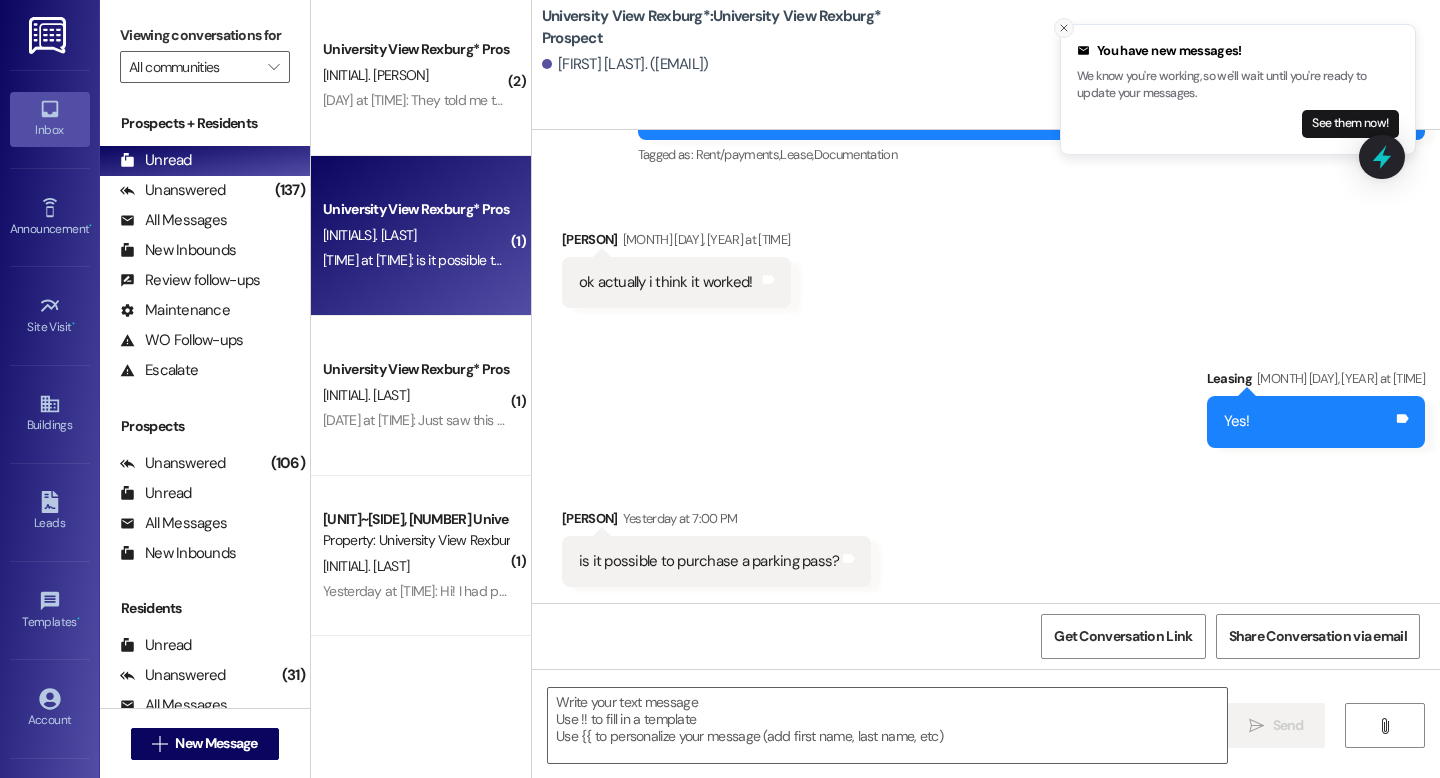 click 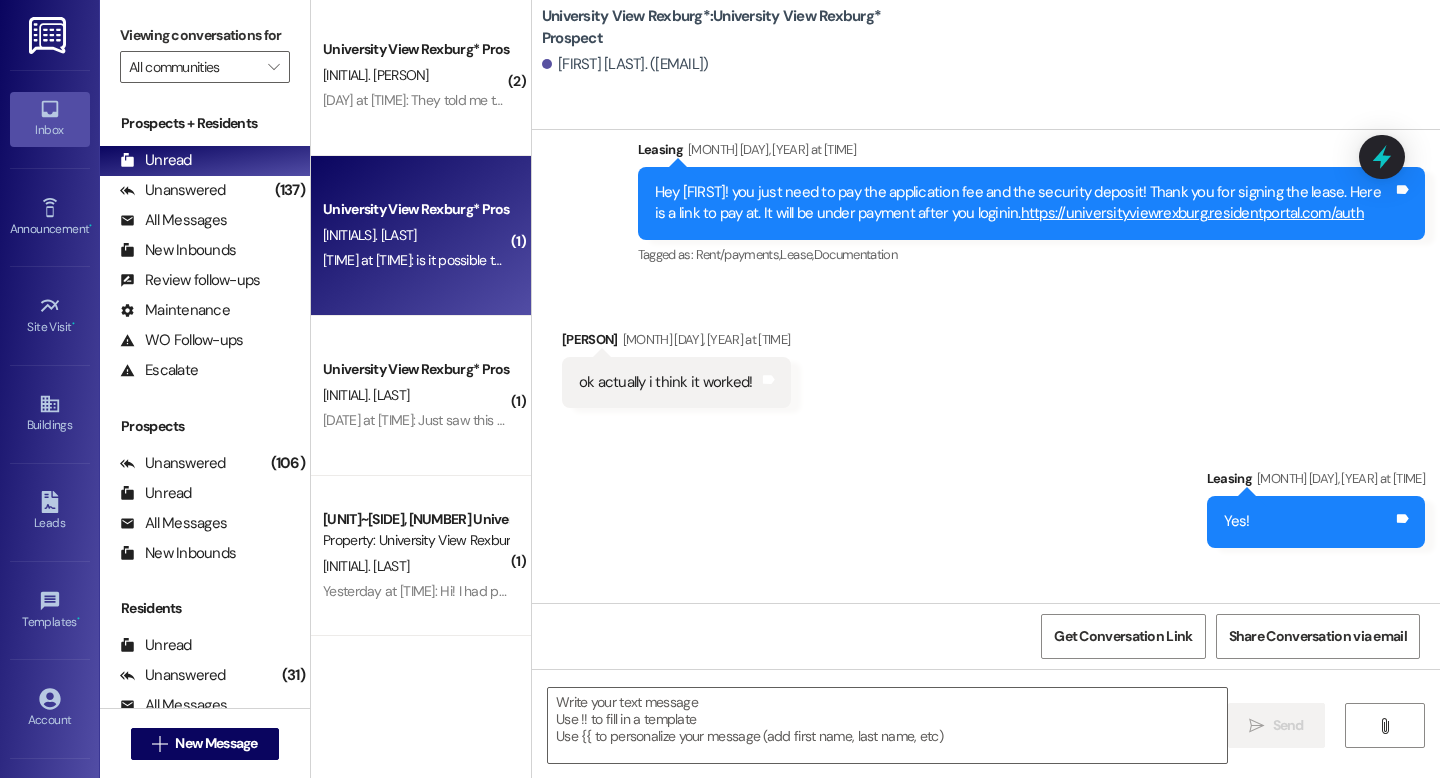 scroll, scrollTop: 1286, scrollLeft: 0, axis: vertical 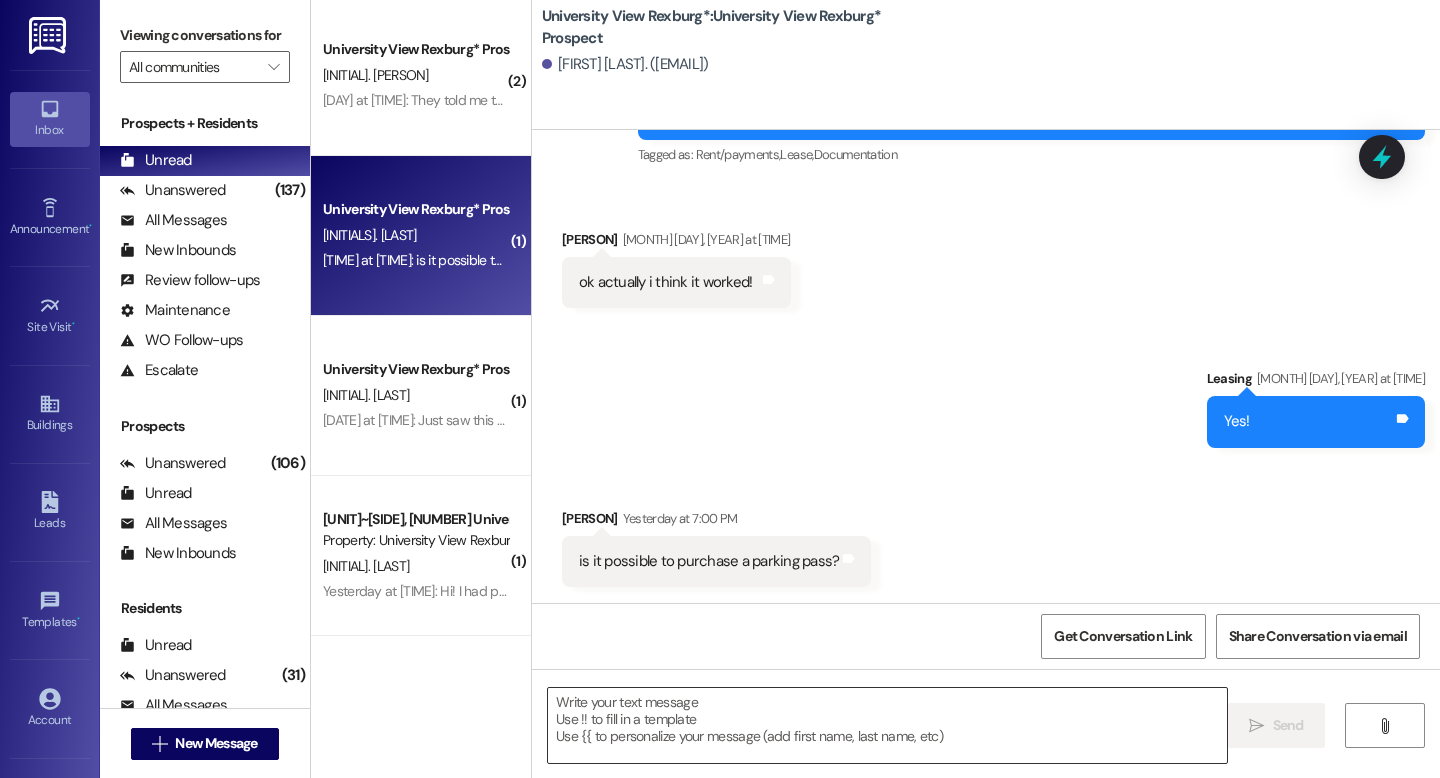 click at bounding box center [887, 725] 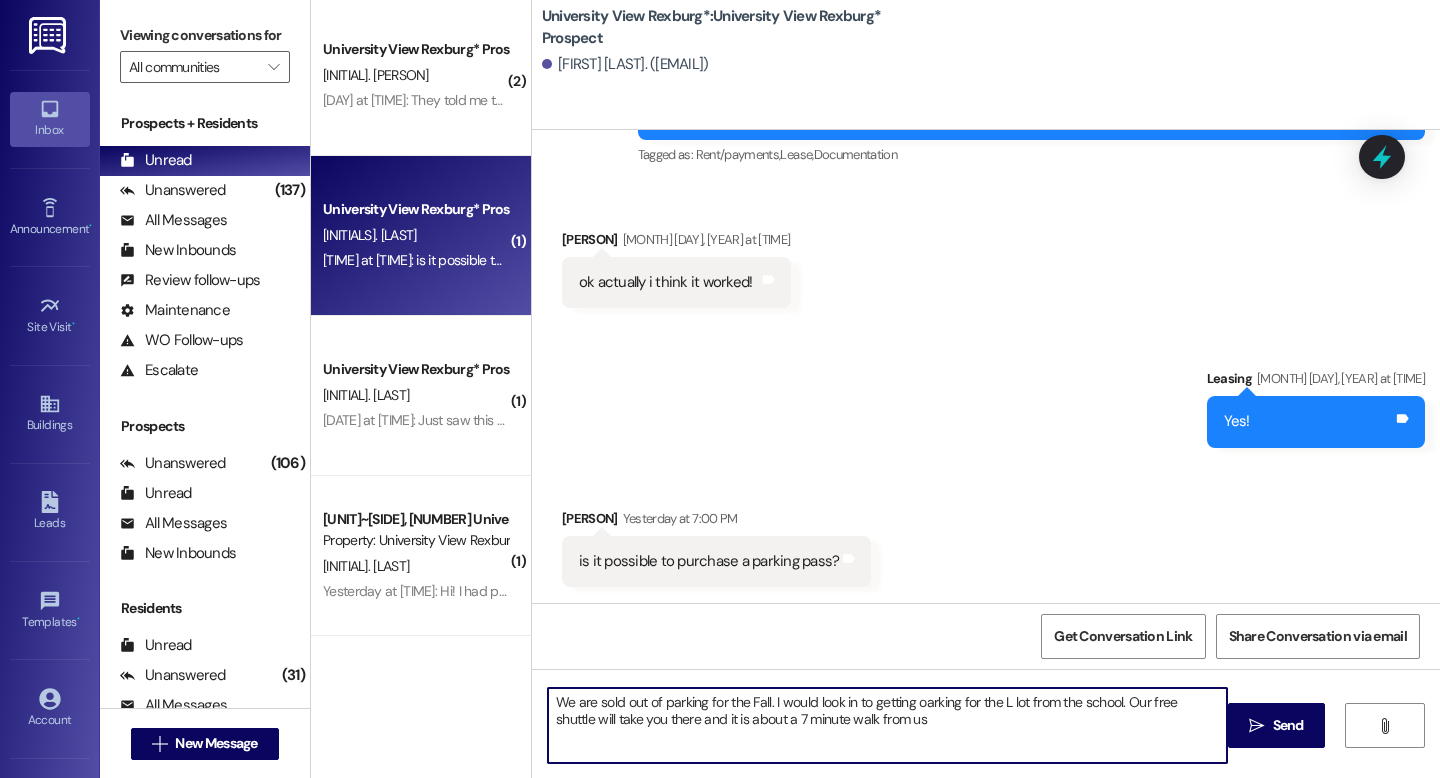 click on "We are sold out of parking for the Fall. I would look in to getting oarking for the L lot from the school. Our free shuttle will take you there and it is about a 7 minute walk from us" at bounding box center [887, 725] 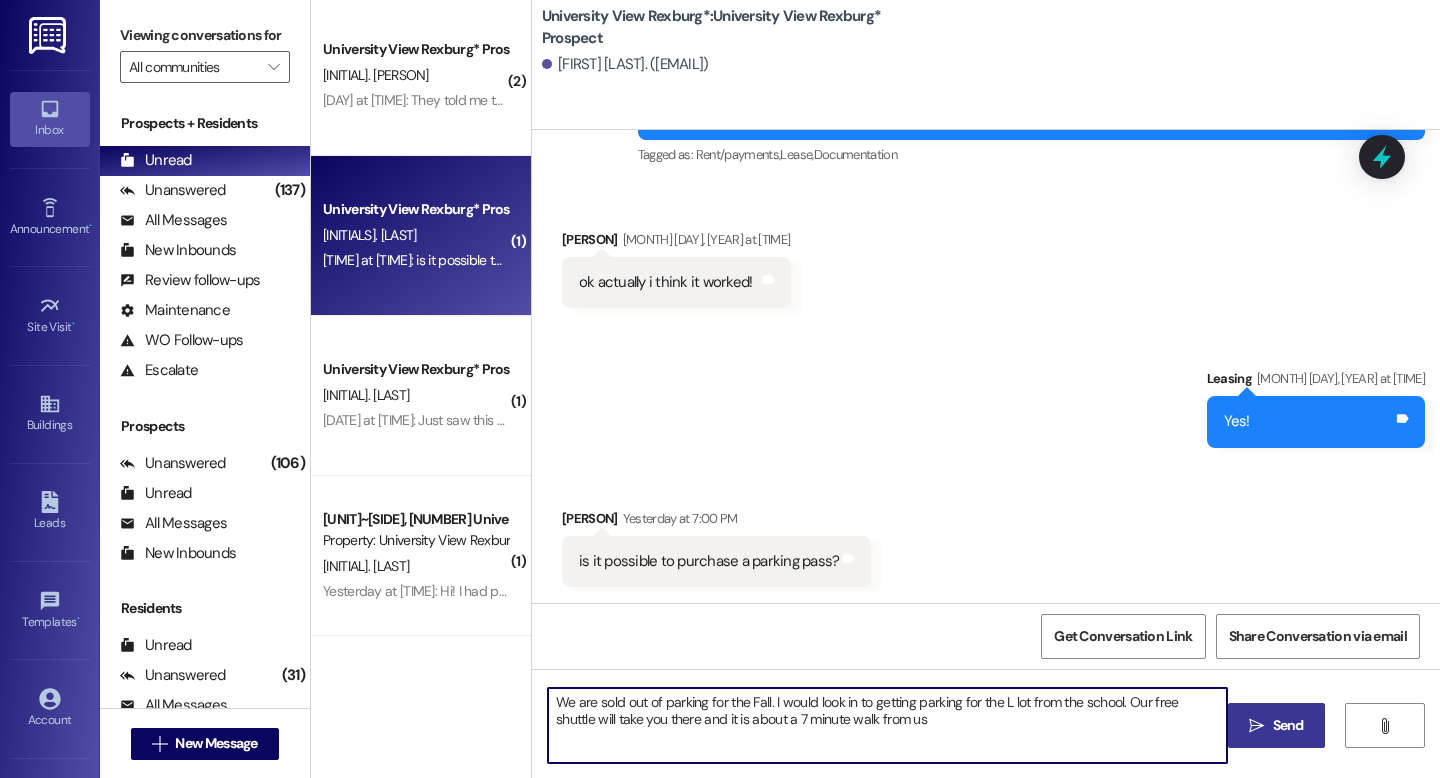 type on "We are sold out of parking for the Fall. I would look in to getting parking for the L lot from the school. Our free shuttle will take you there and it is about a 7 minute walk from us" 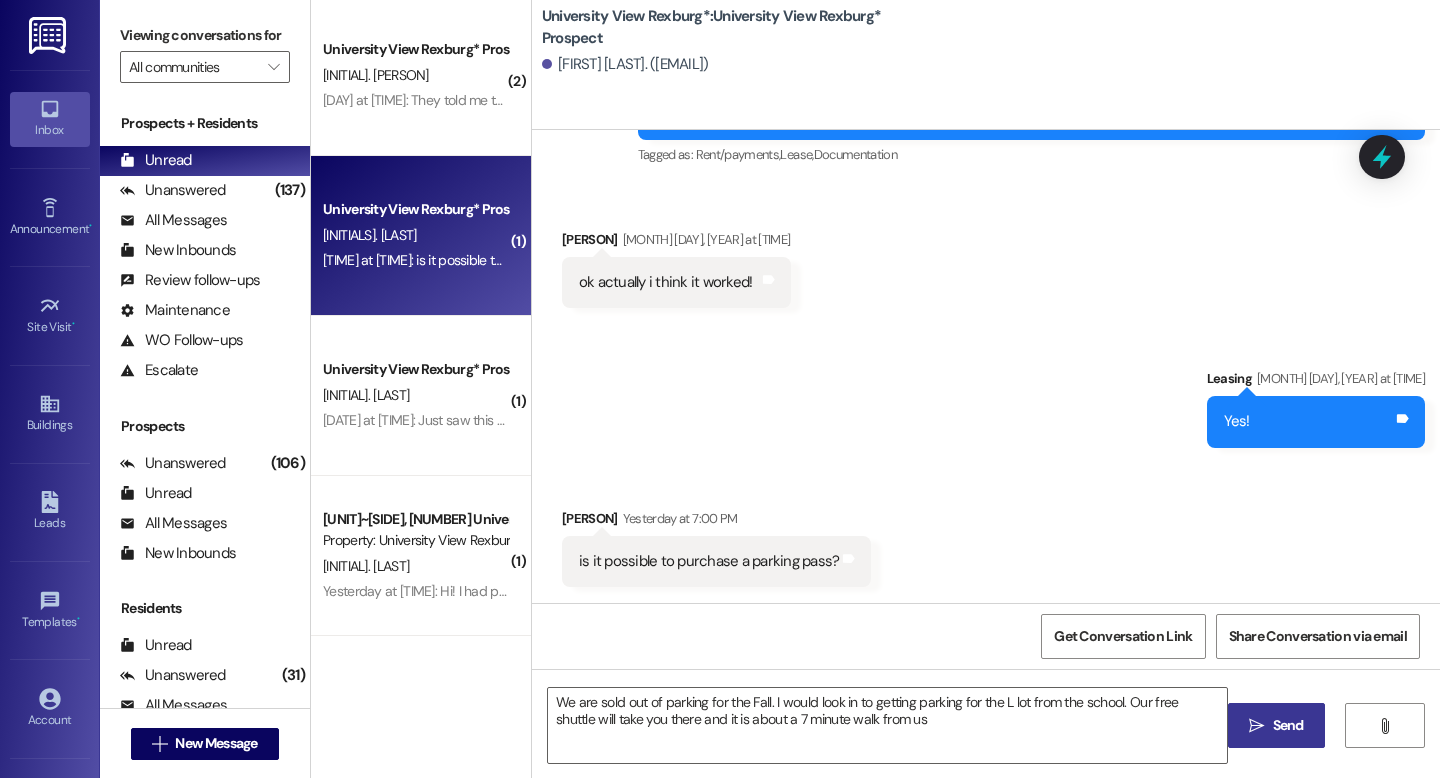 click on "Send" at bounding box center (1288, 725) 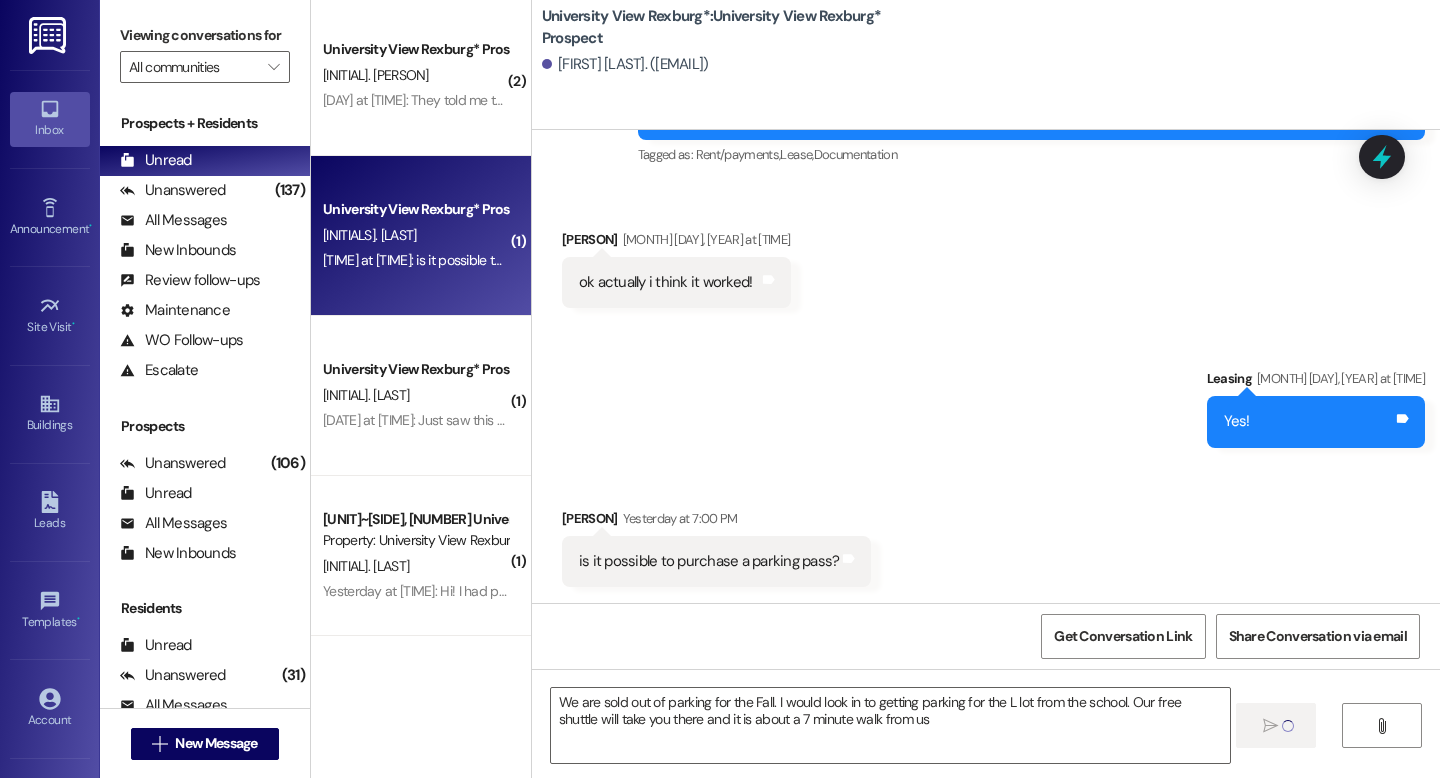 type 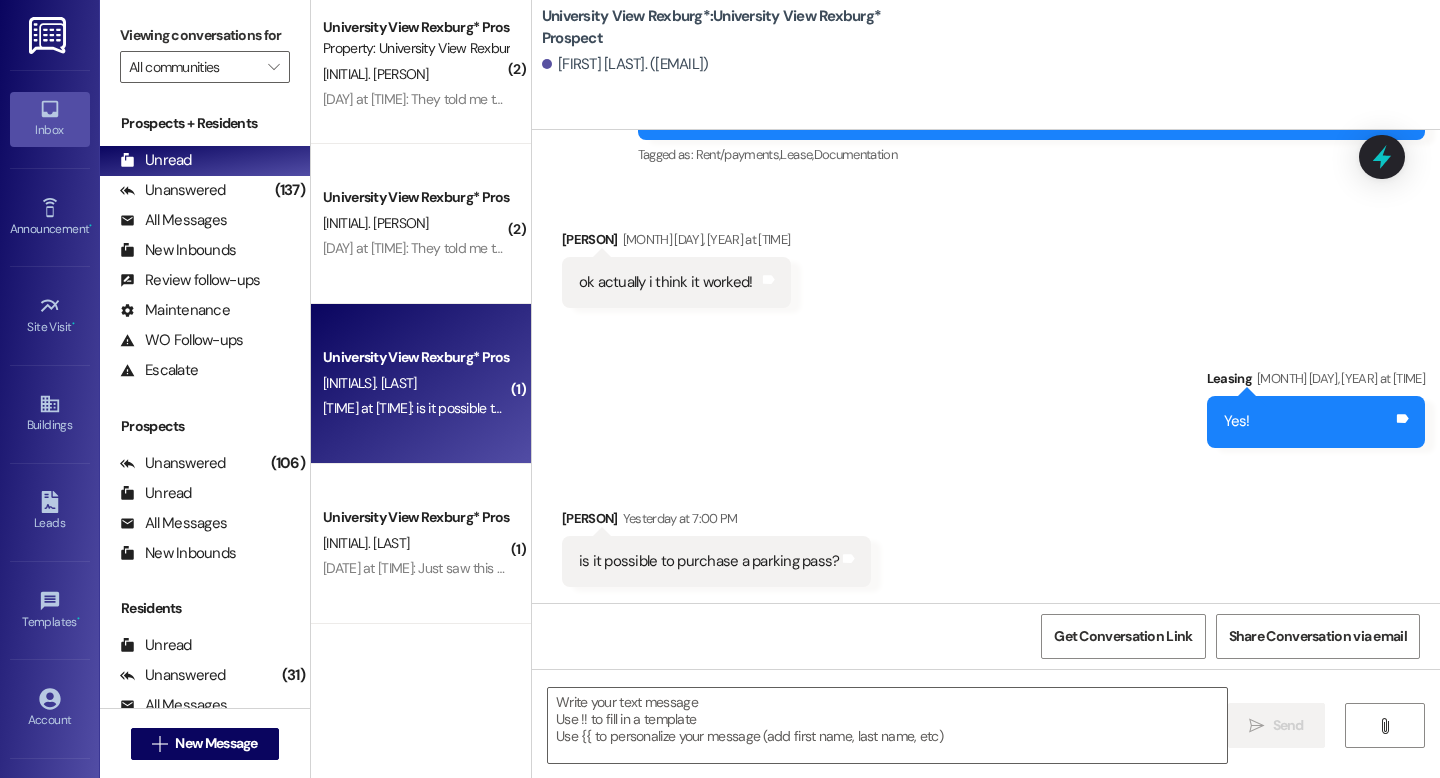 scroll, scrollTop: 1264, scrollLeft: 0, axis: vertical 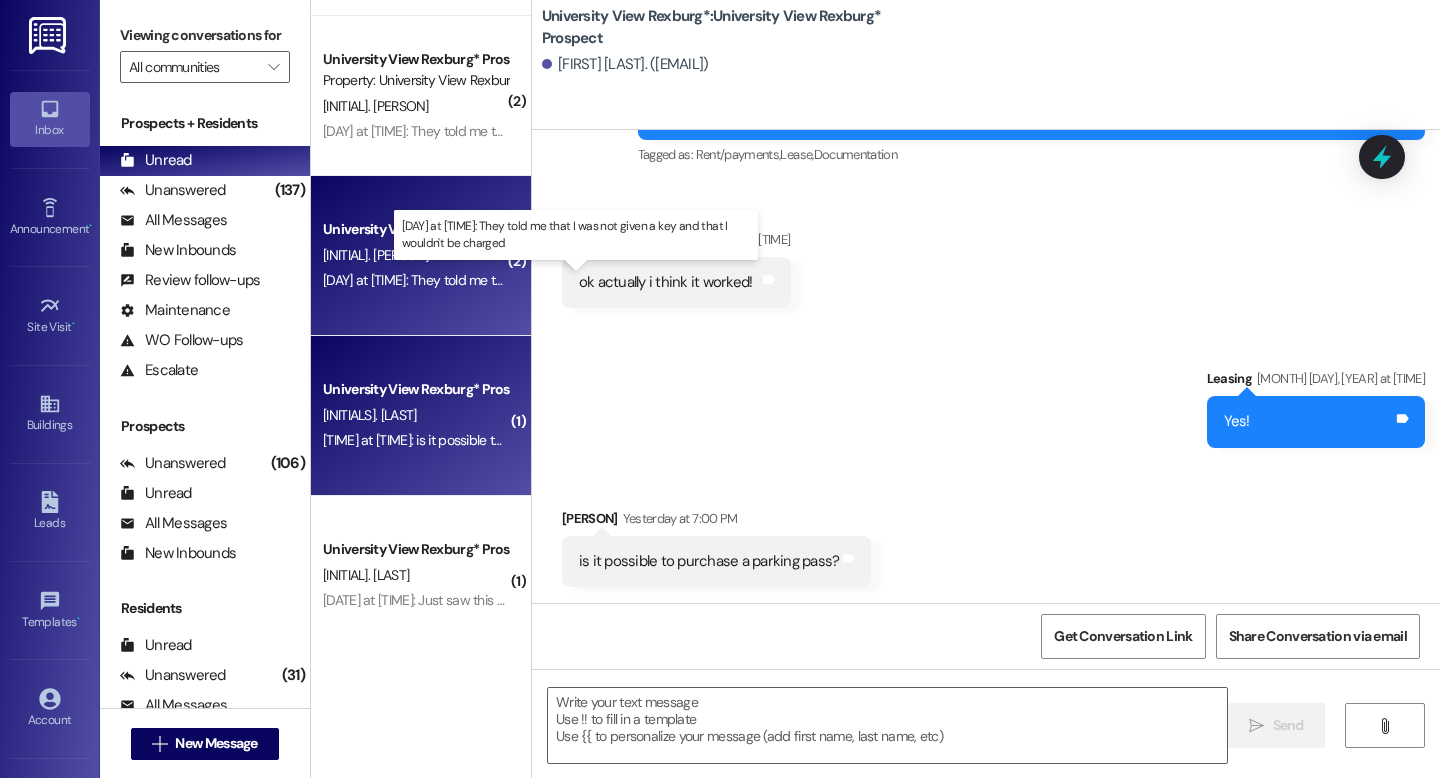 click on "[TIME]: They told me that I was not given a key and that I wouldn't be charged [TIME]: They told me that I was not given a key and that I wouldn't be charged" at bounding box center [570, 280] 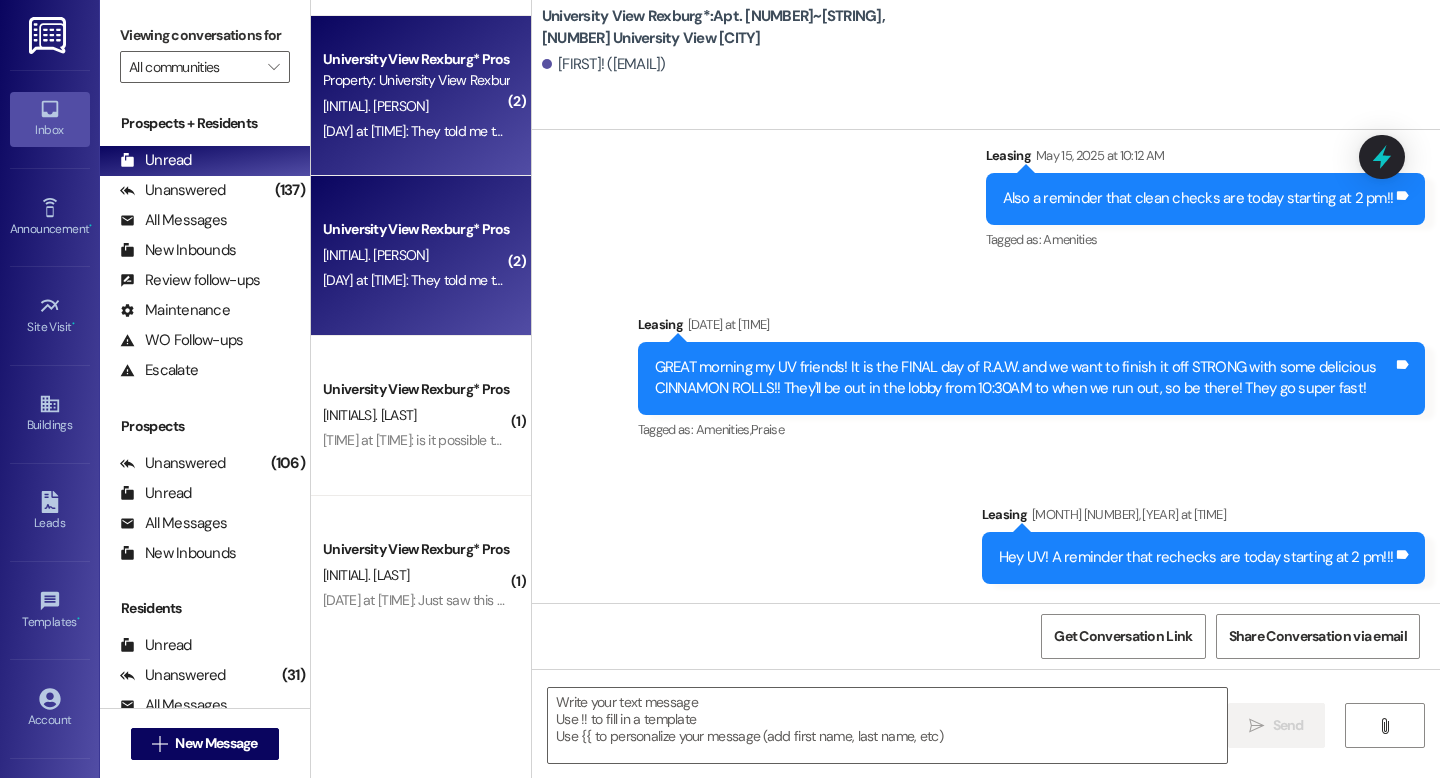 scroll, scrollTop: 57557, scrollLeft: 0, axis: vertical 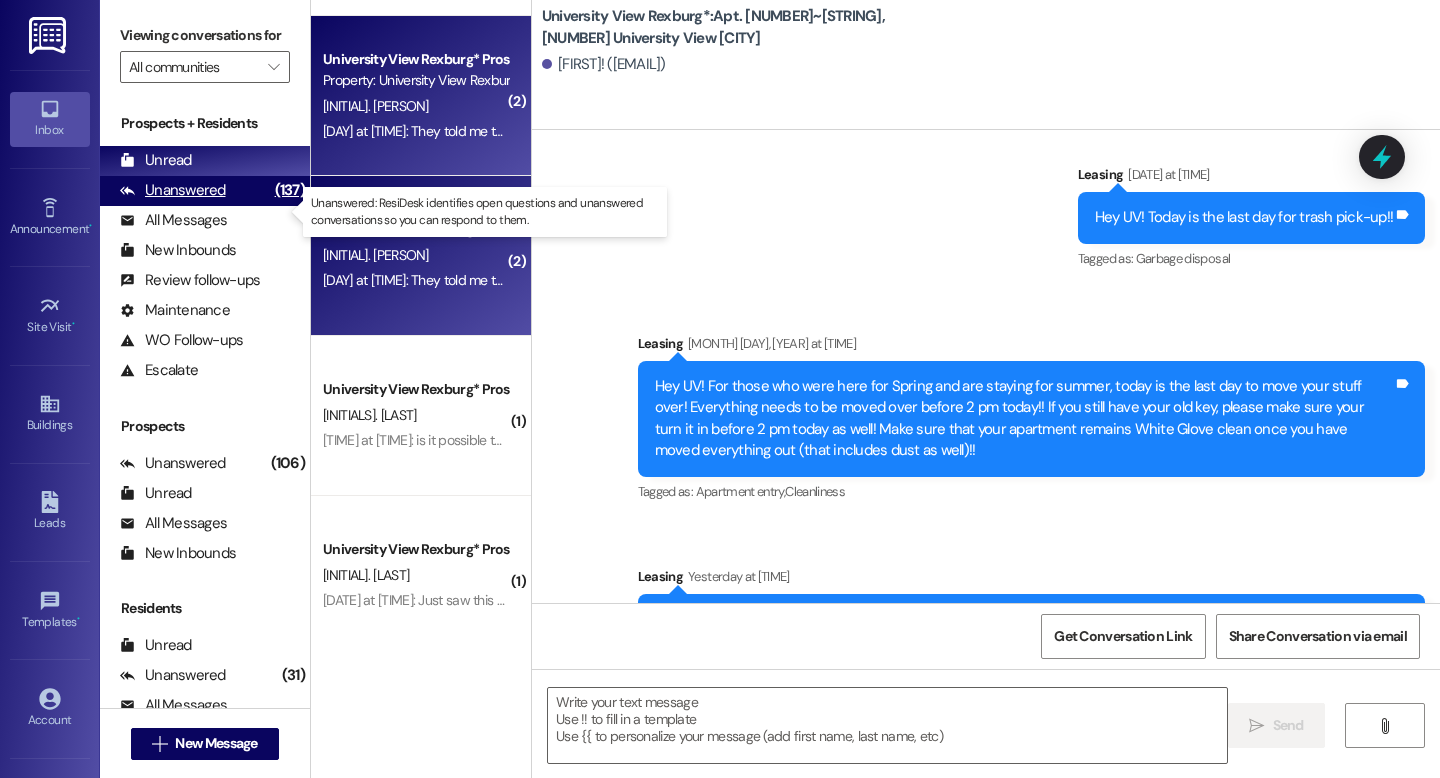 click on "Unanswered (137)" at bounding box center [205, 191] 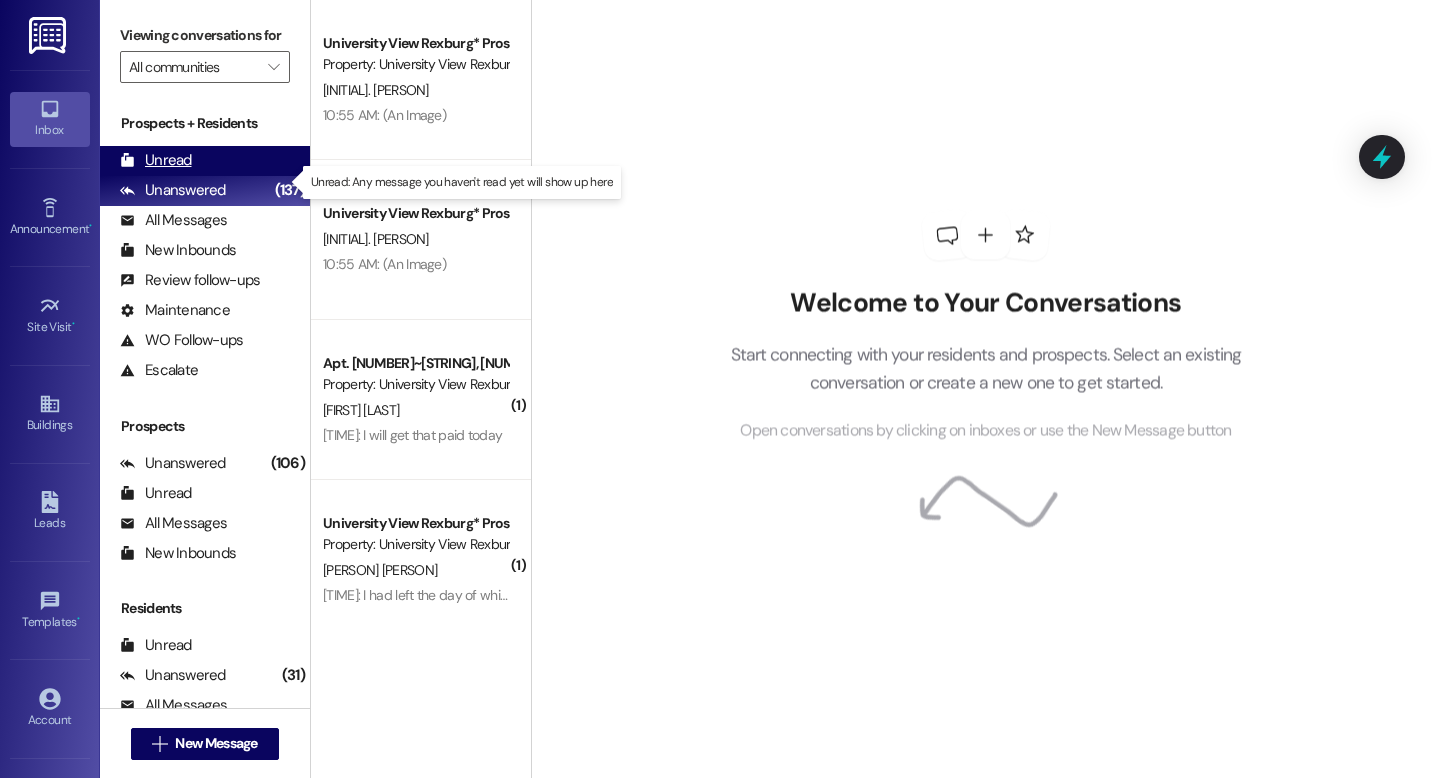 click on "Unread" at bounding box center (156, 160) 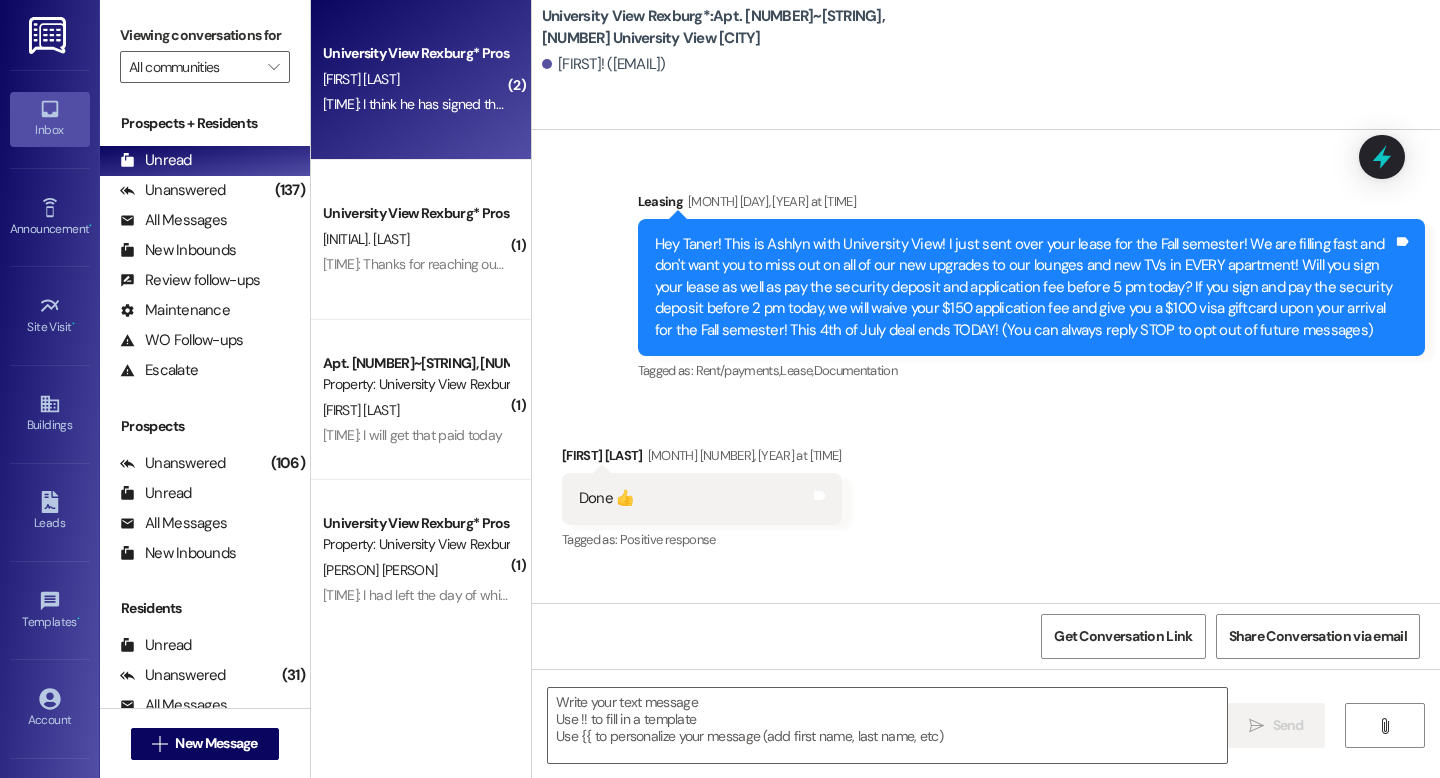 scroll, scrollTop: 57556, scrollLeft: 0, axis: vertical 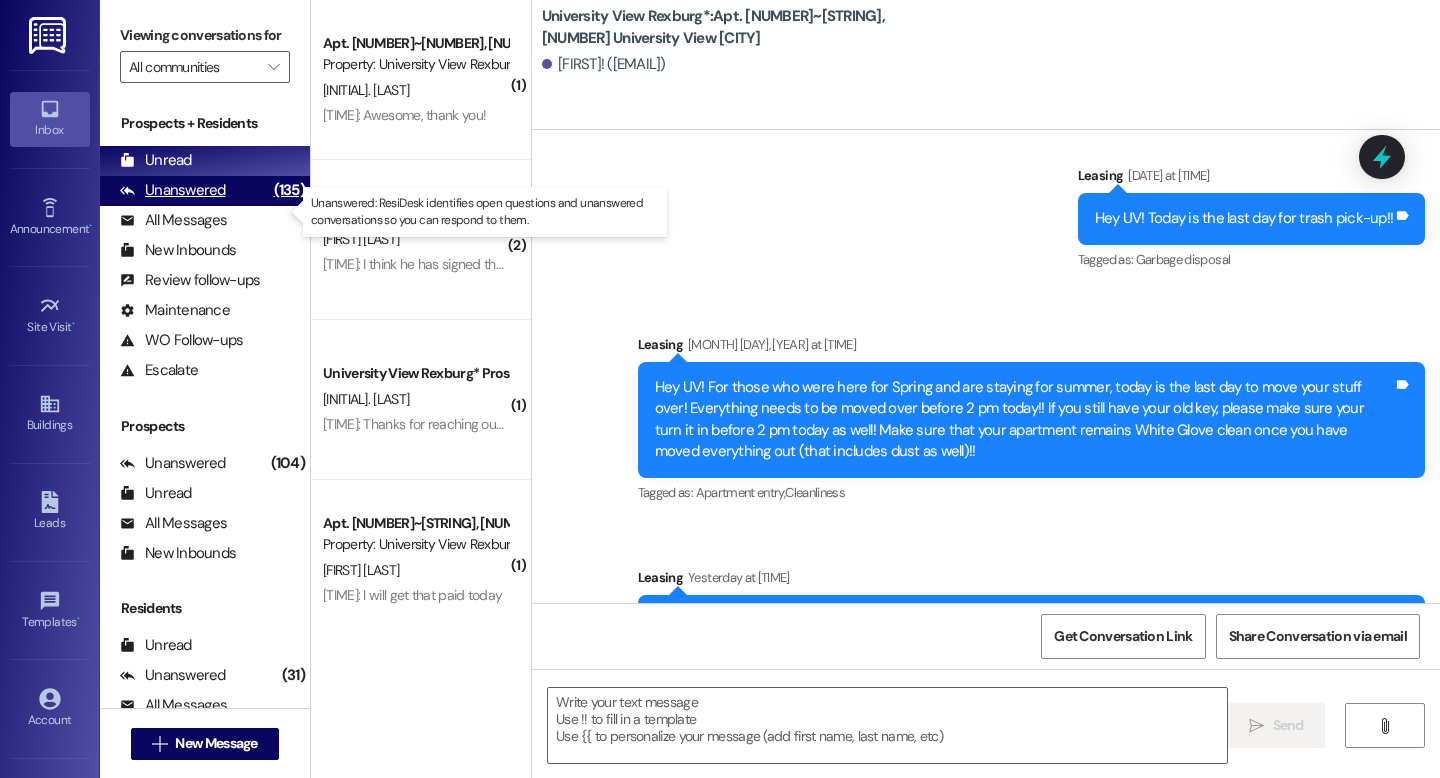 click on "Unanswered" at bounding box center (173, 190) 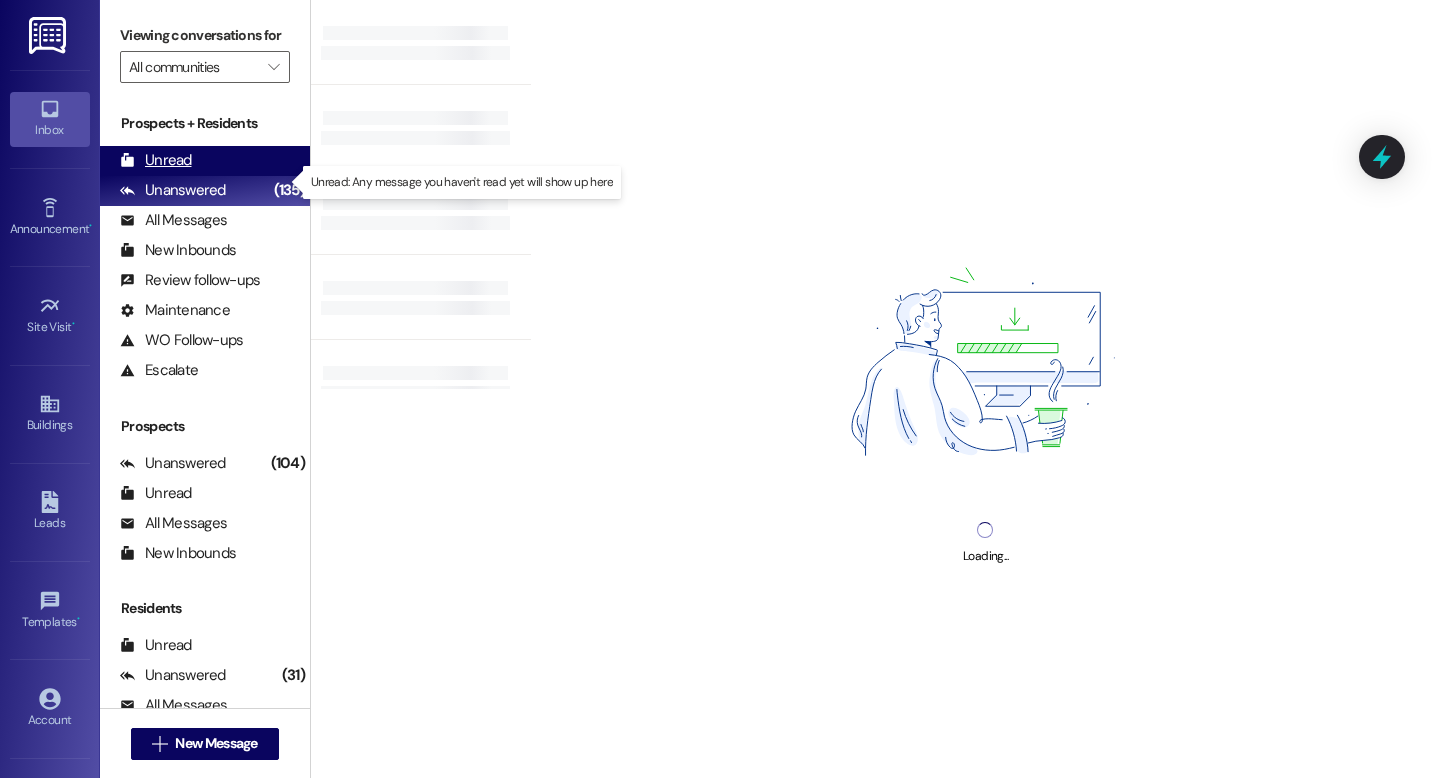 click on "Unread" at bounding box center [156, 160] 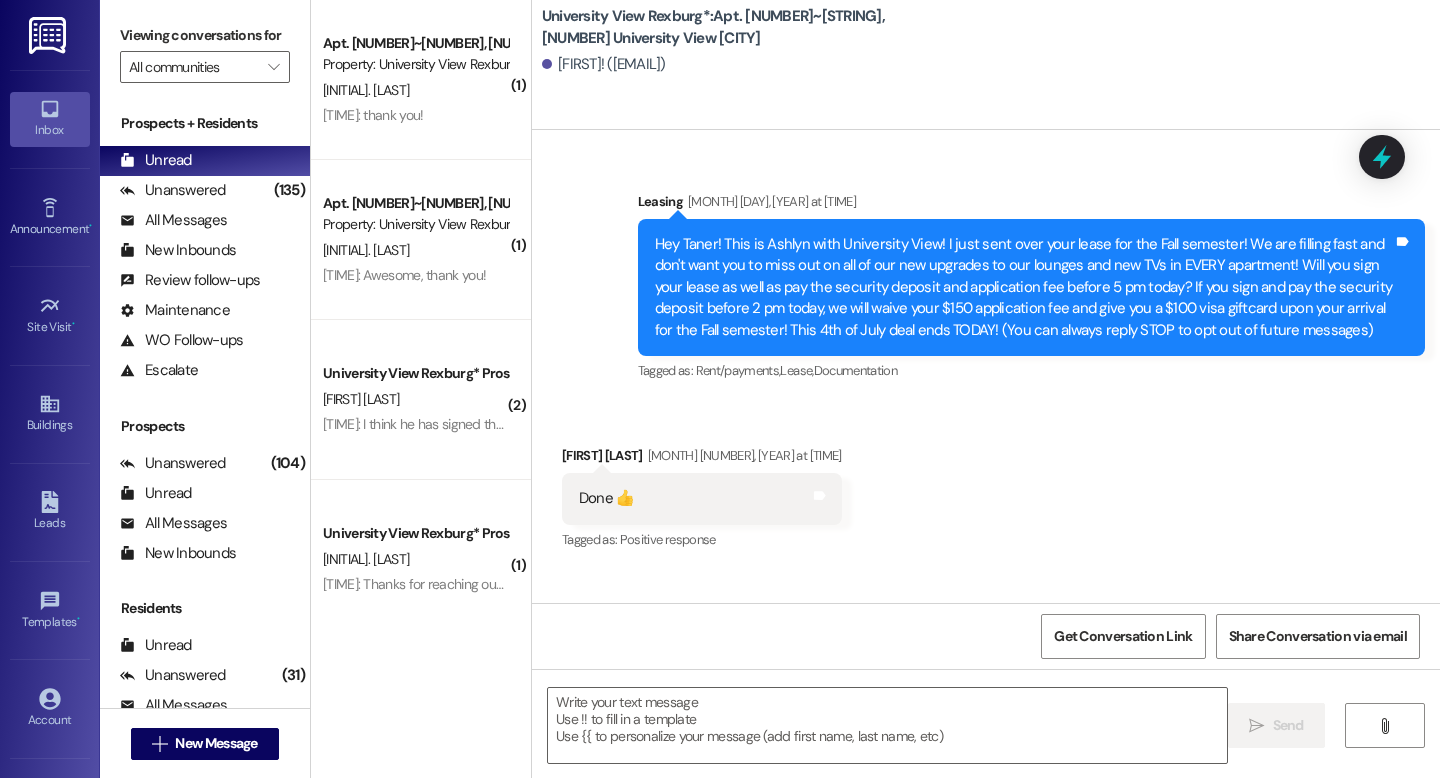scroll, scrollTop: 57556, scrollLeft: 0, axis: vertical 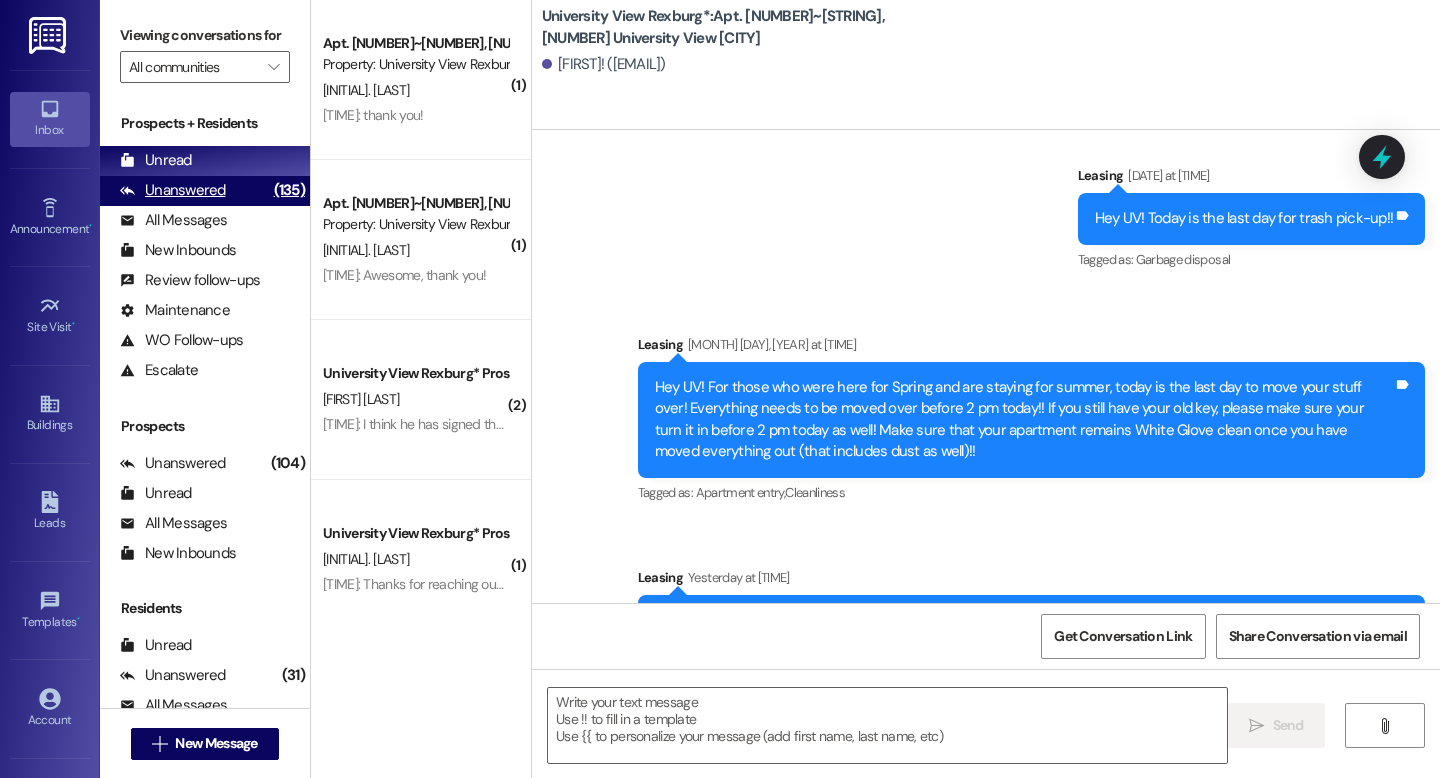 click on "Unanswered" at bounding box center (173, 190) 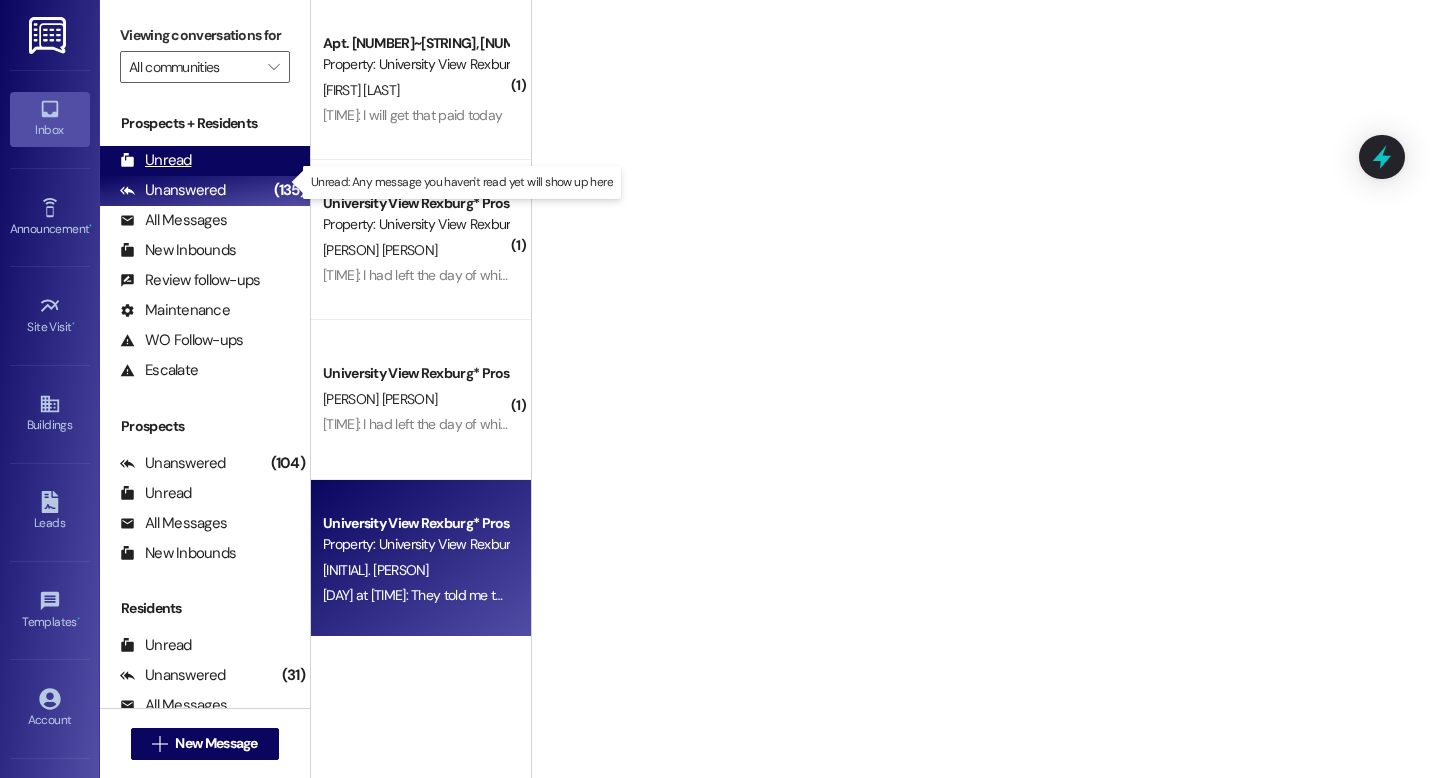 click on "Unread" at bounding box center (156, 160) 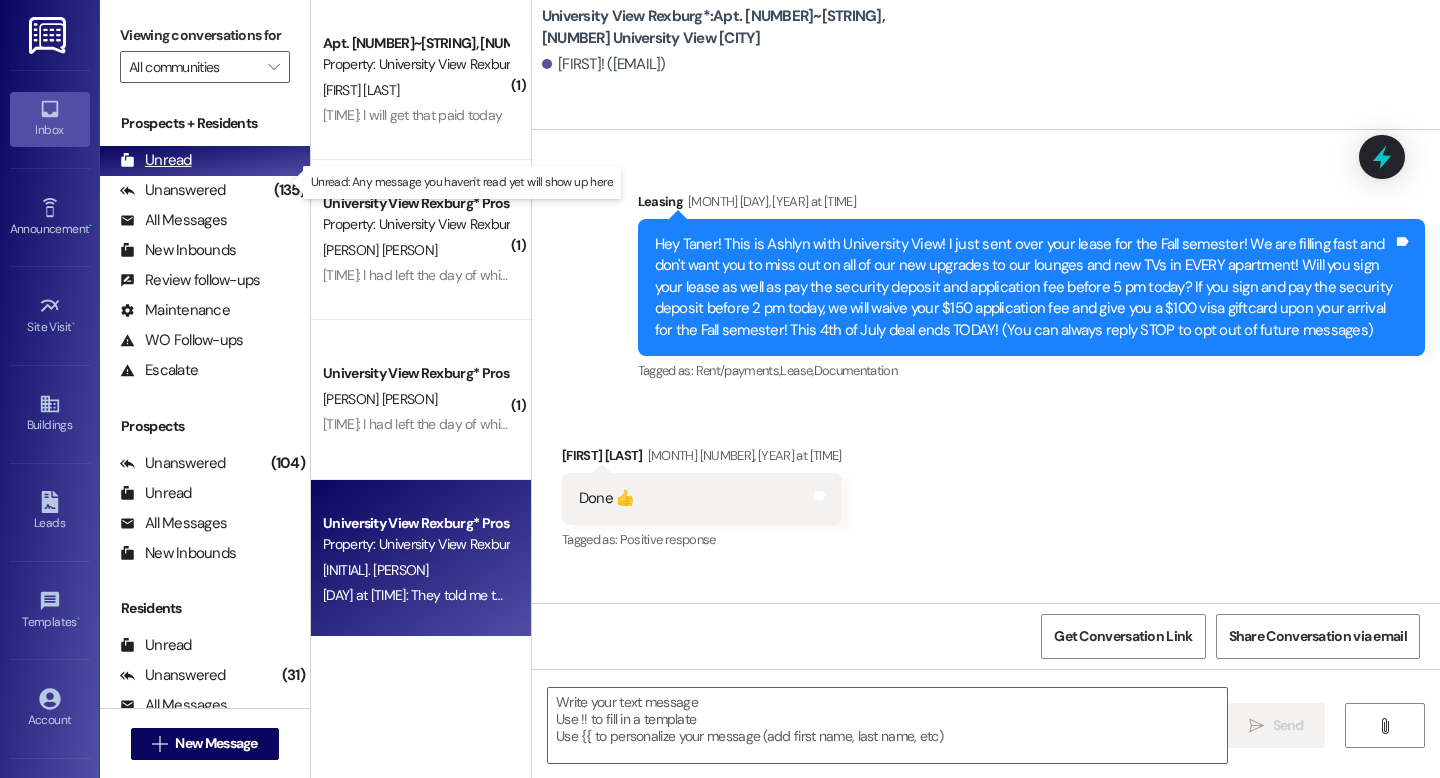 scroll, scrollTop: 0, scrollLeft: 0, axis: both 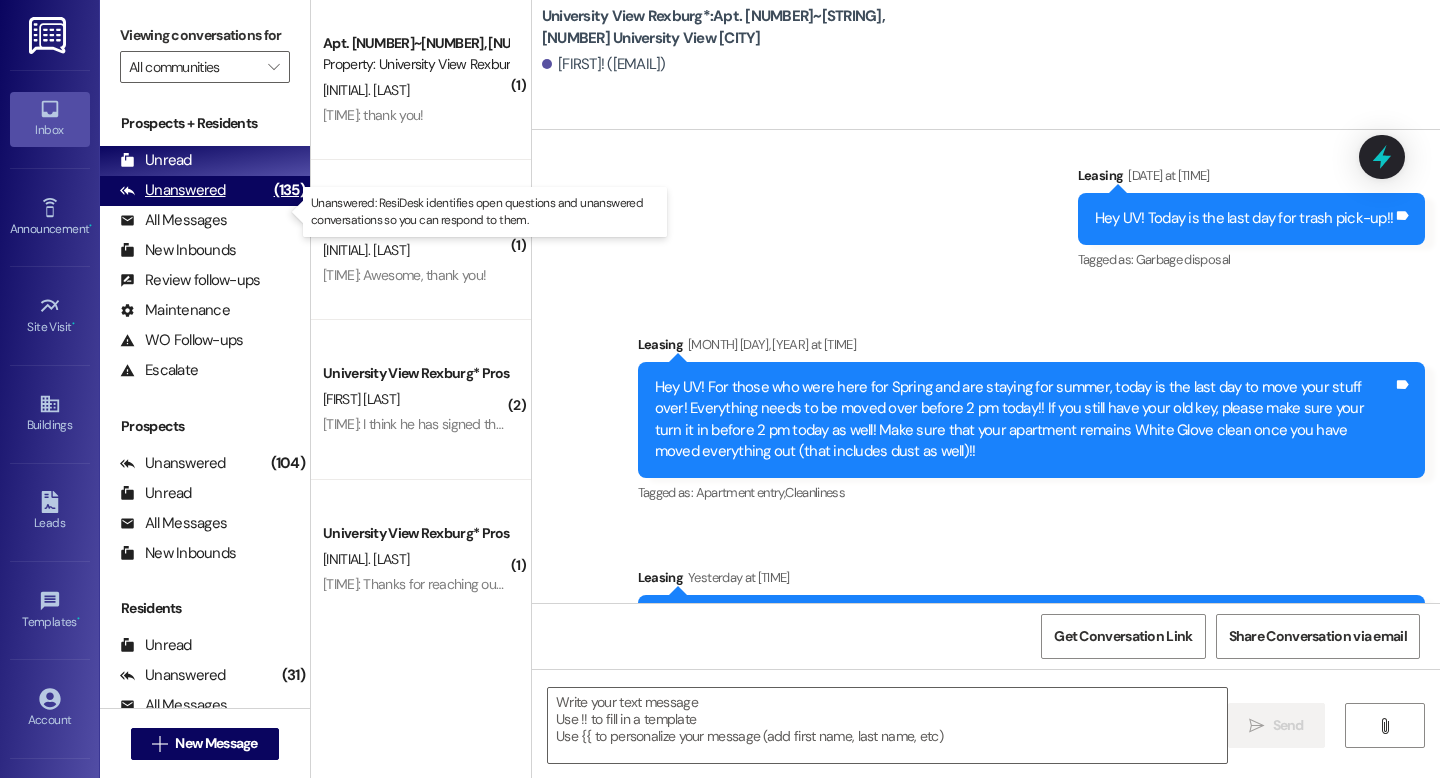 click on "Unanswered" at bounding box center [173, 190] 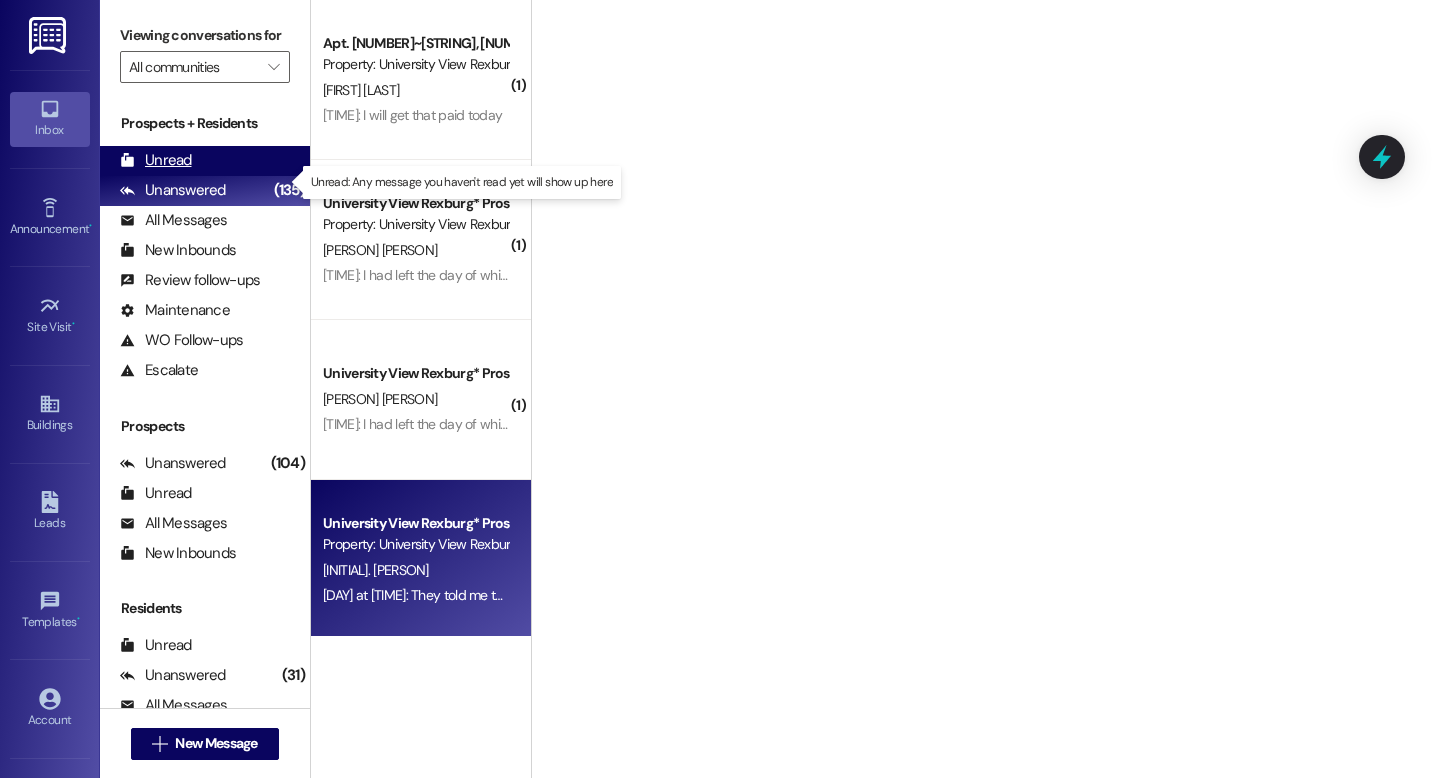 click on "Unread" at bounding box center [156, 160] 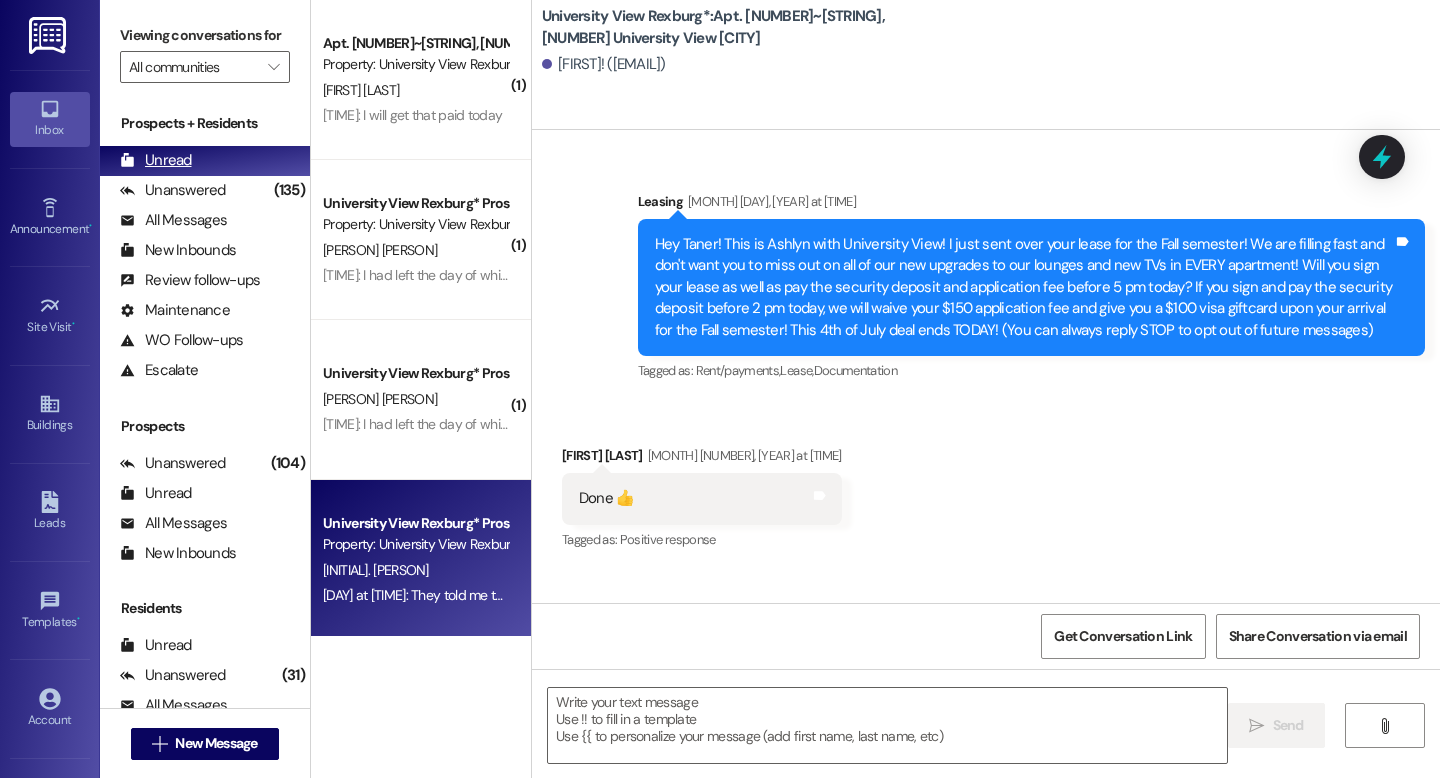 scroll, scrollTop: 0, scrollLeft: 0, axis: both 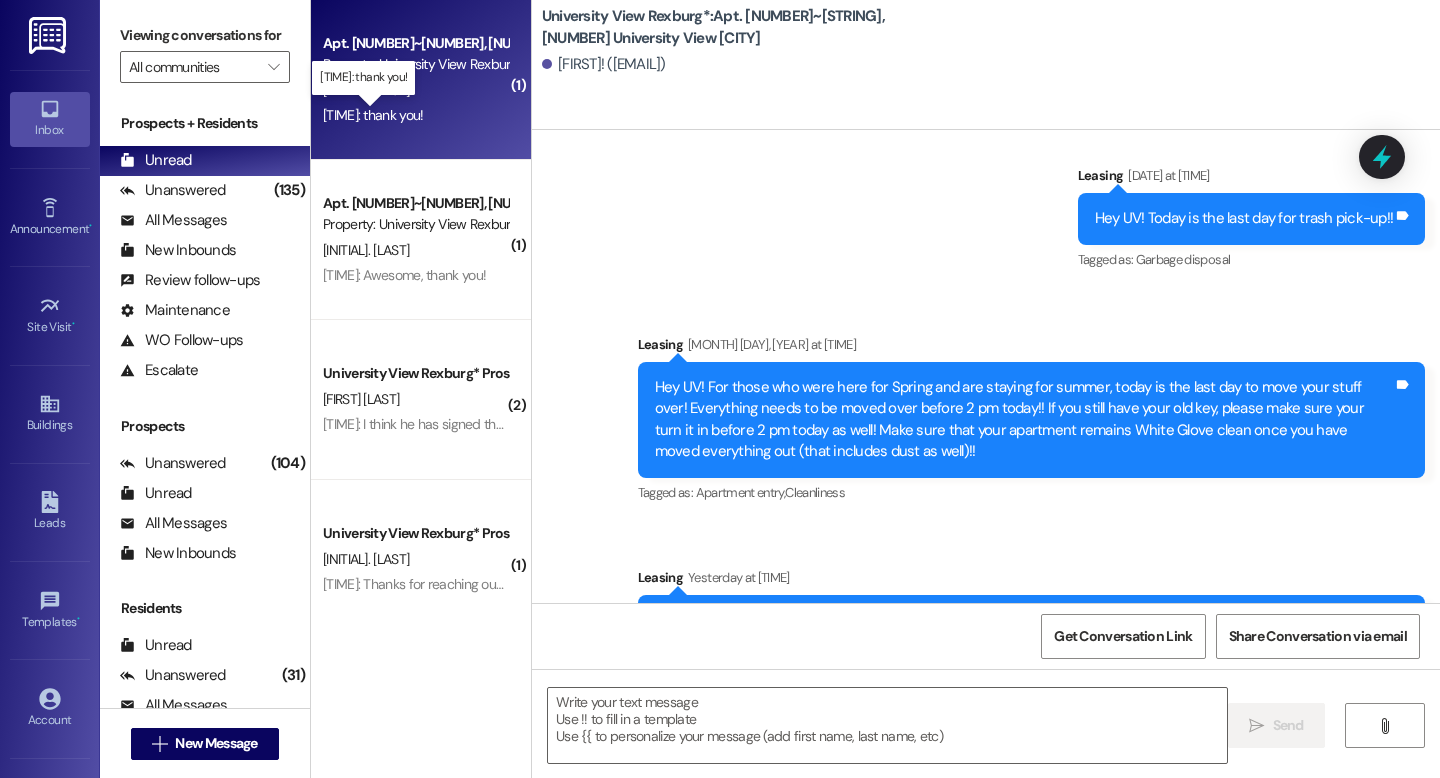 click on "[TIME]: thank you! [TIME]: thank you!" at bounding box center (373, 115) 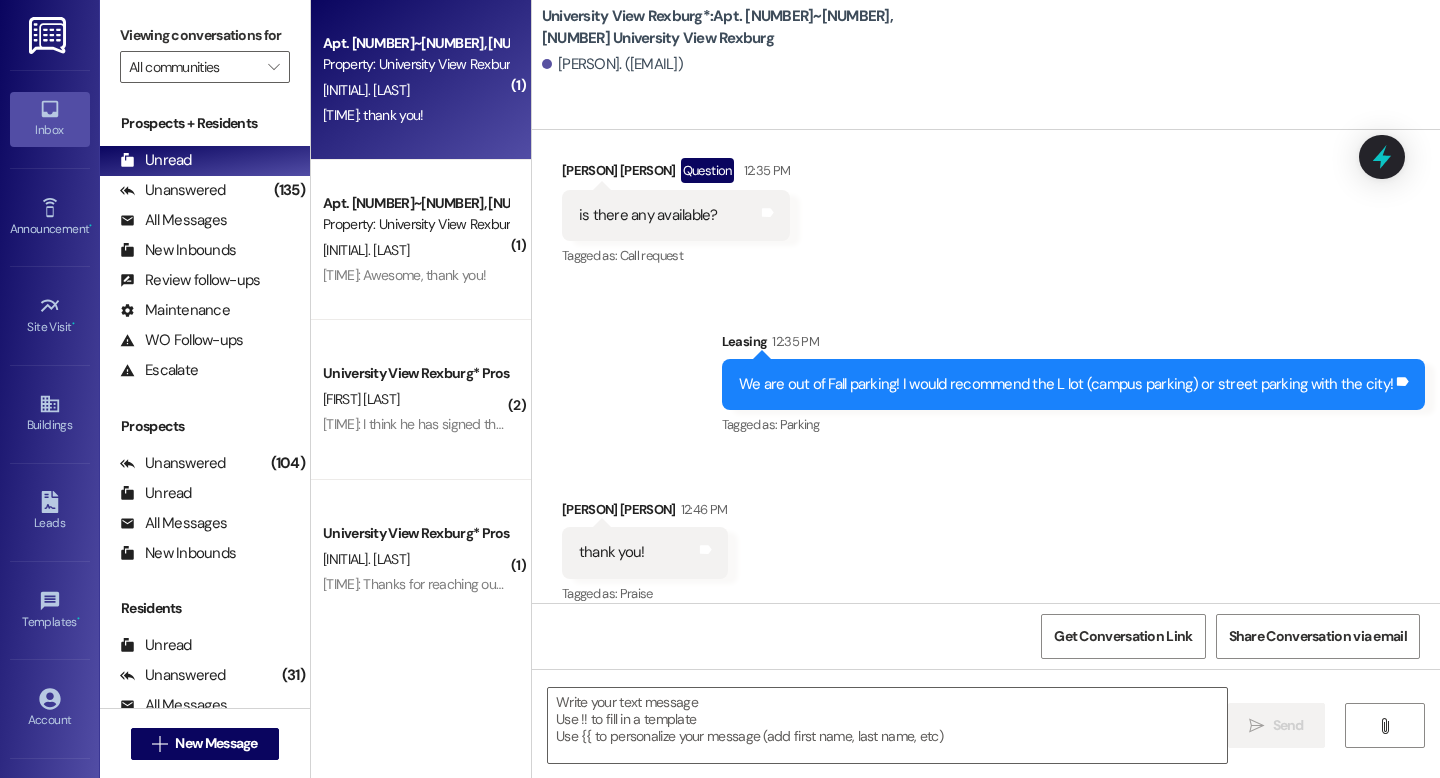 scroll, scrollTop: 3991, scrollLeft: 0, axis: vertical 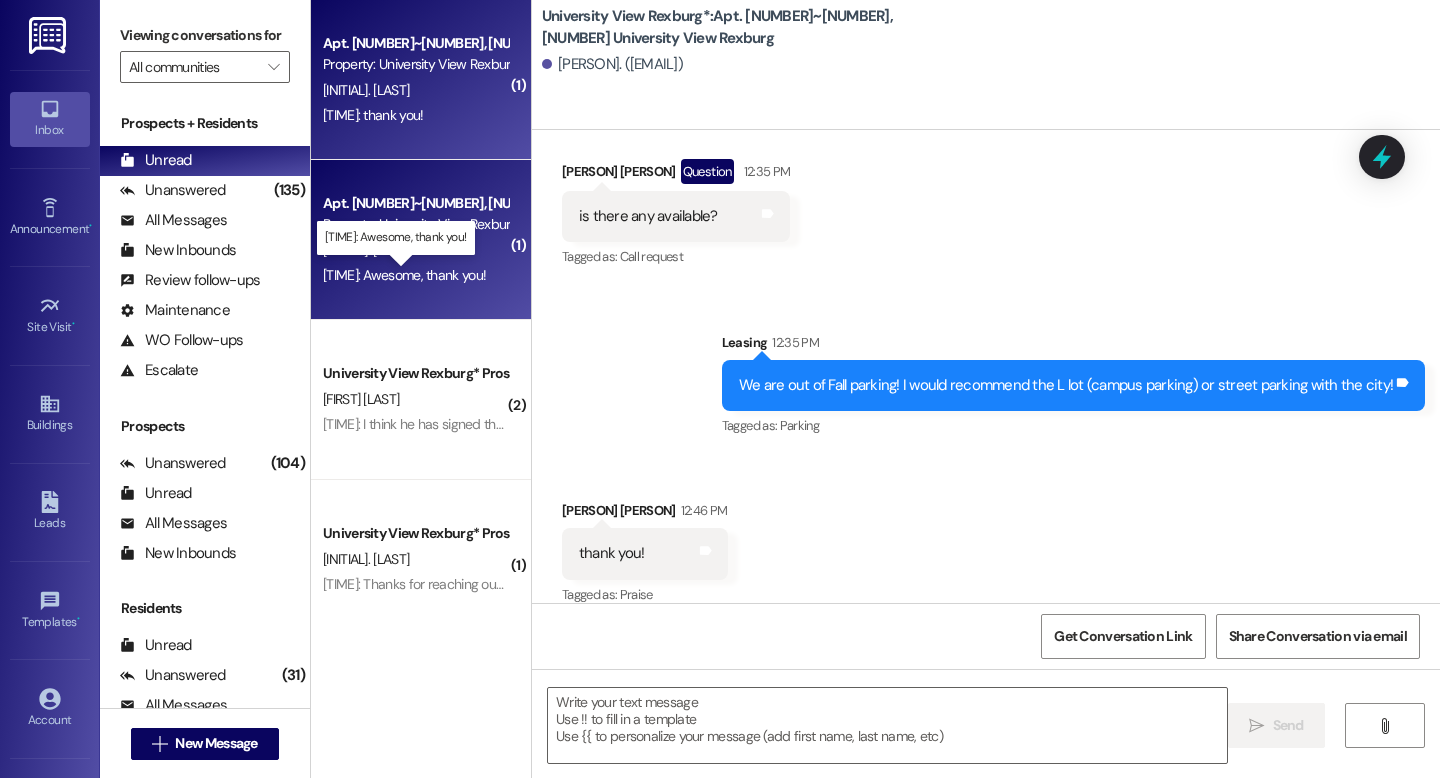 click on "[TIME]: Awesome, thank you! [TIME]: Awesome, thank you!" at bounding box center [404, 275] 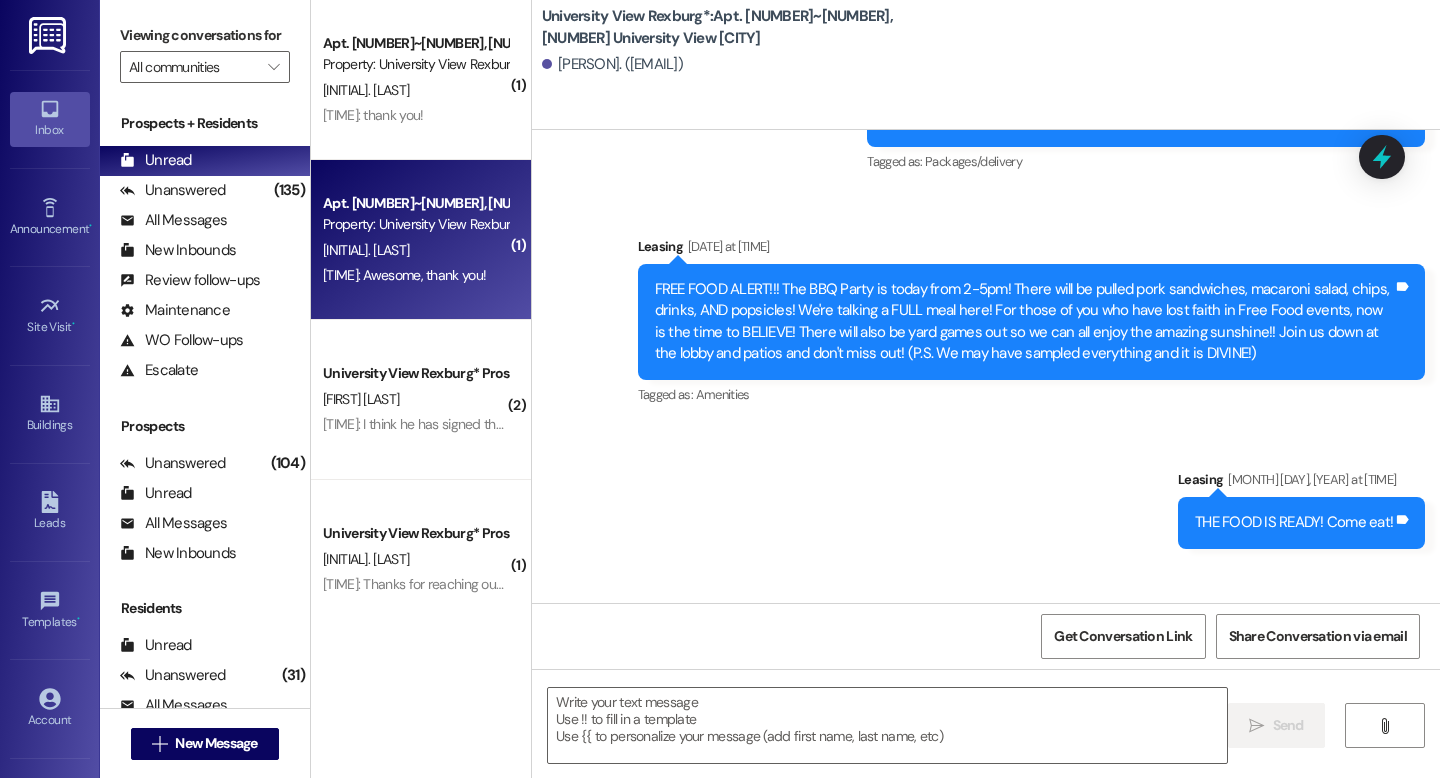 scroll, scrollTop: 98471, scrollLeft: 0, axis: vertical 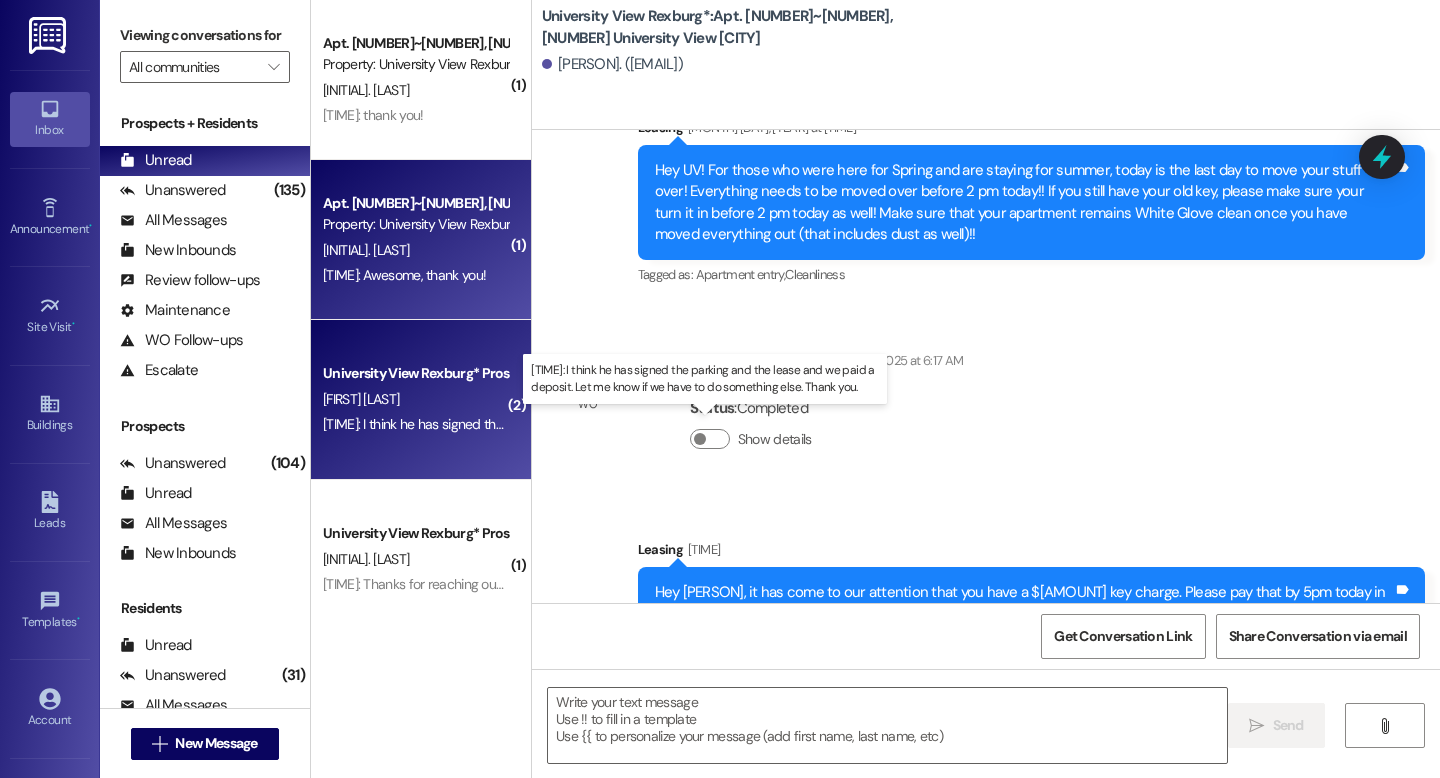 click on "[TIME]: I think he has signed the parking and the lease and we paid a deposit. Let me know if we have to do something else. Thank you. [TIME]: I think he has signed the parking and the lease and we paid a deposit. Let me know if we have to do something else. Thank you." at bounding box center [711, 424] 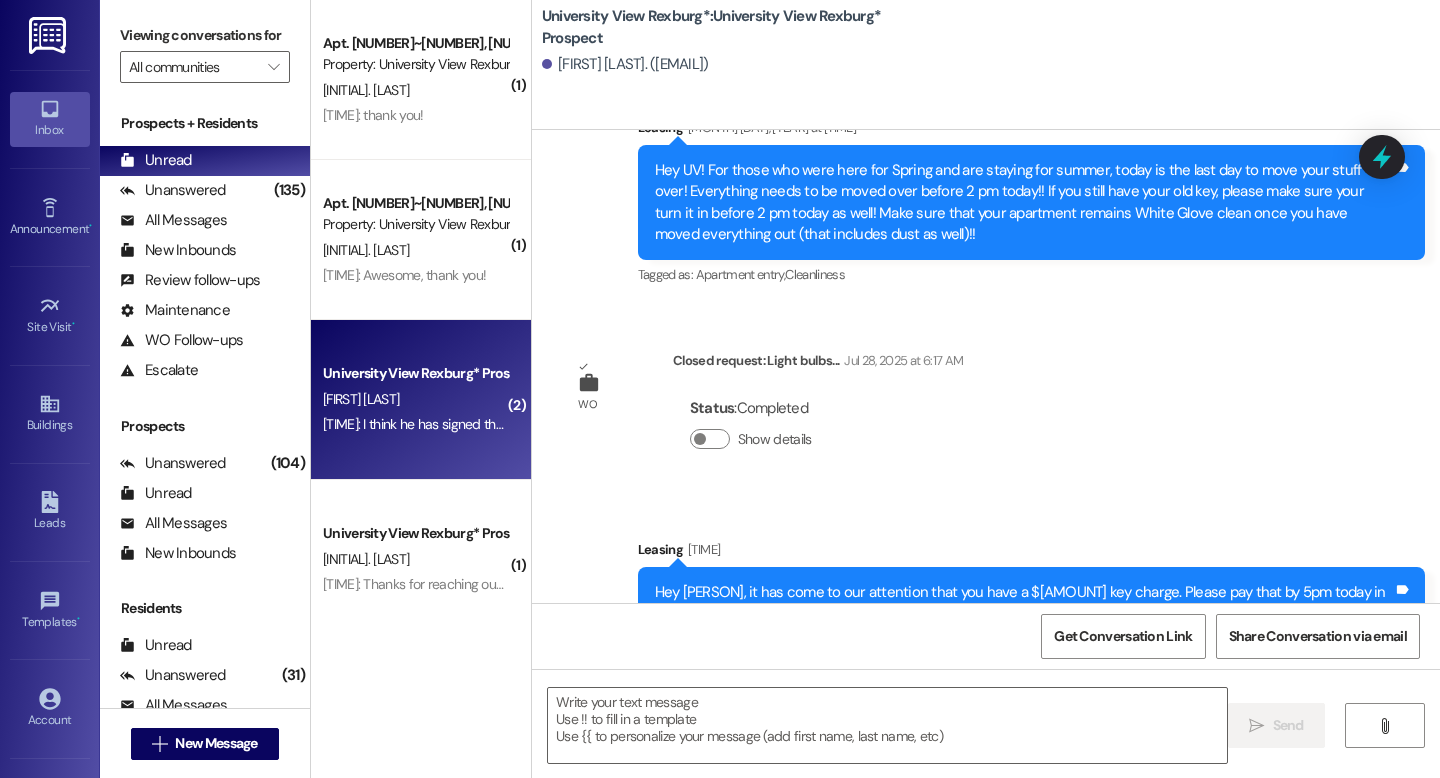 scroll, scrollTop: 119, scrollLeft: 0, axis: vertical 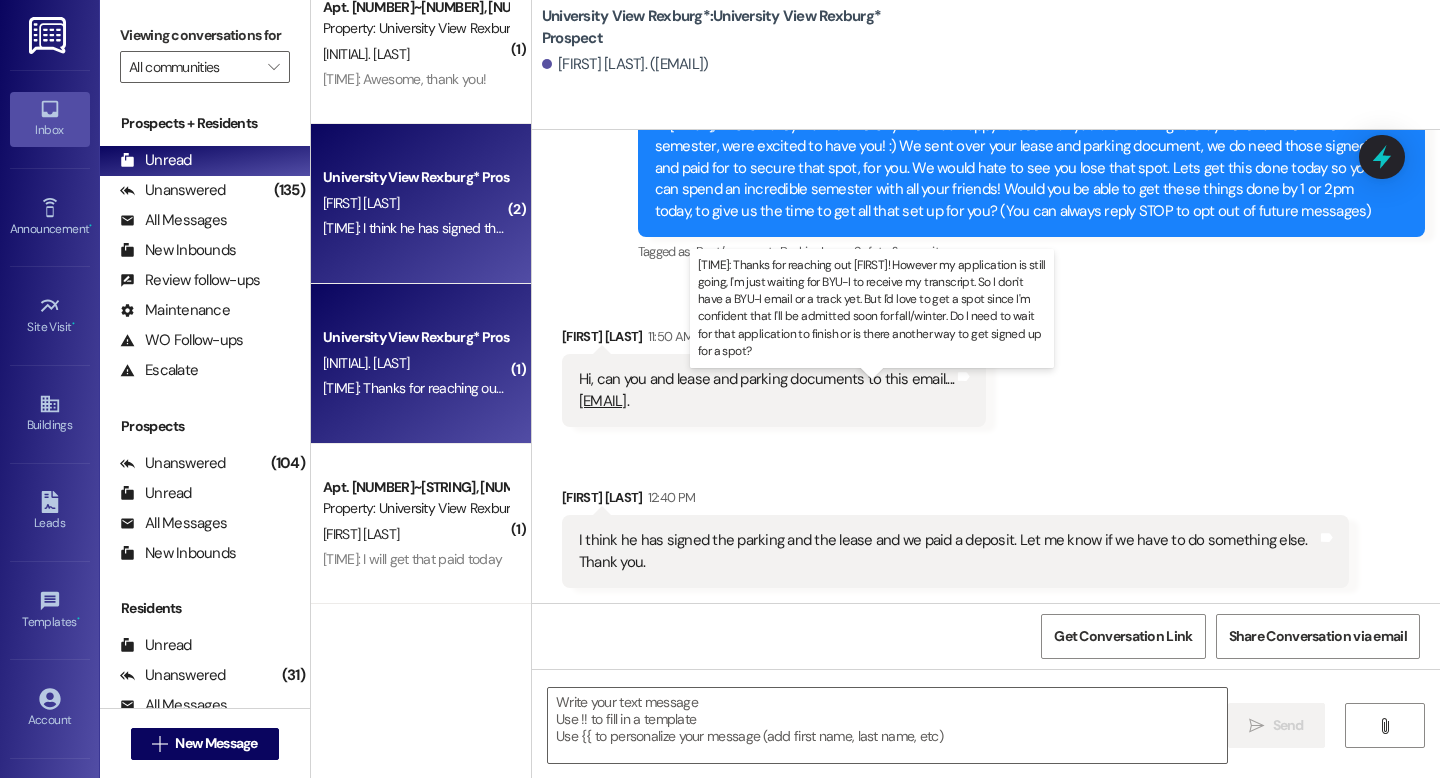 click on "Thanks for reaching out [FIRST]! However my application is still going, I'm just waiting for BYU-I to receive my transcript. So I don't have a BYU-I email or a track yet. But I'd love to get a spot since I'm confident that I'll be admitted soon for fall/winter. Do I need to wait for that application to finish or is there another way to get signed up for a spot? Thanks for reaching out [FIRST]! However my application is still going, I'm just waiting for BYU-I to receive my transcript. So I don't have a BYU-I email or a track yet. But I'd love to get a spot since I'm confident that I'll be admitted soon for fall/winter. Do I need to wait for that application to finish or is there another way to get signed up for a spot?" at bounding box center [1327, 388] 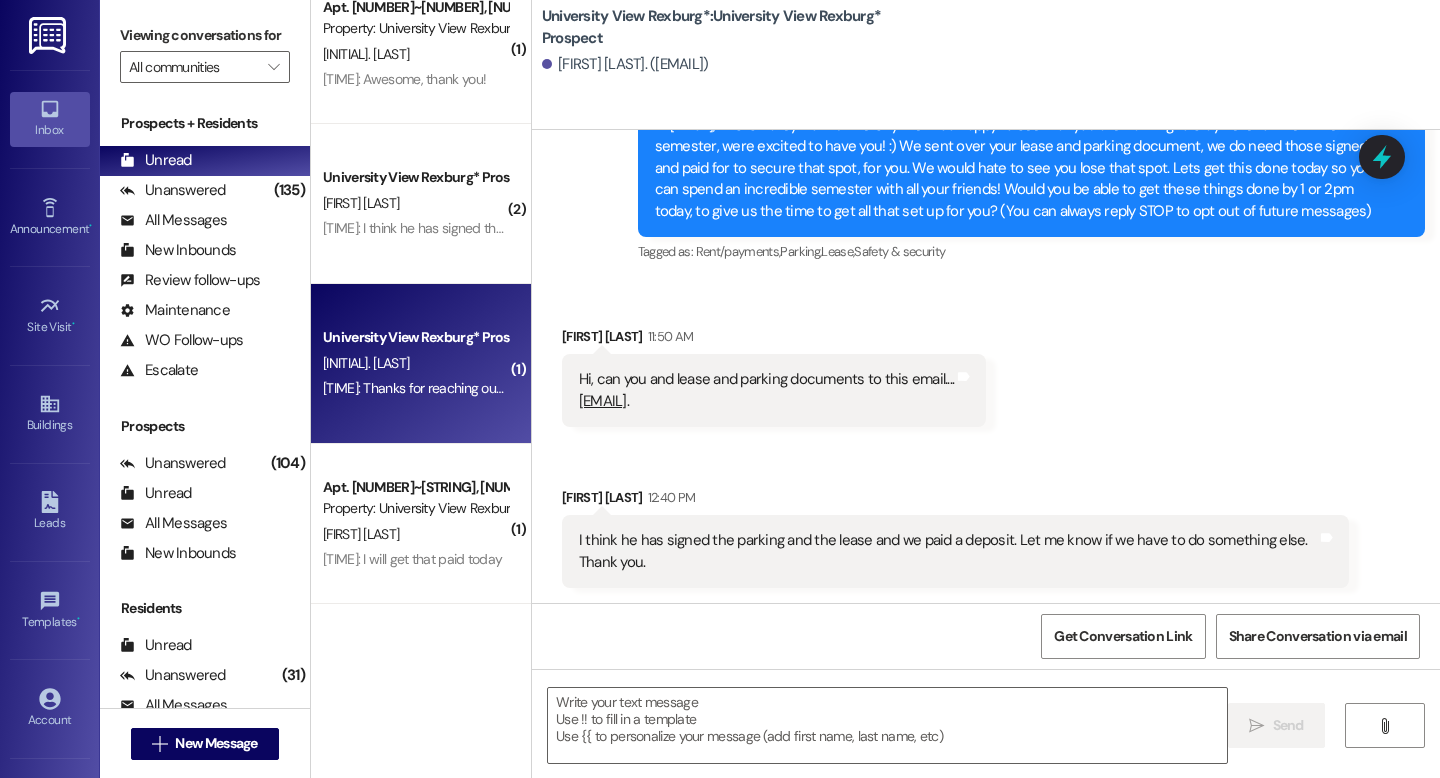scroll, scrollTop: 2, scrollLeft: 0, axis: vertical 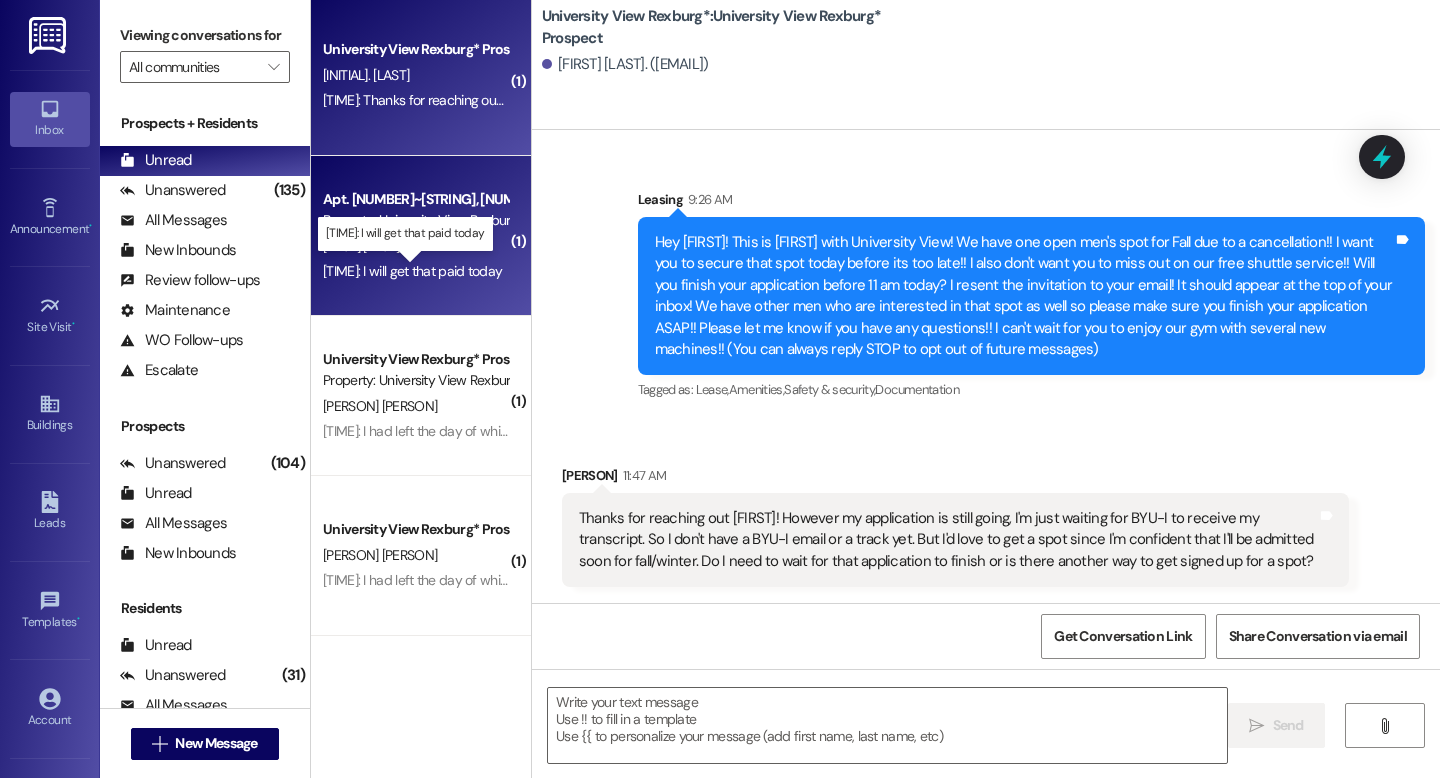 click on "[TIME] : I will get that paid today [TIME] : I will get that paid today" at bounding box center [412, 271] 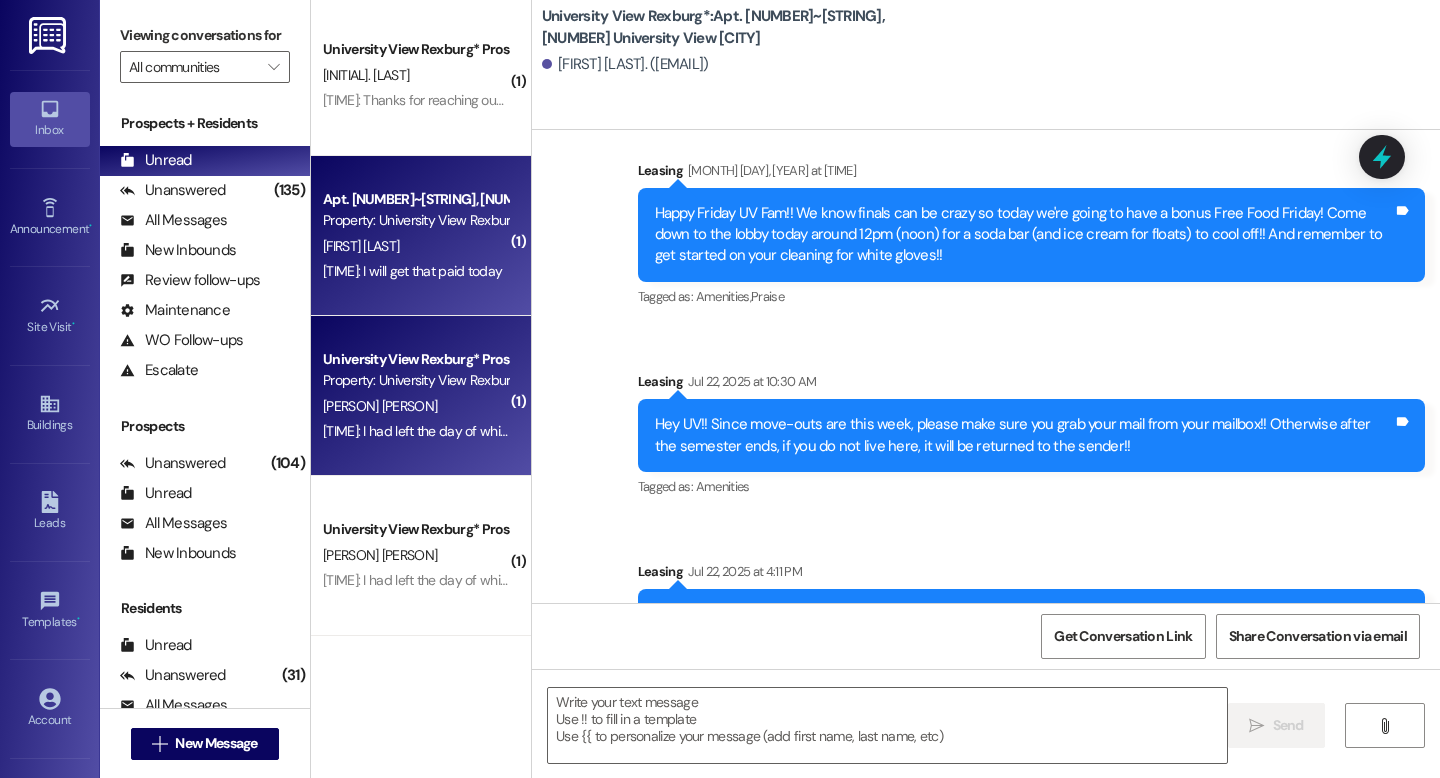 scroll, scrollTop: 55324, scrollLeft: 0, axis: vertical 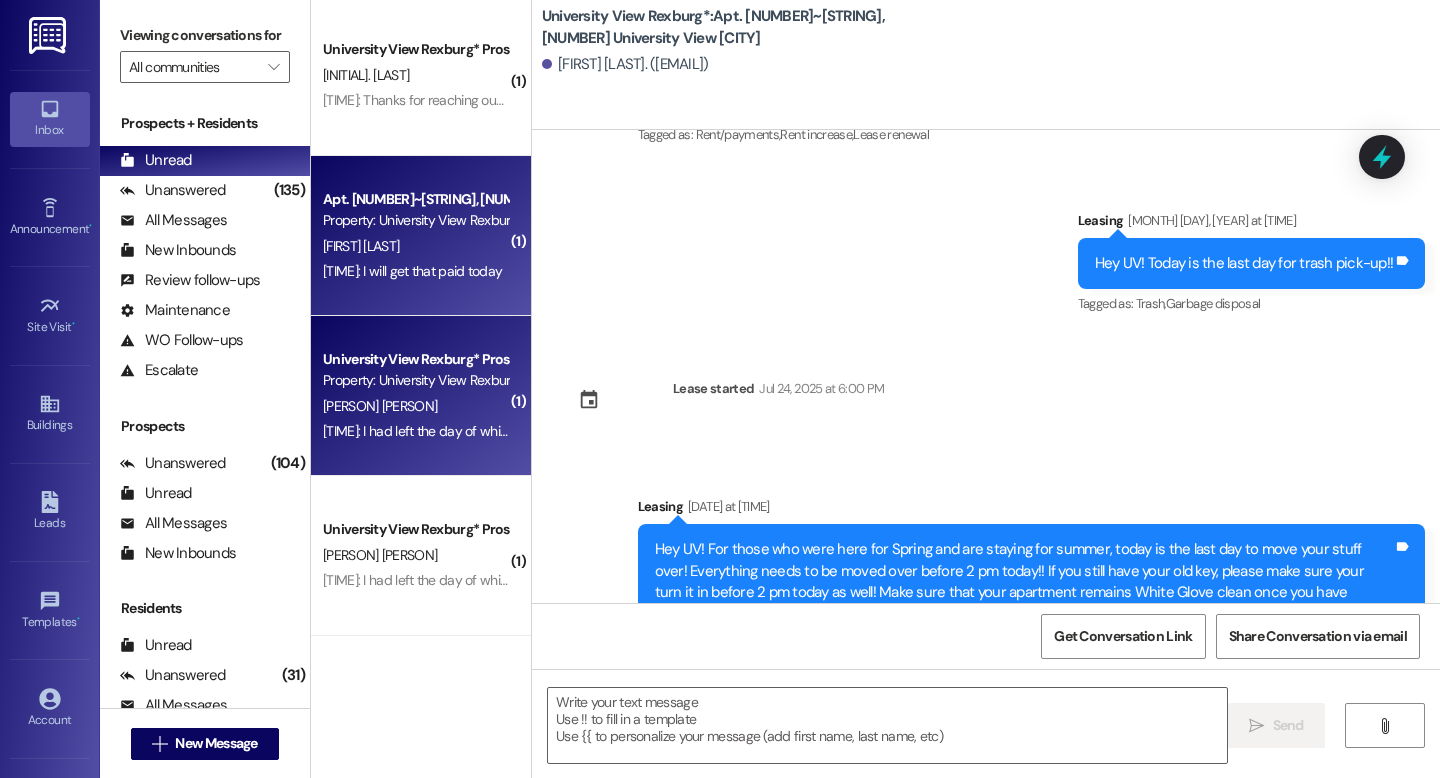click on "[TIME]: I had left the day of white gloves and it was clean that day [TIME]: I had left the day of white gloves and it was clean that day" at bounding box center [512, 431] 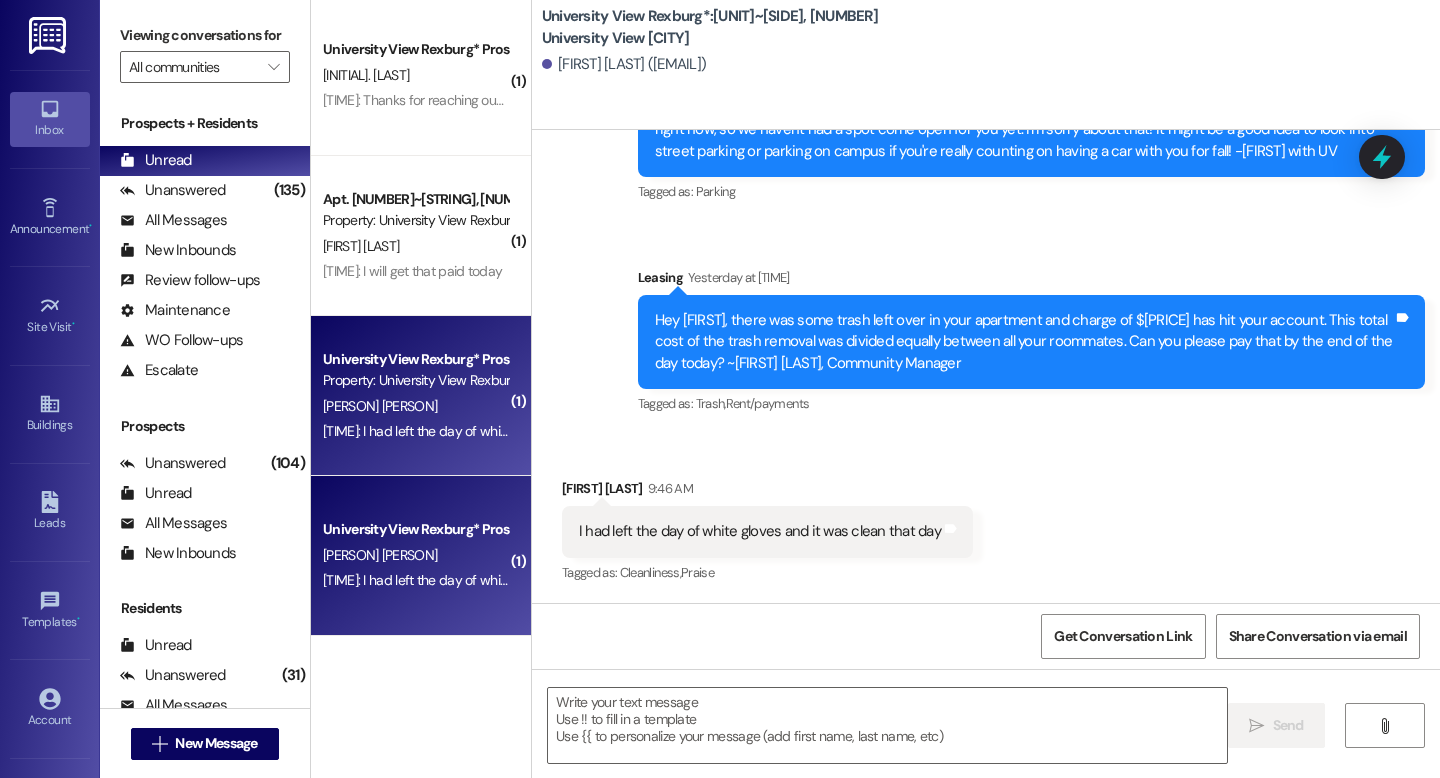 scroll, scrollTop: 36192, scrollLeft: 0, axis: vertical 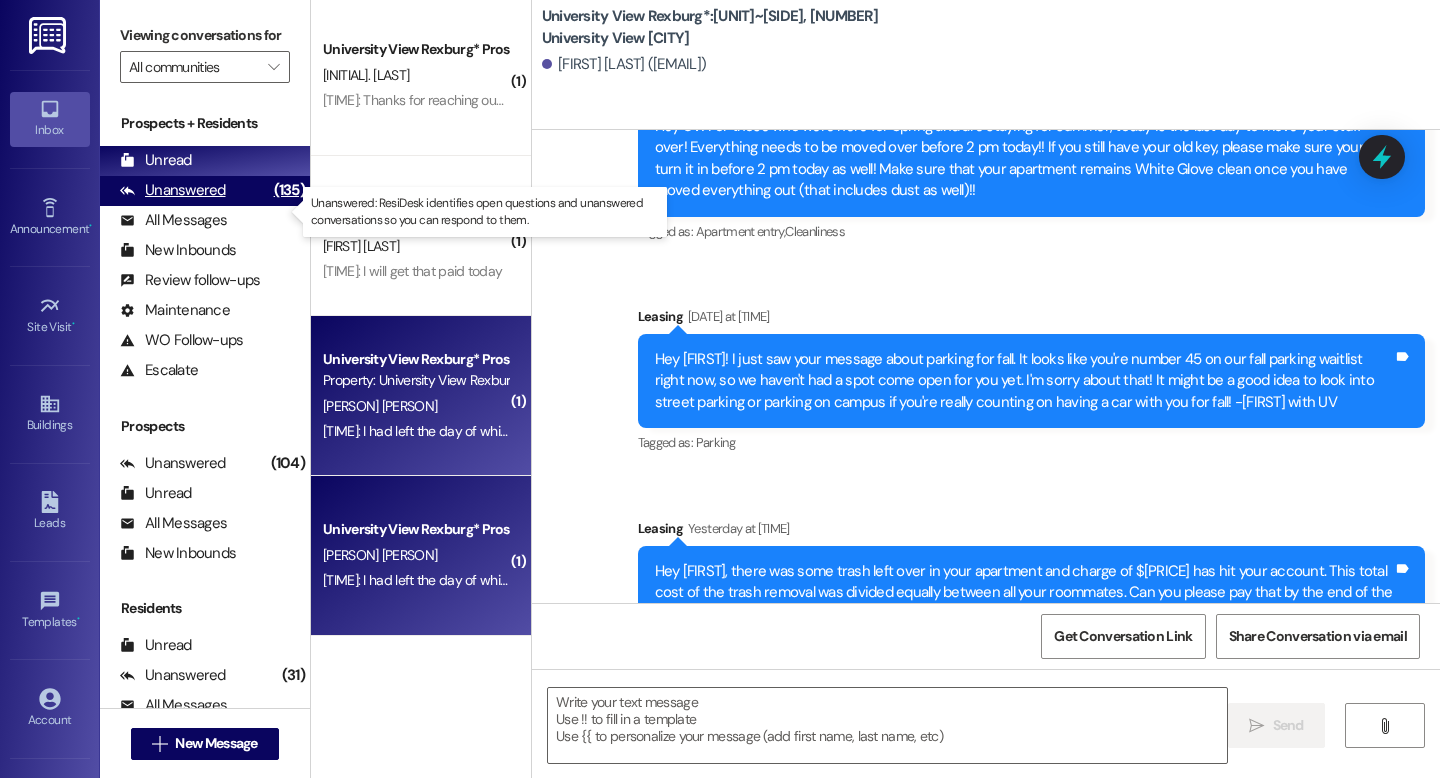 click on "Unanswered" at bounding box center (173, 190) 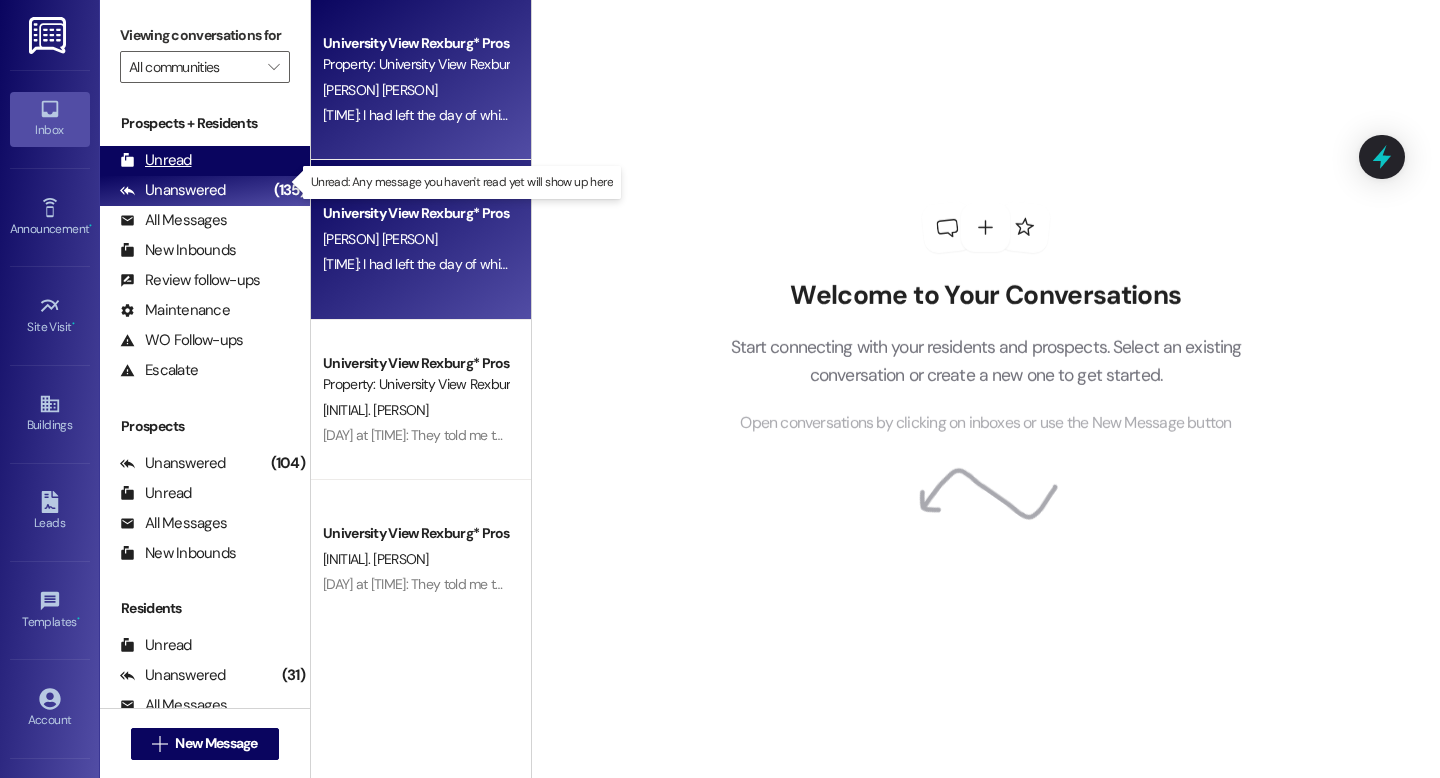 click on "Unread" at bounding box center [156, 160] 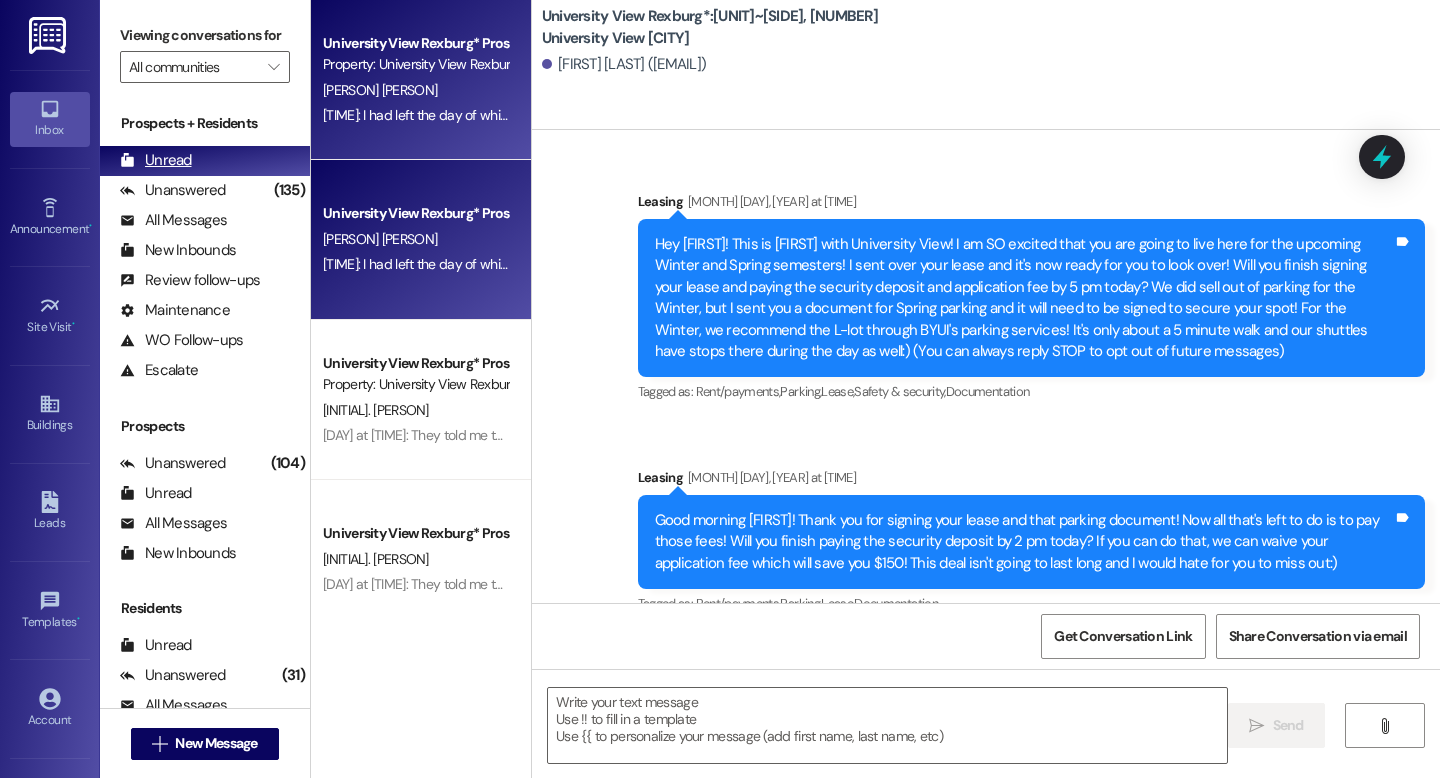 scroll, scrollTop: 0, scrollLeft: 0, axis: both 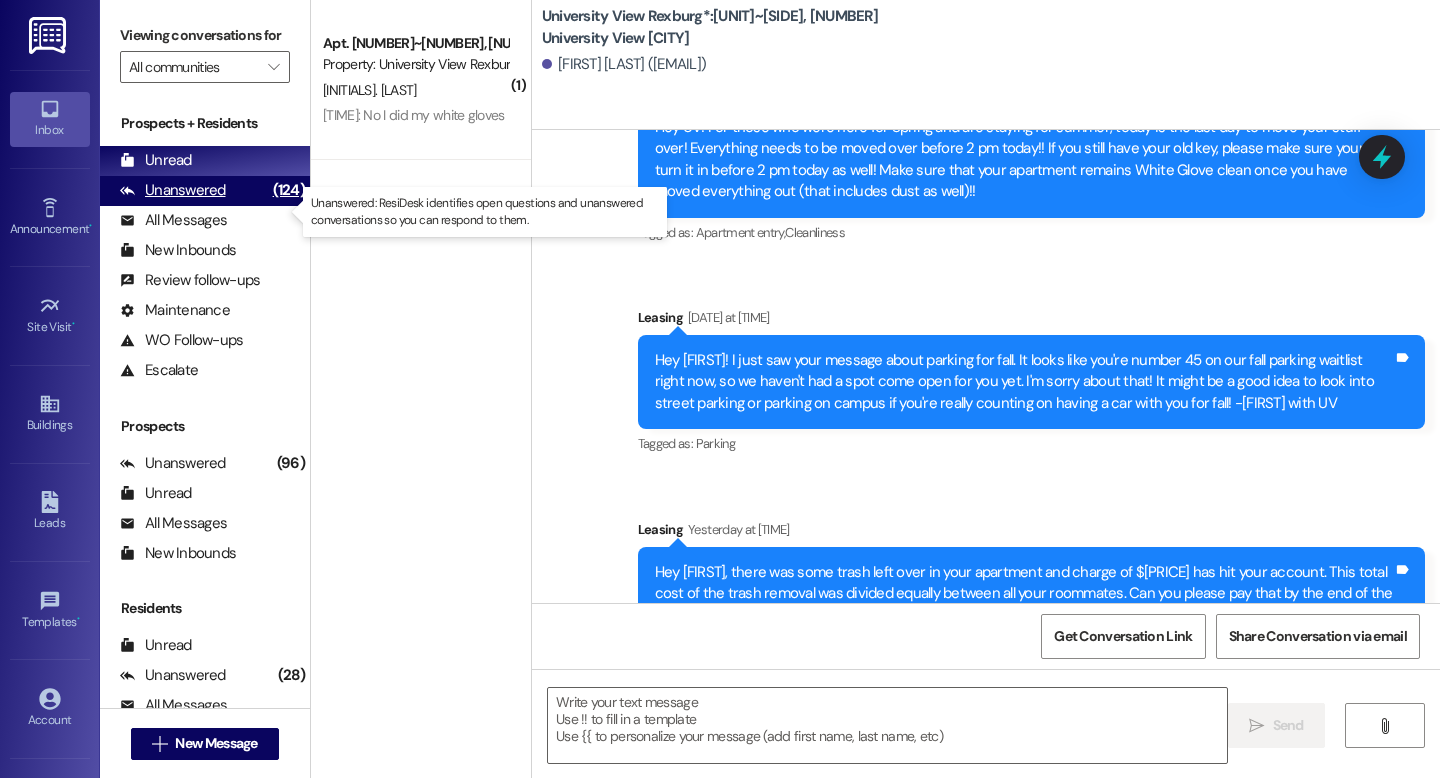click on "Unanswered" at bounding box center (173, 190) 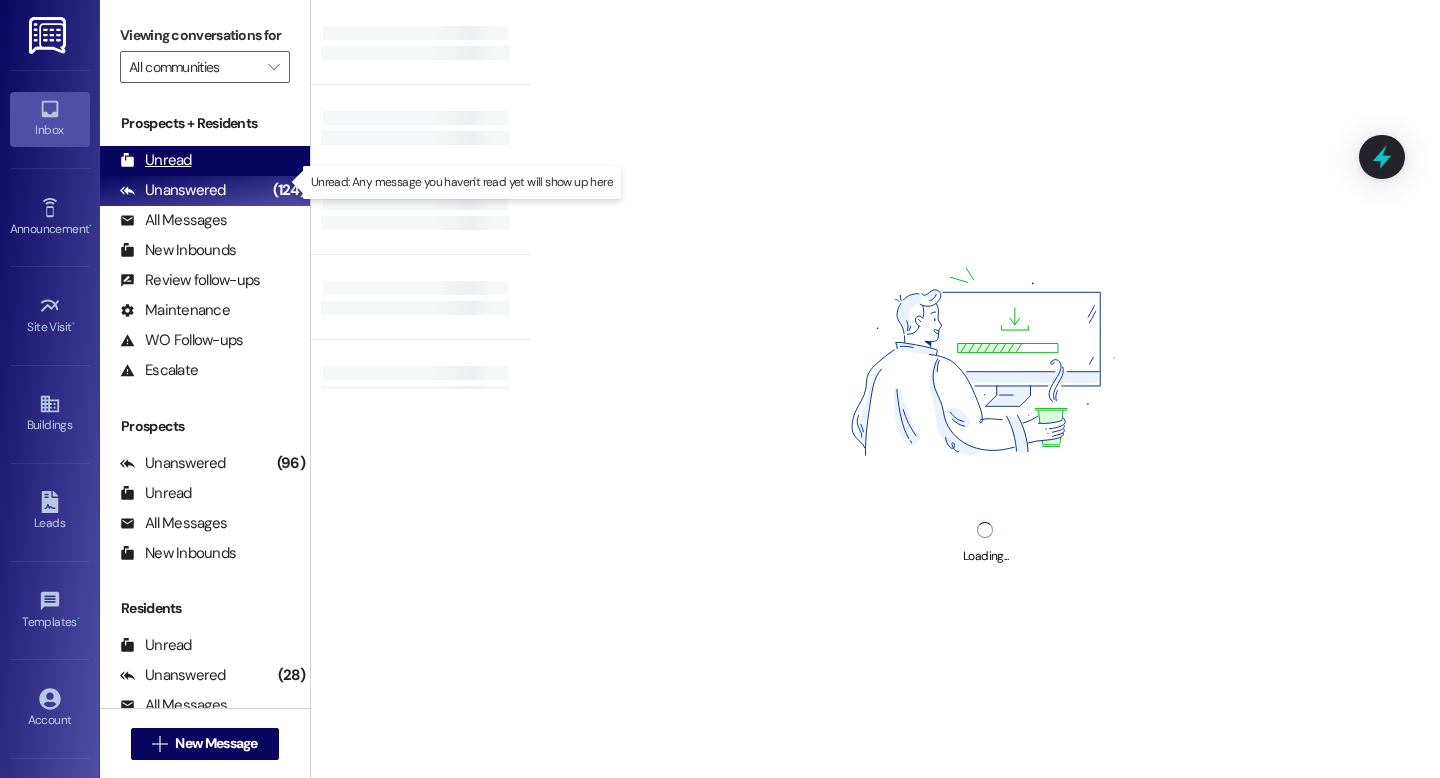 click on "Unread" at bounding box center [156, 160] 